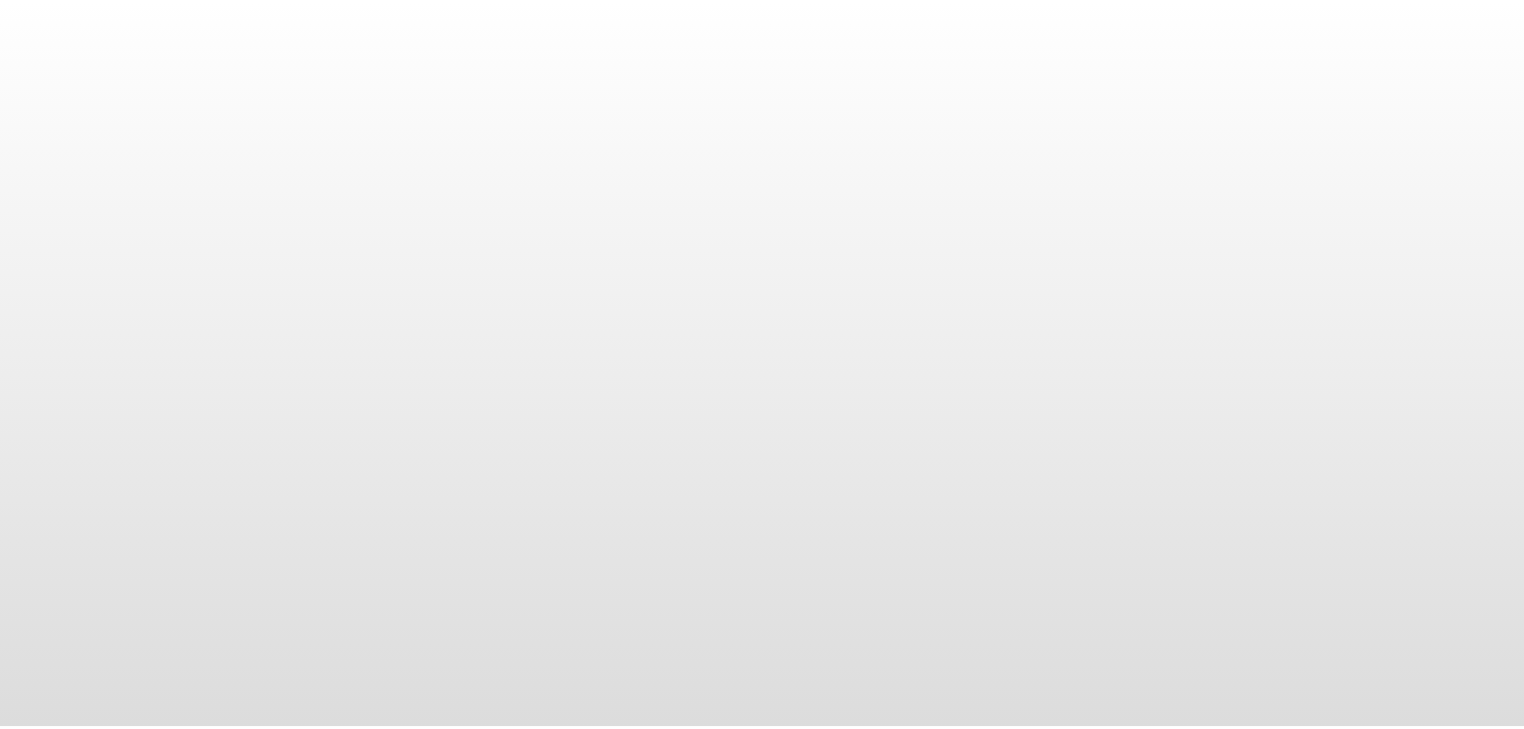 scroll, scrollTop: 0, scrollLeft: 0, axis: both 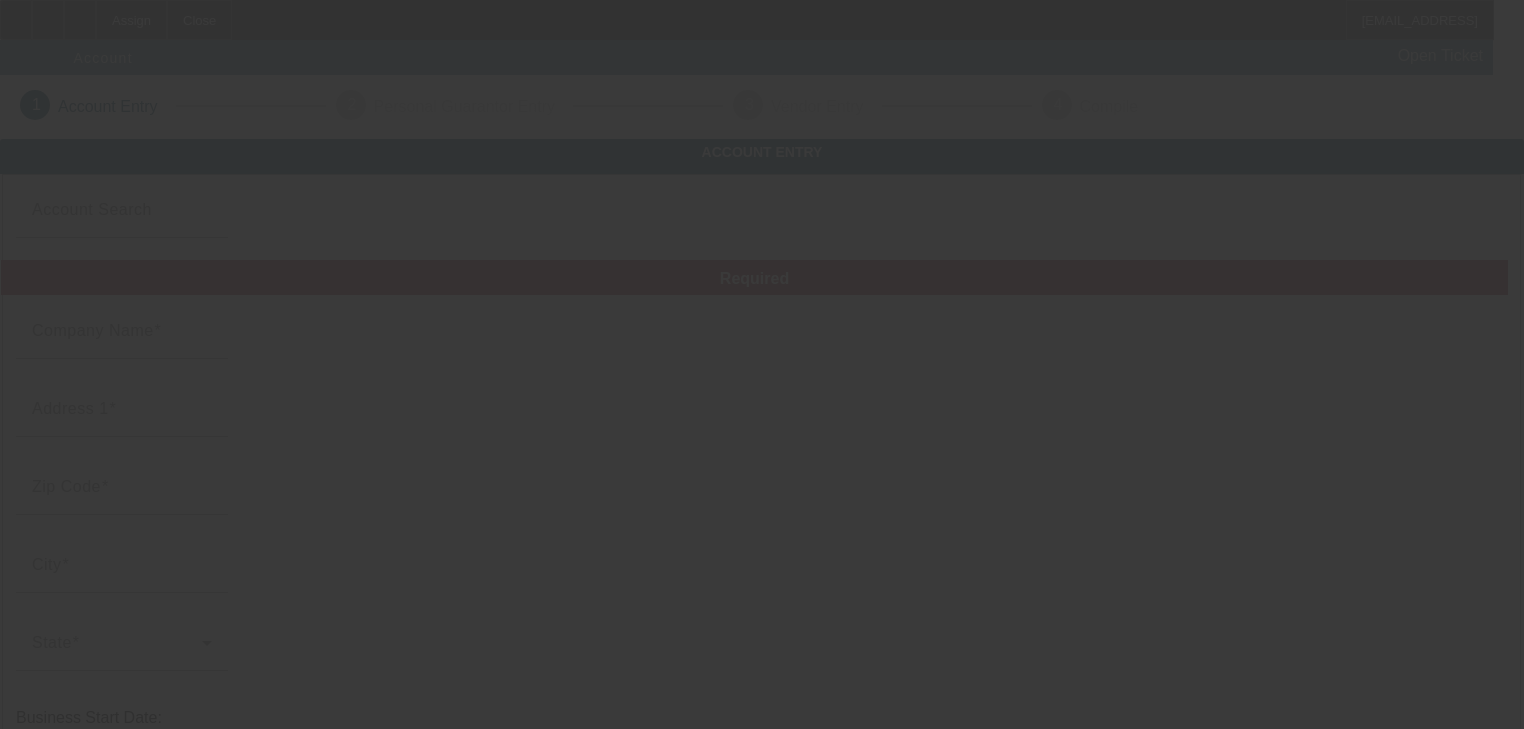 type on "8/4/2025" 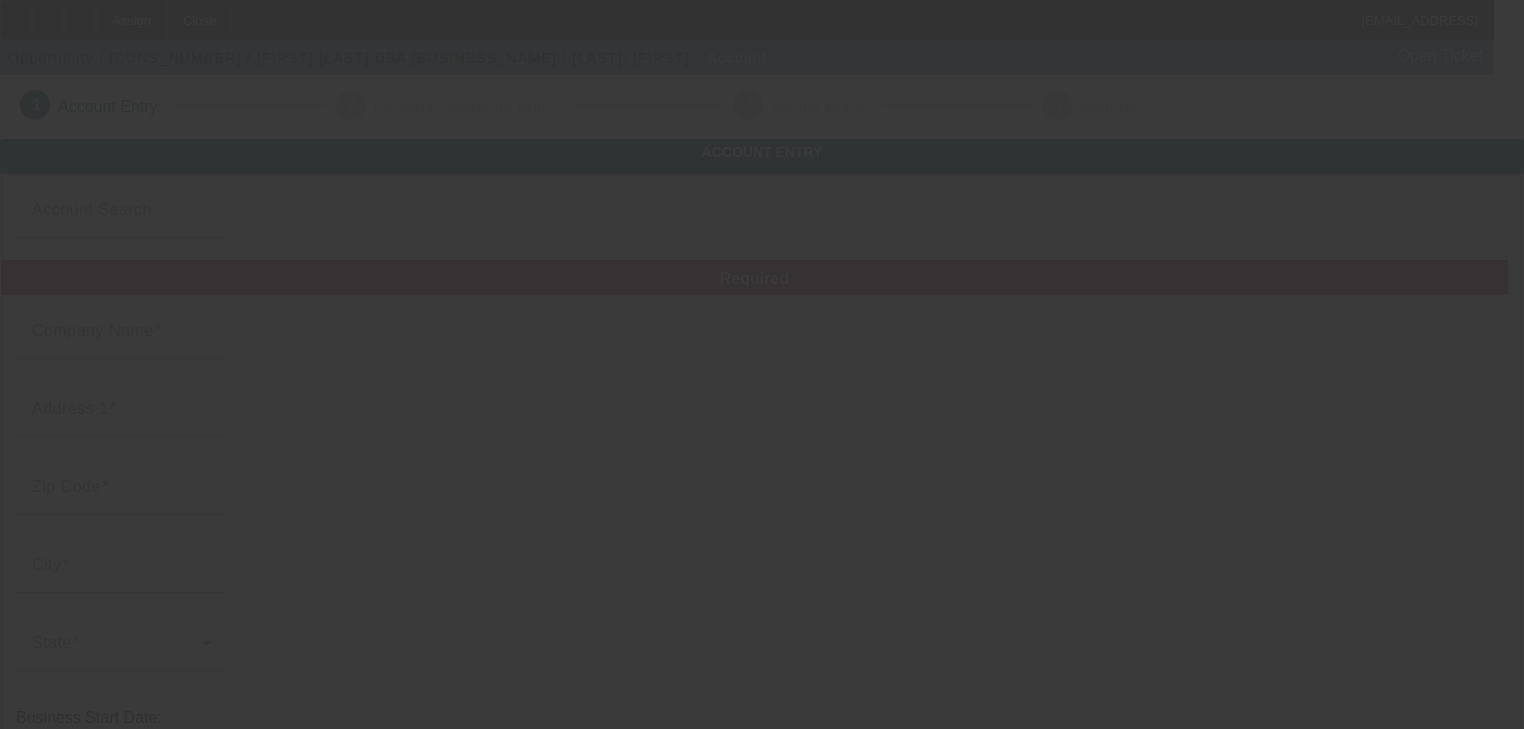 type on "[FIRST] [LAST]" 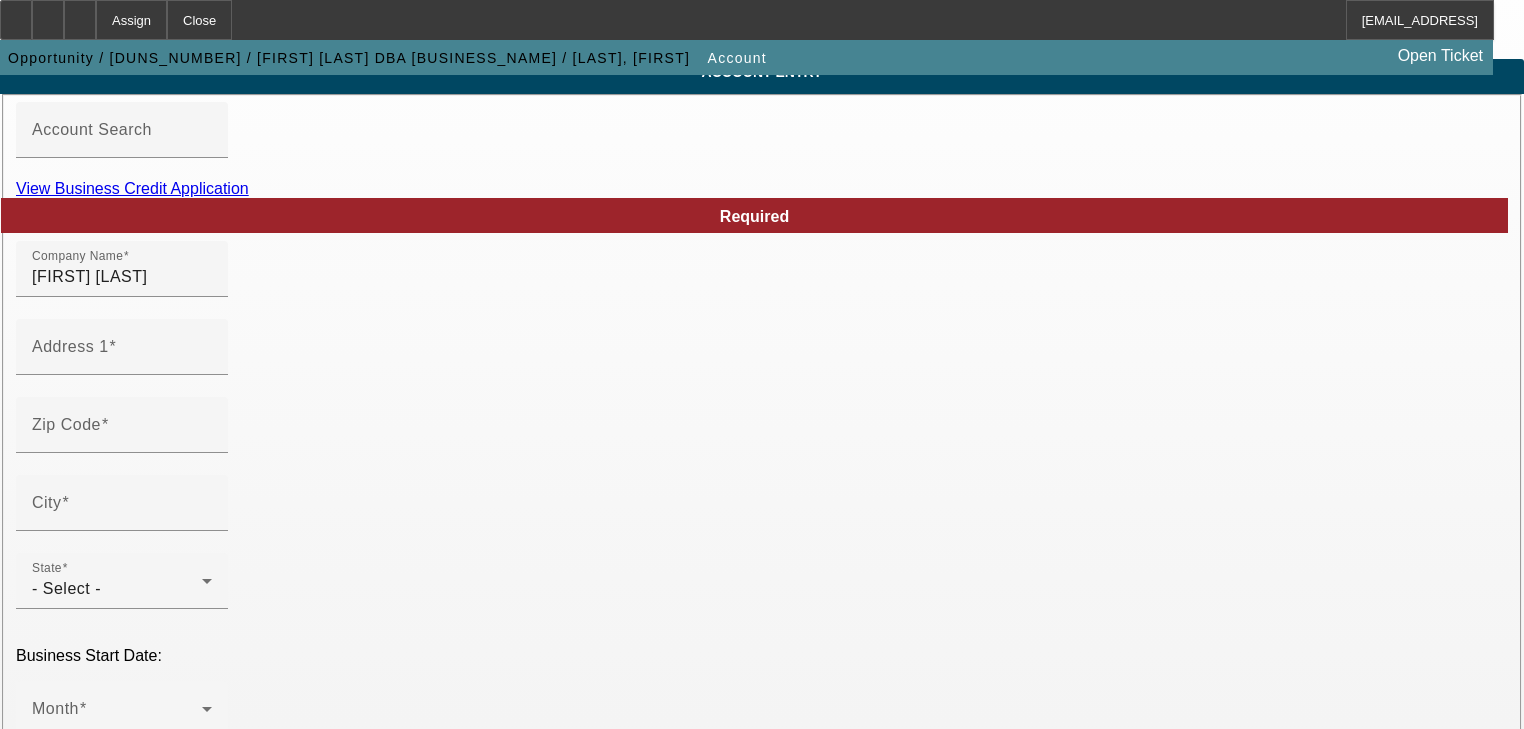 scroll, scrollTop: 80, scrollLeft: 0, axis: vertical 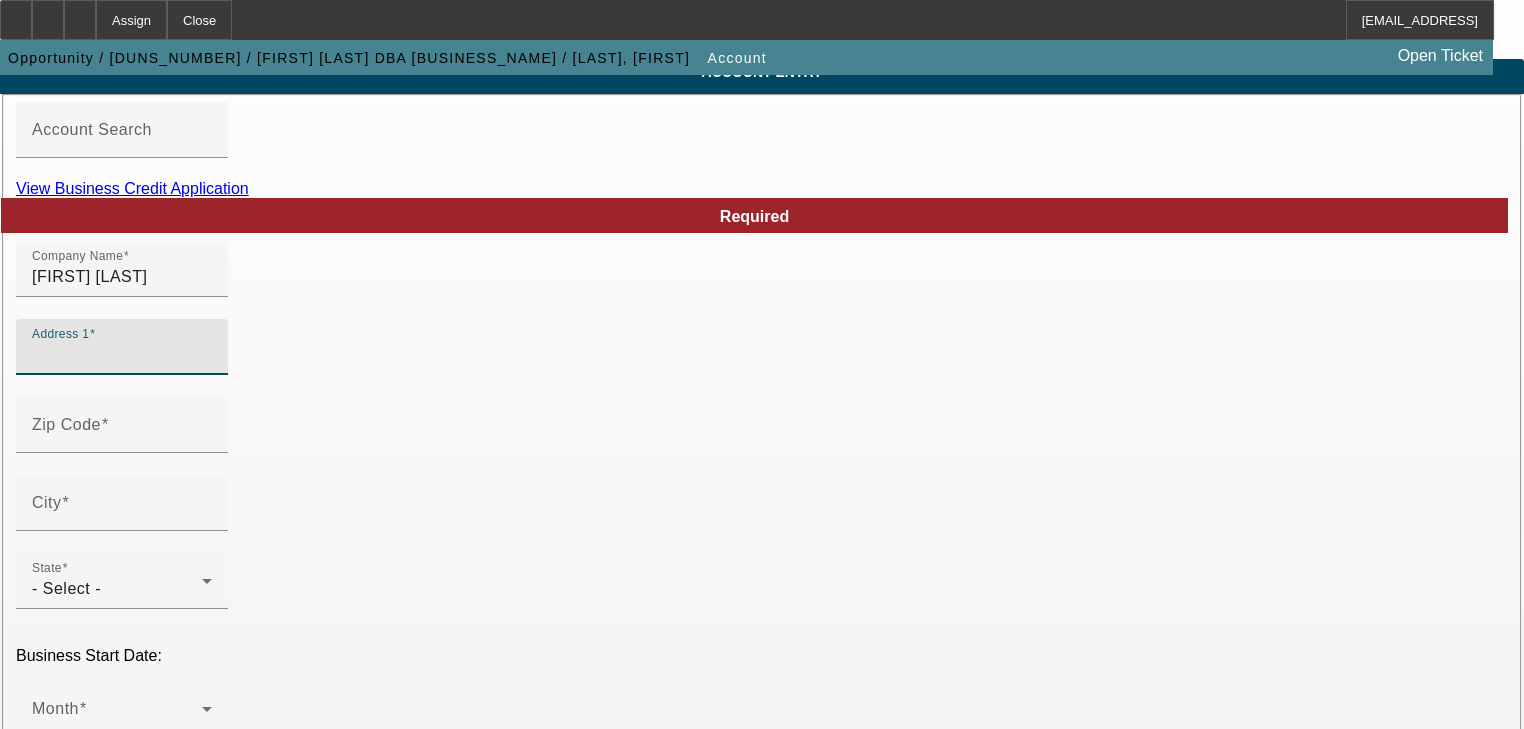 click on "Address 1" at bounding box center (122, 355) 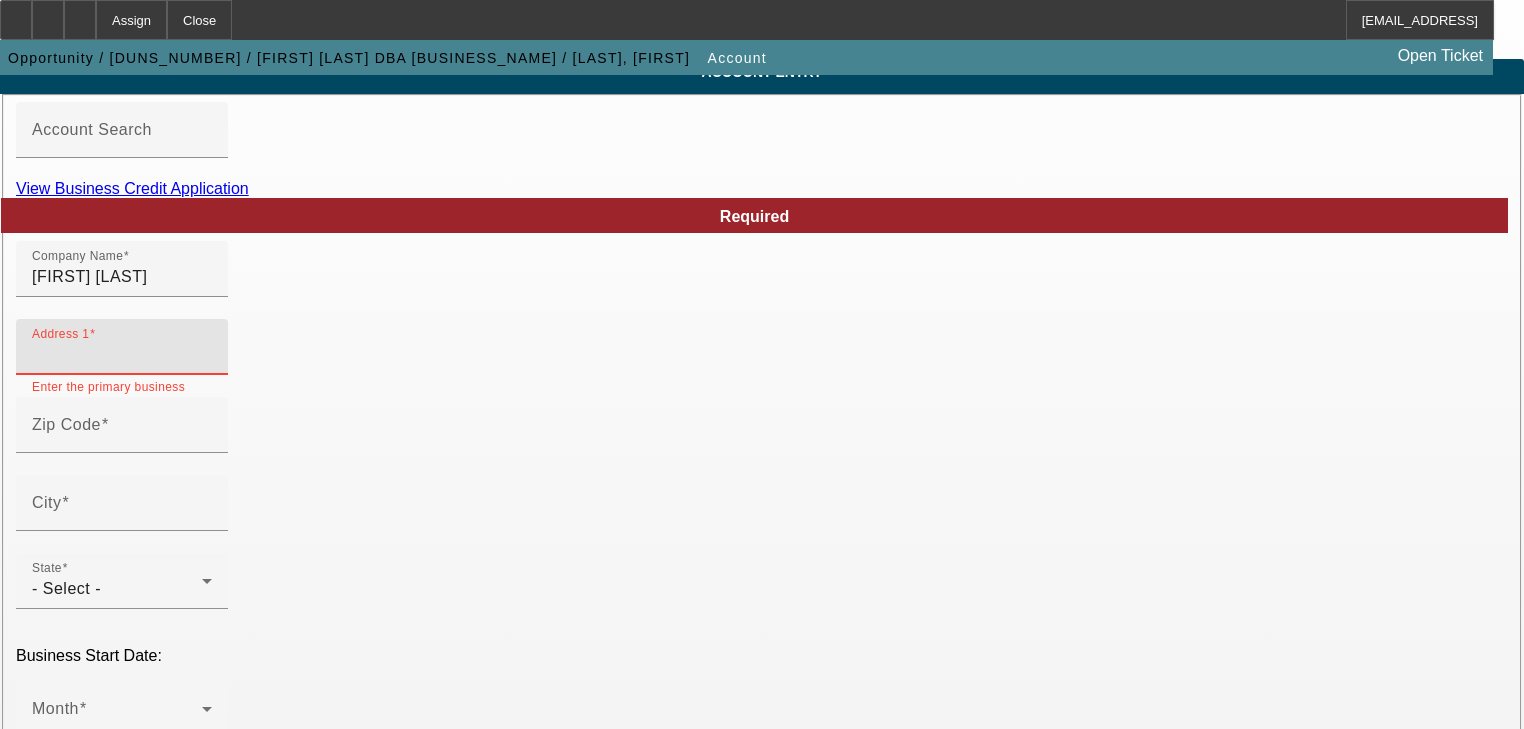 click on "Address 1" at bounding box center [122, 355] 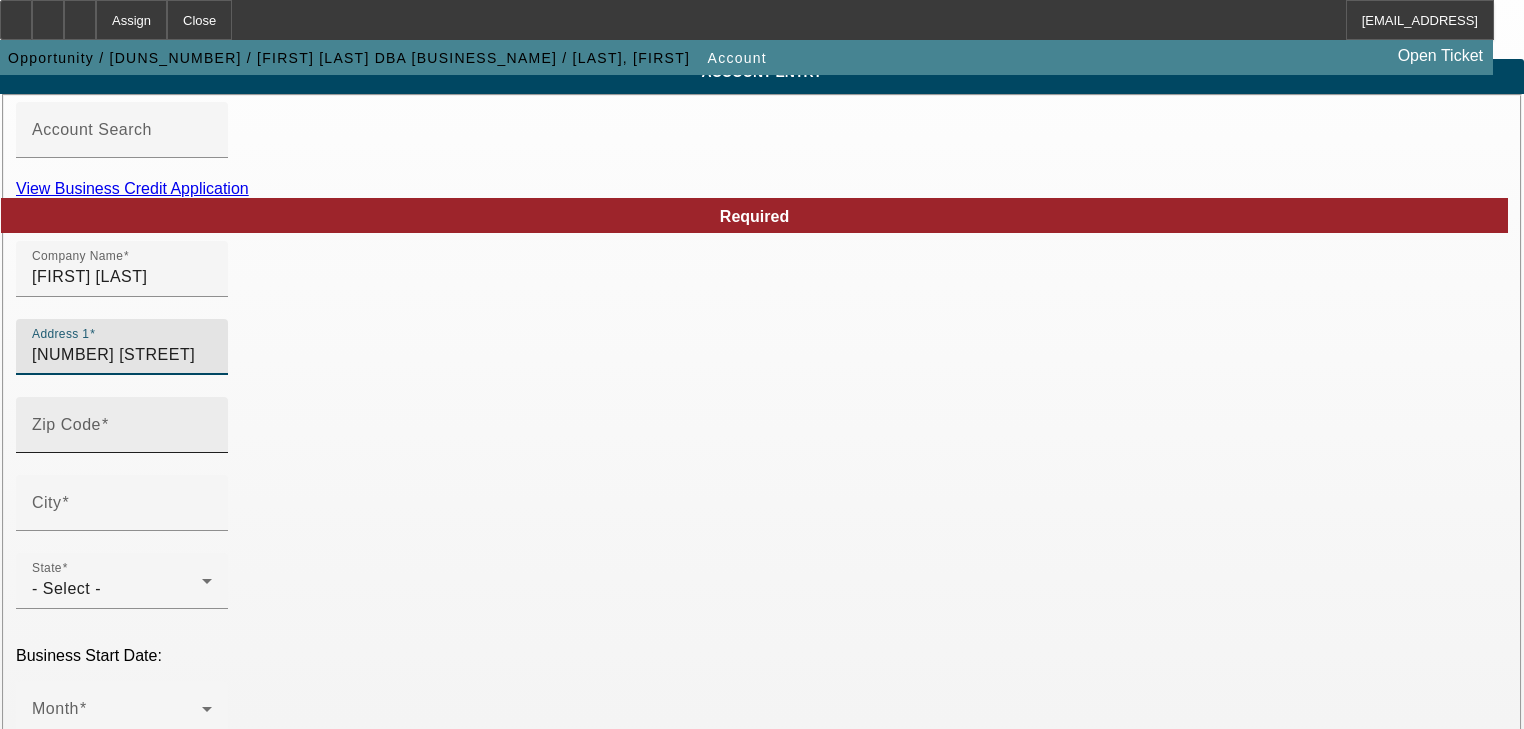 type on "72 Addison hollow rd" 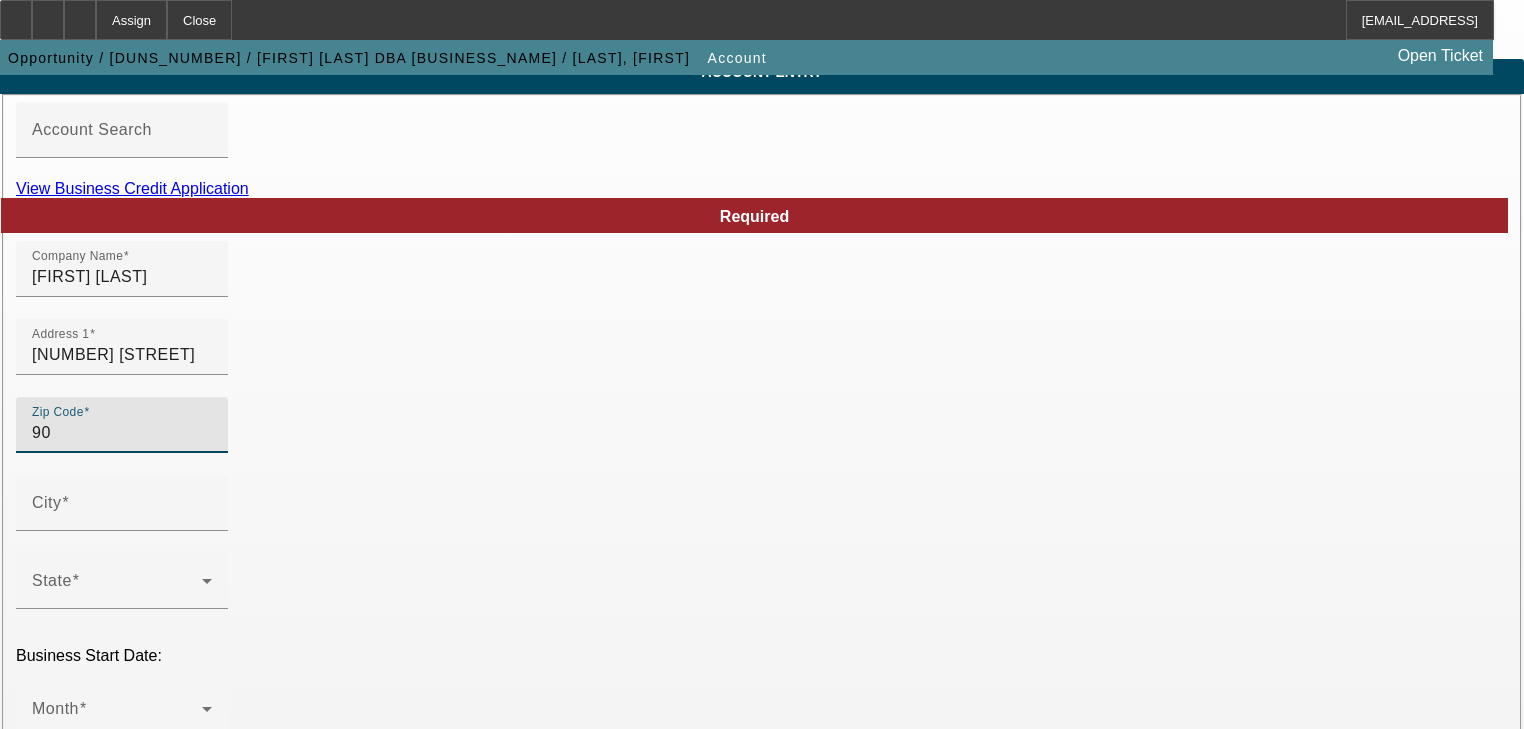 type on "9" 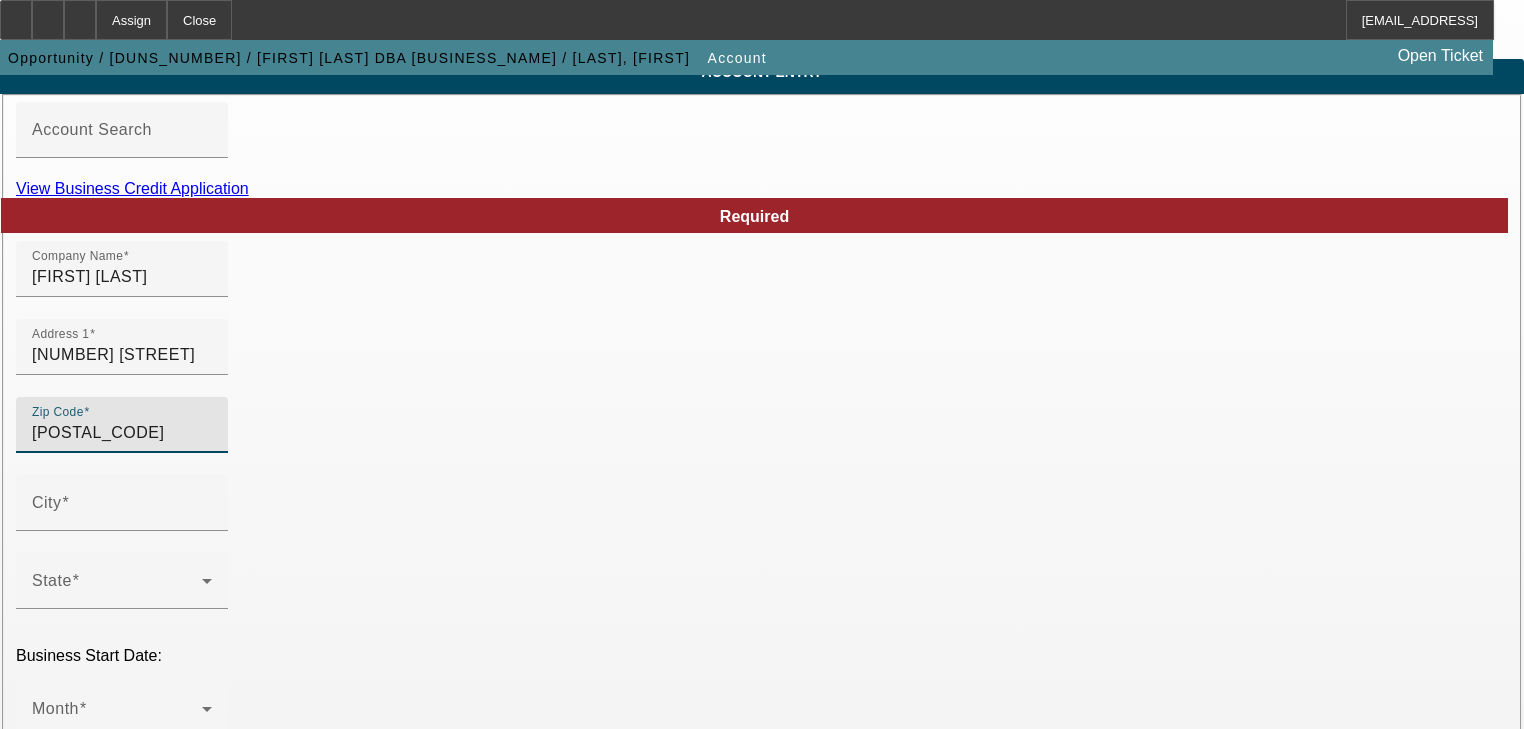 type on "37083" 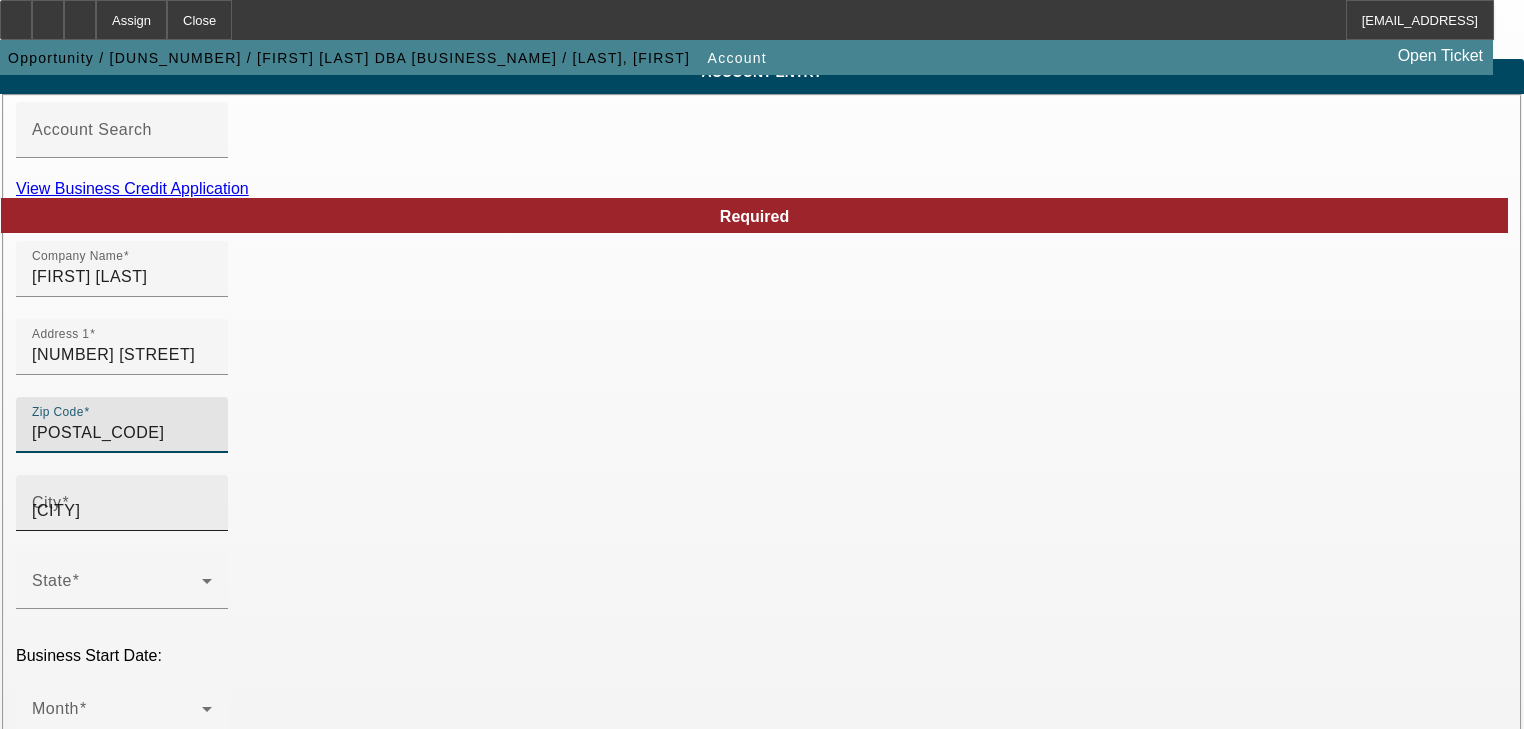 type on "Macon" 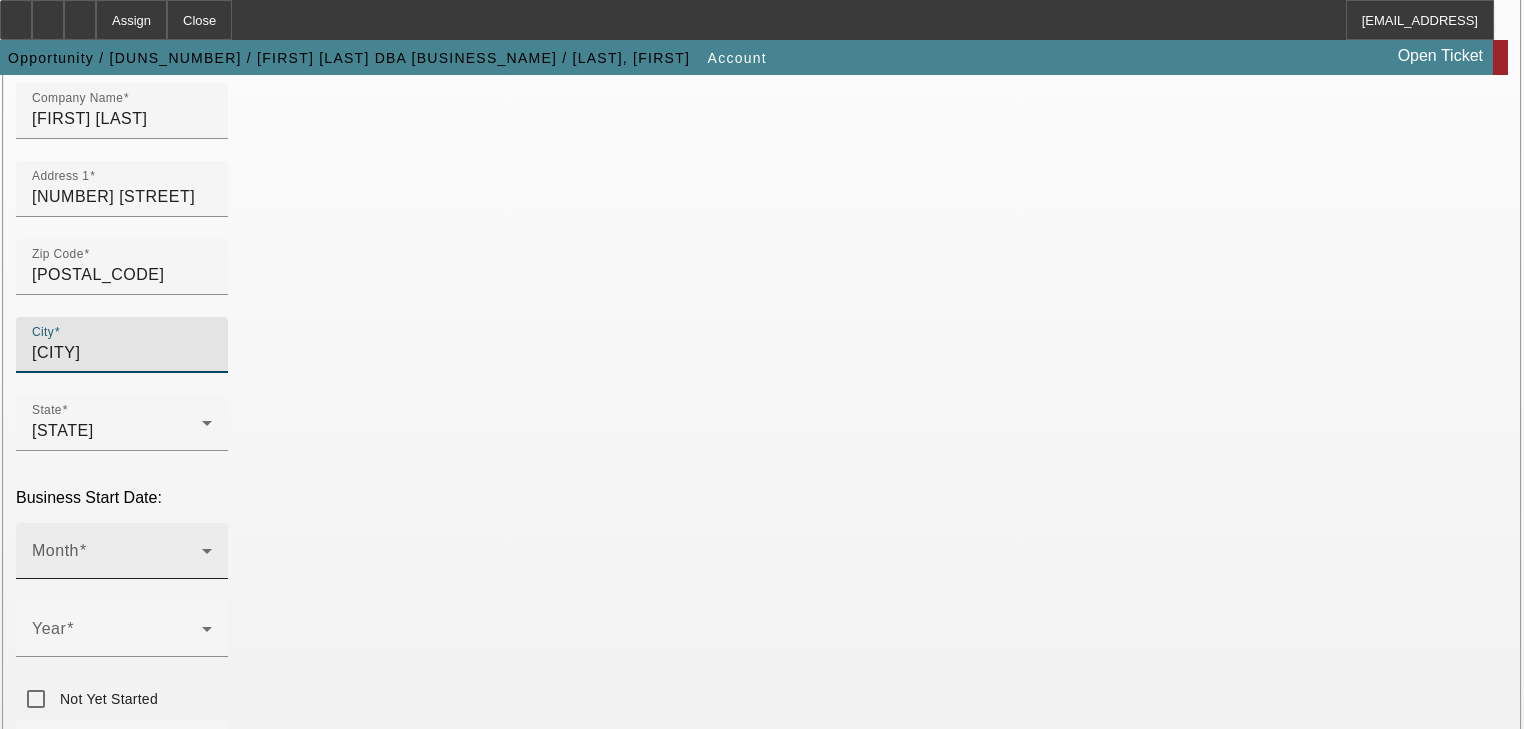 scroll, scrollTop: 240, scrollLeft: 0, axis: vertical 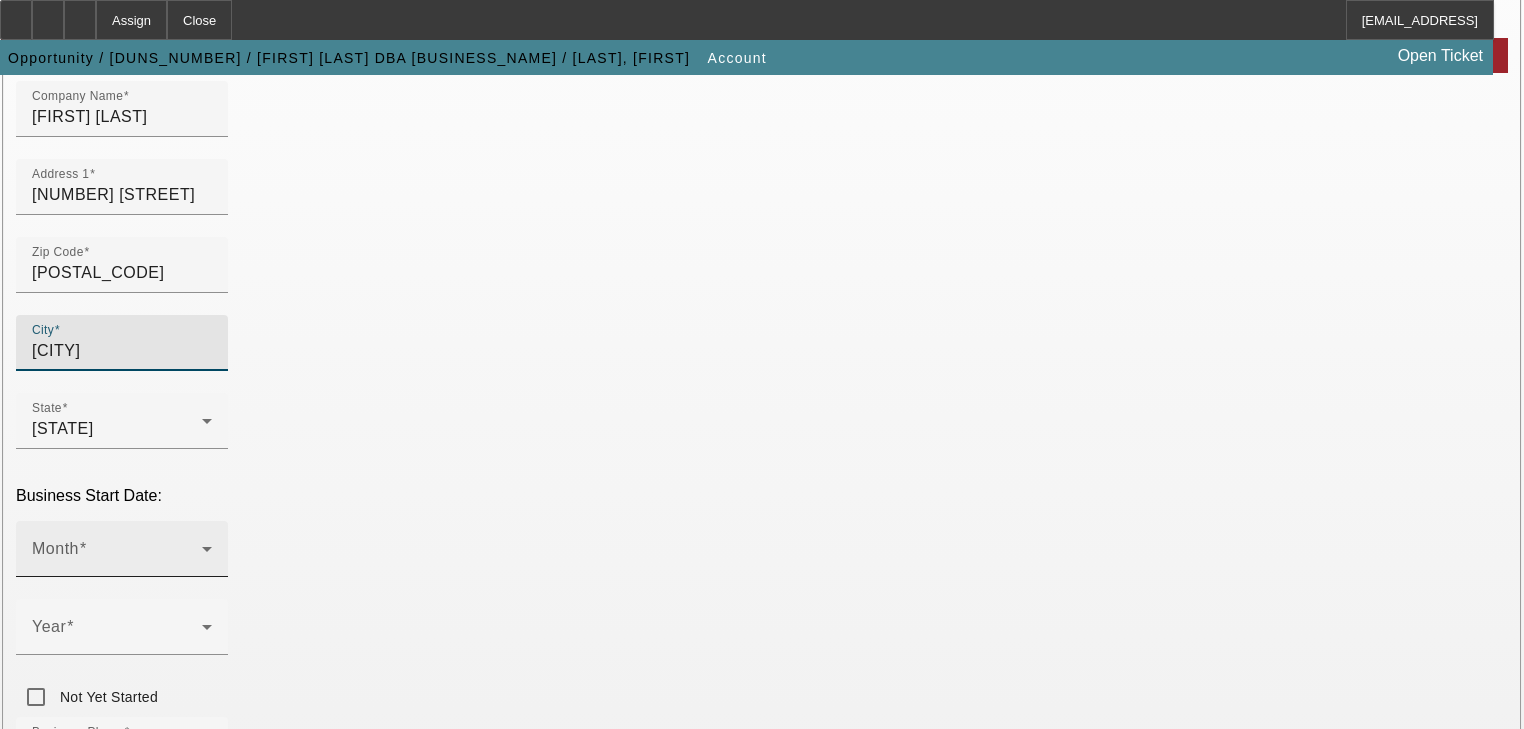 click at bounding box center (117, 557) 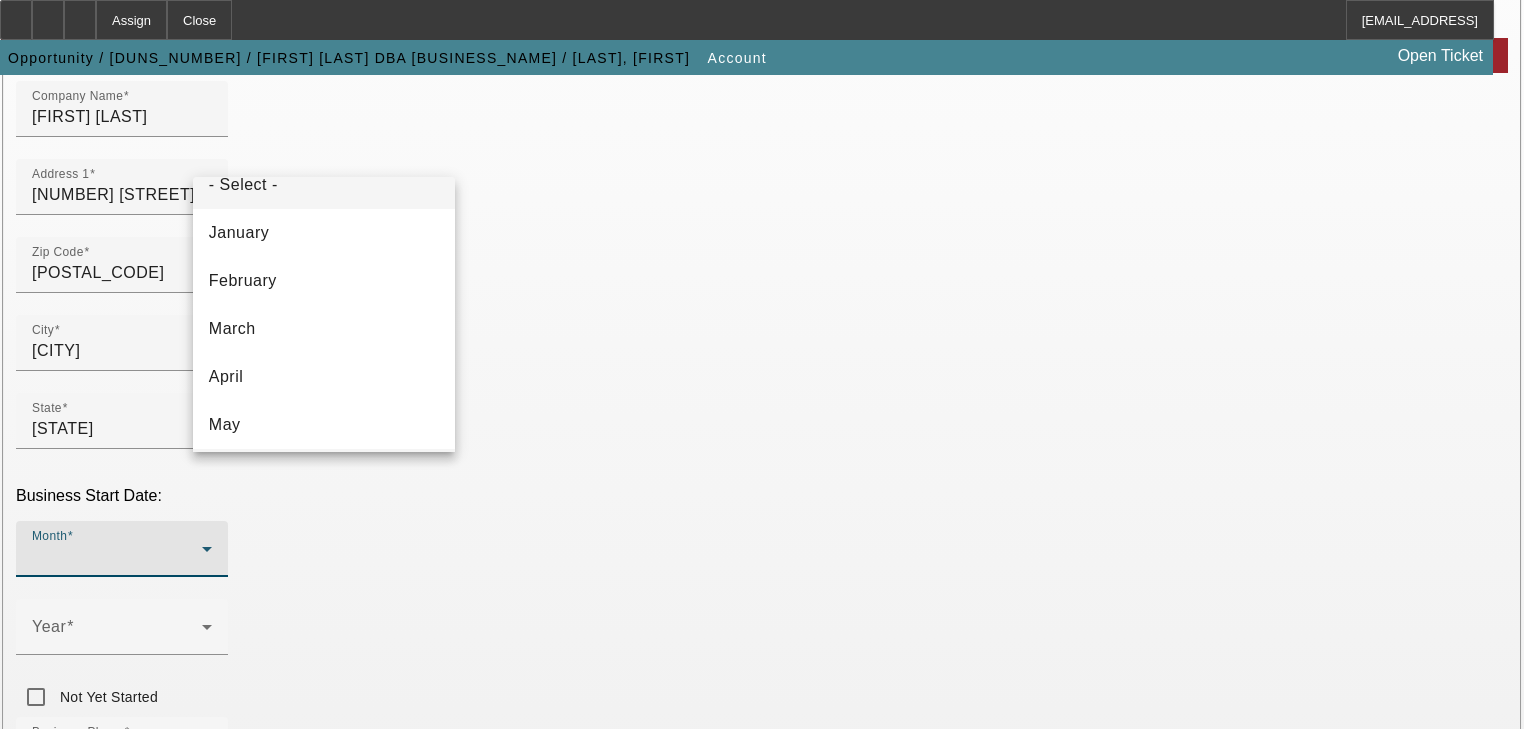 scroll, scrollTop: 0, scrollLeft: 0, axis: both 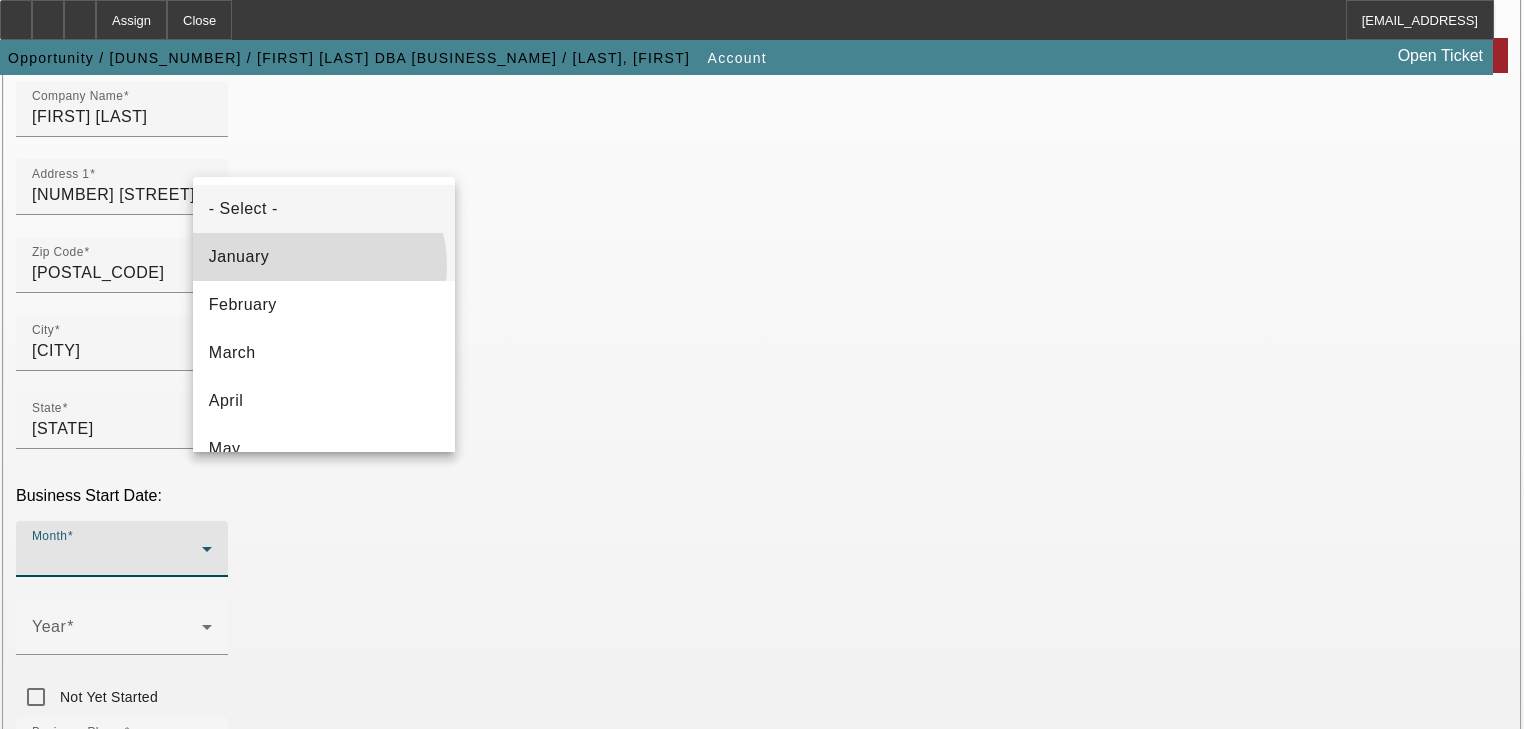 click on "January" at bounding box center (324, 257) 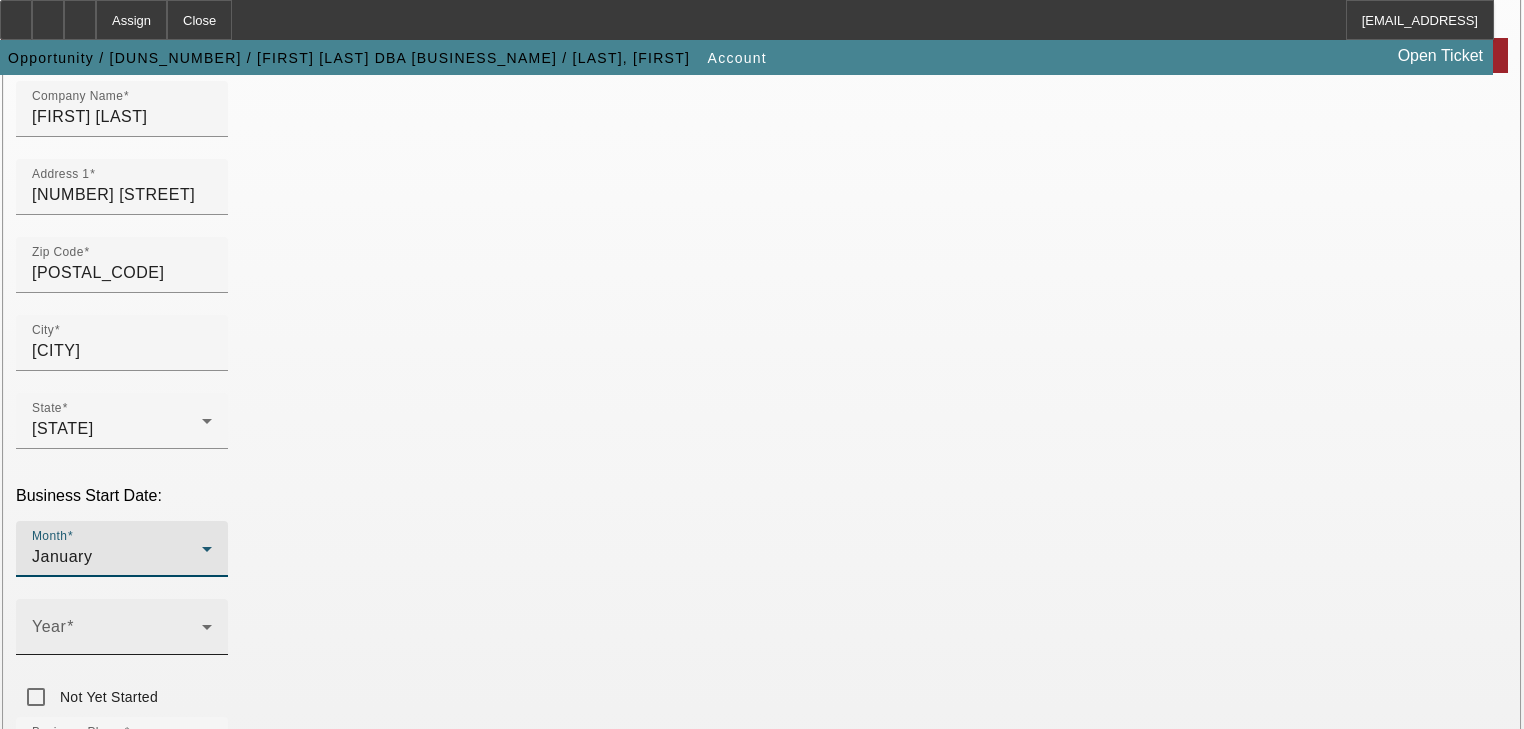 click at bounding box center [117, 635] 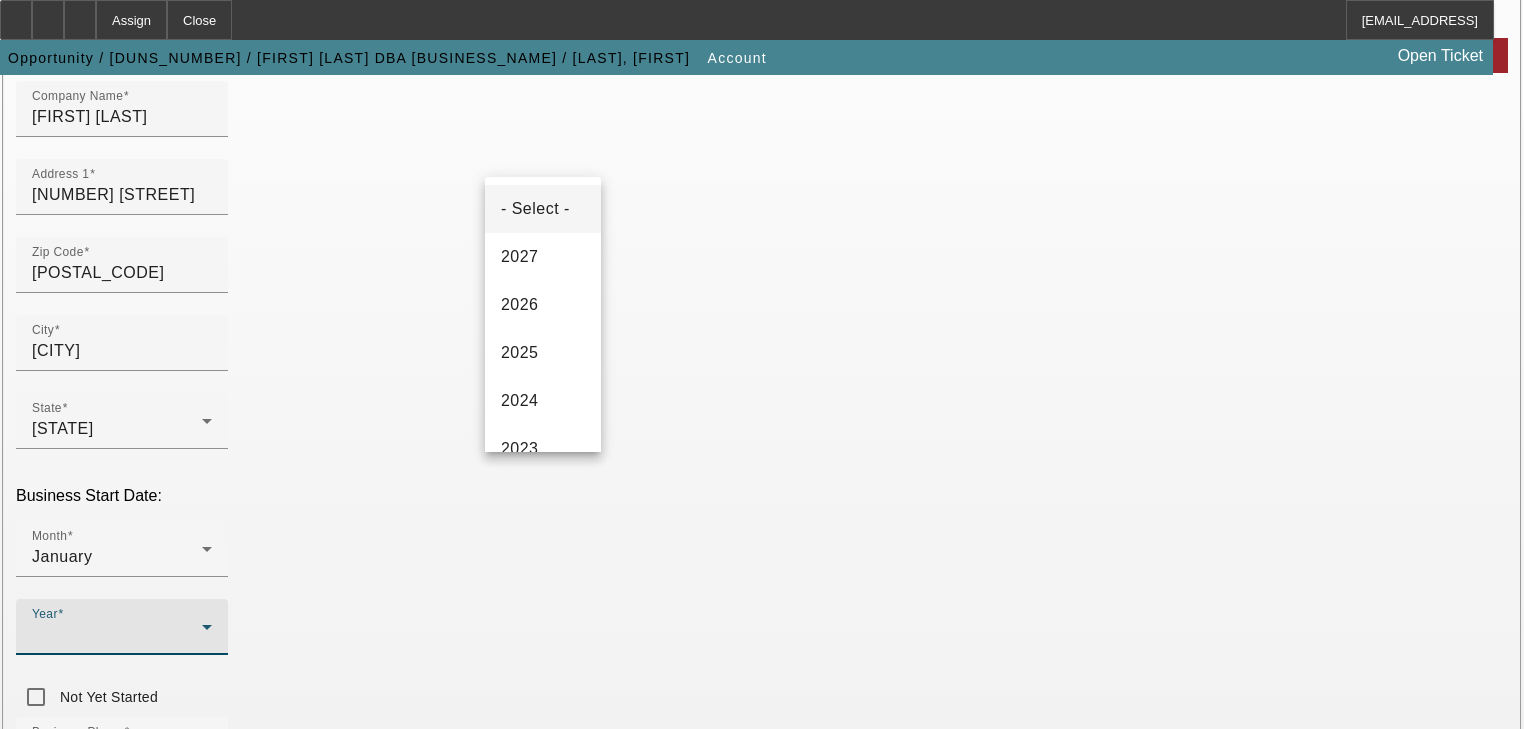 click at bounding box center (762, 364) 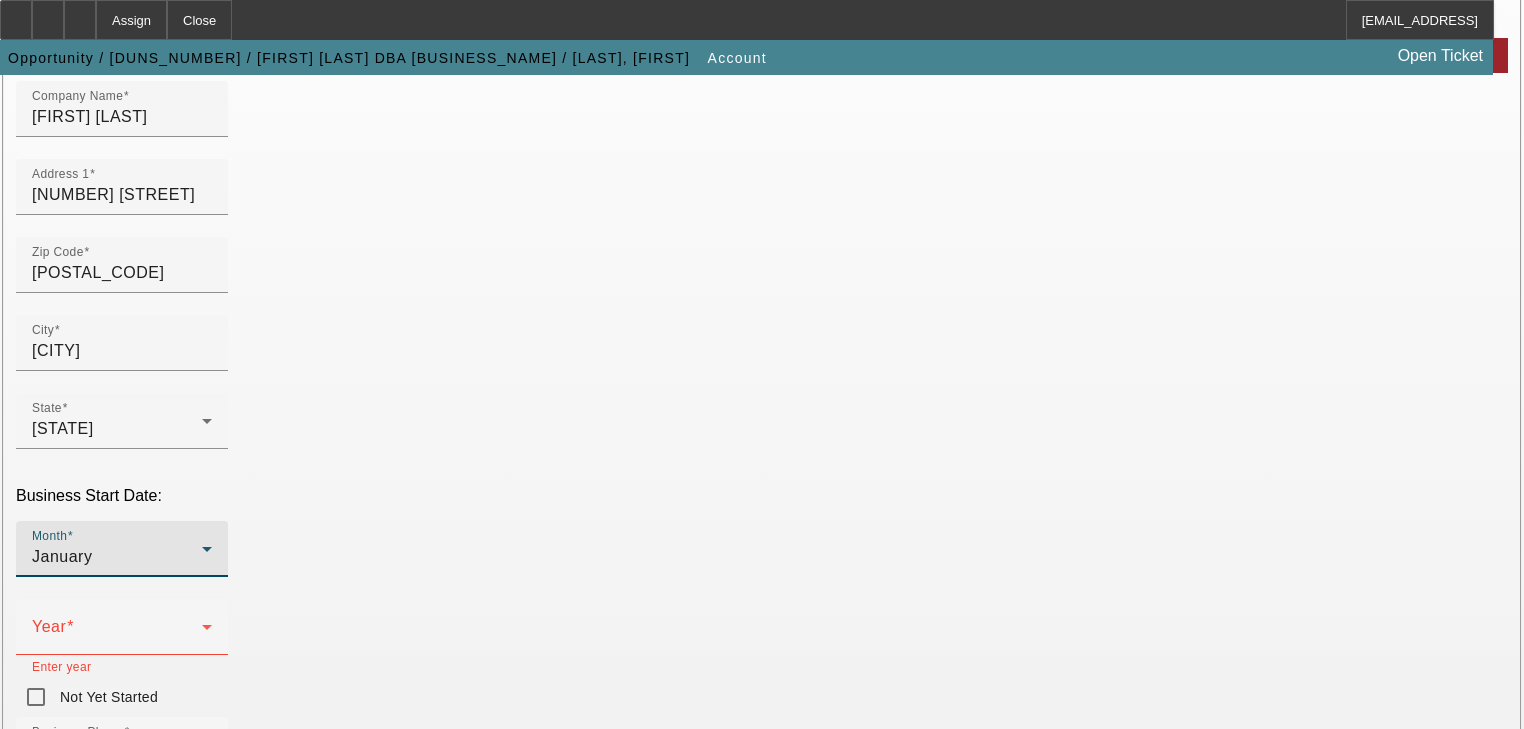 click on "January" at bounding box center [117, 557] 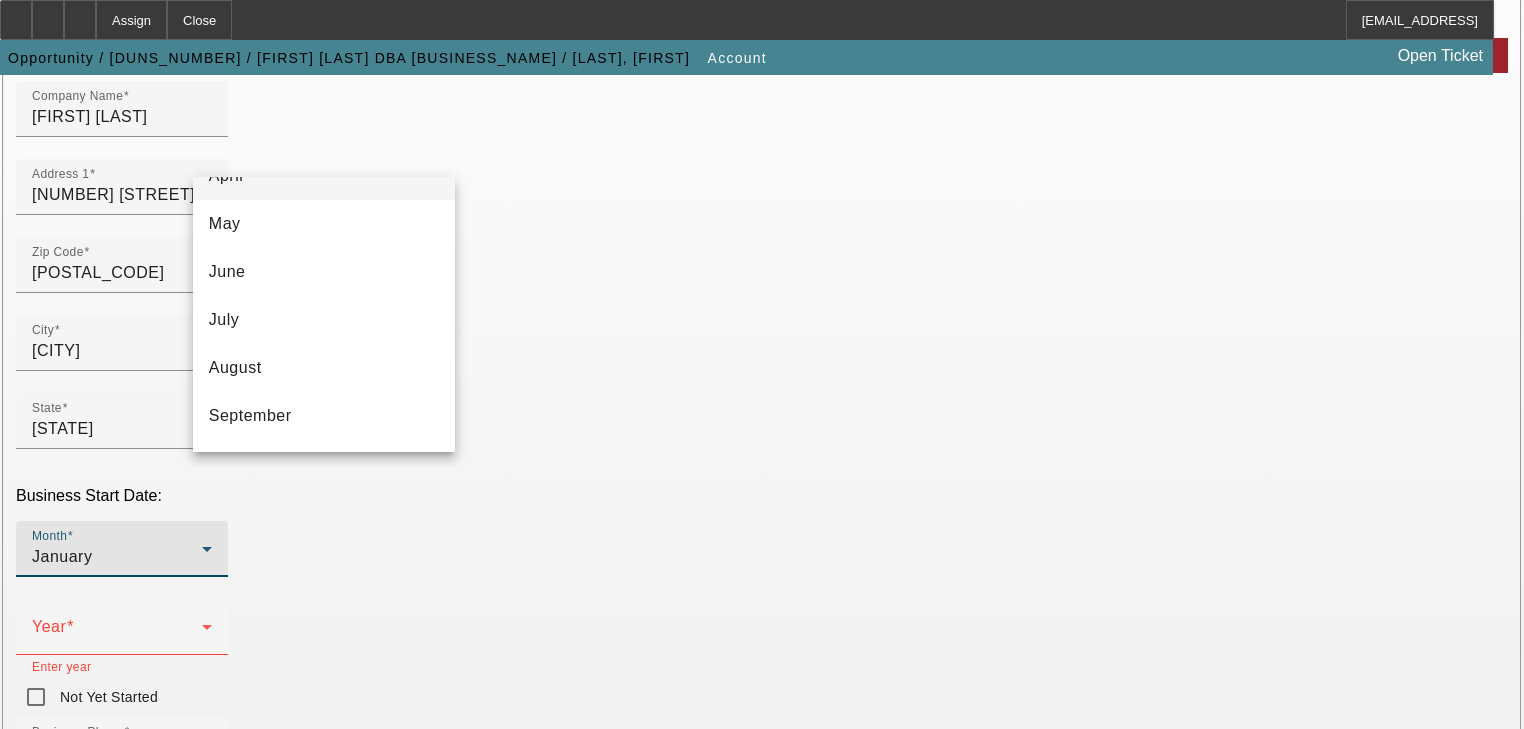 scroll, scrollTop: 240, scrollLeft: 0, axis: vertical 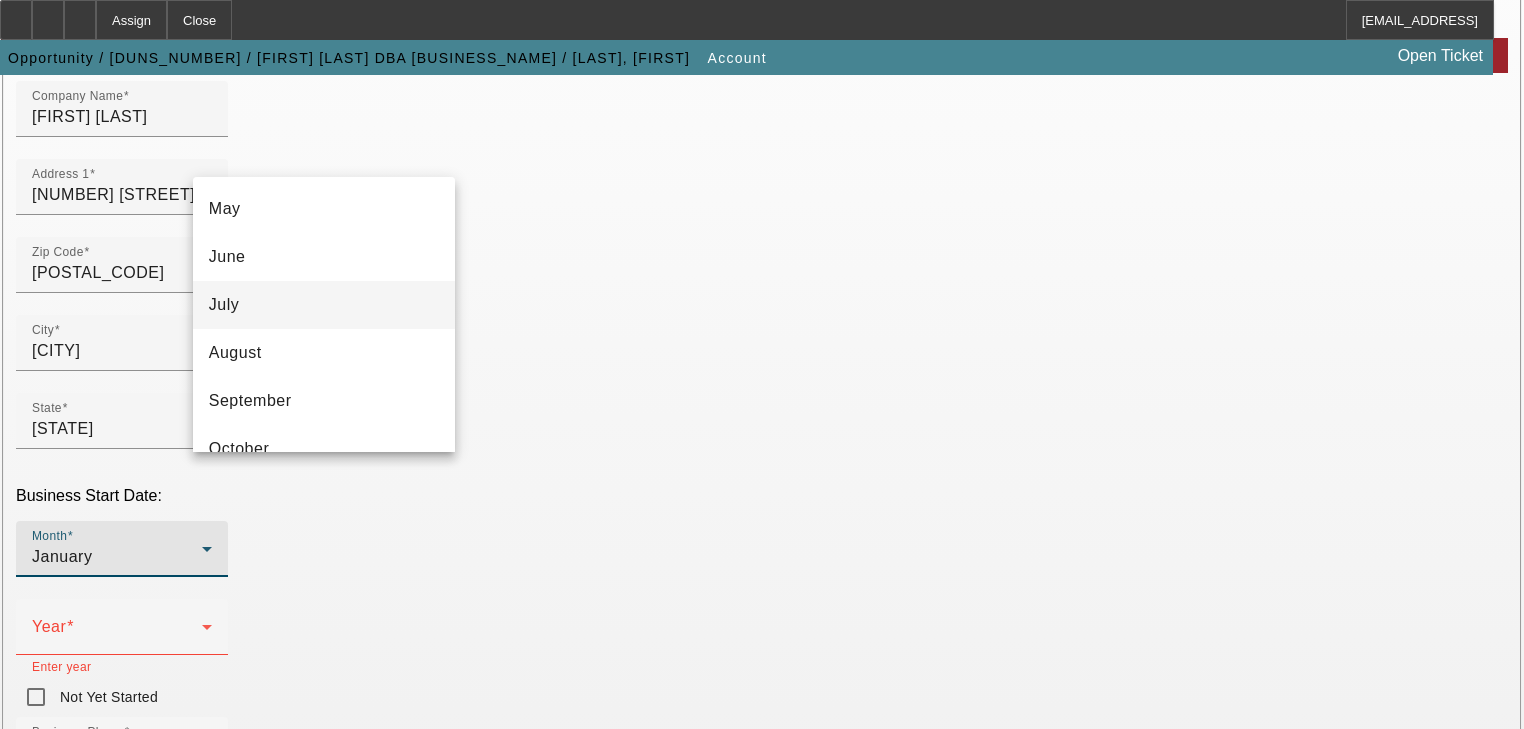 click on "July" at bounding box center (324, 305) 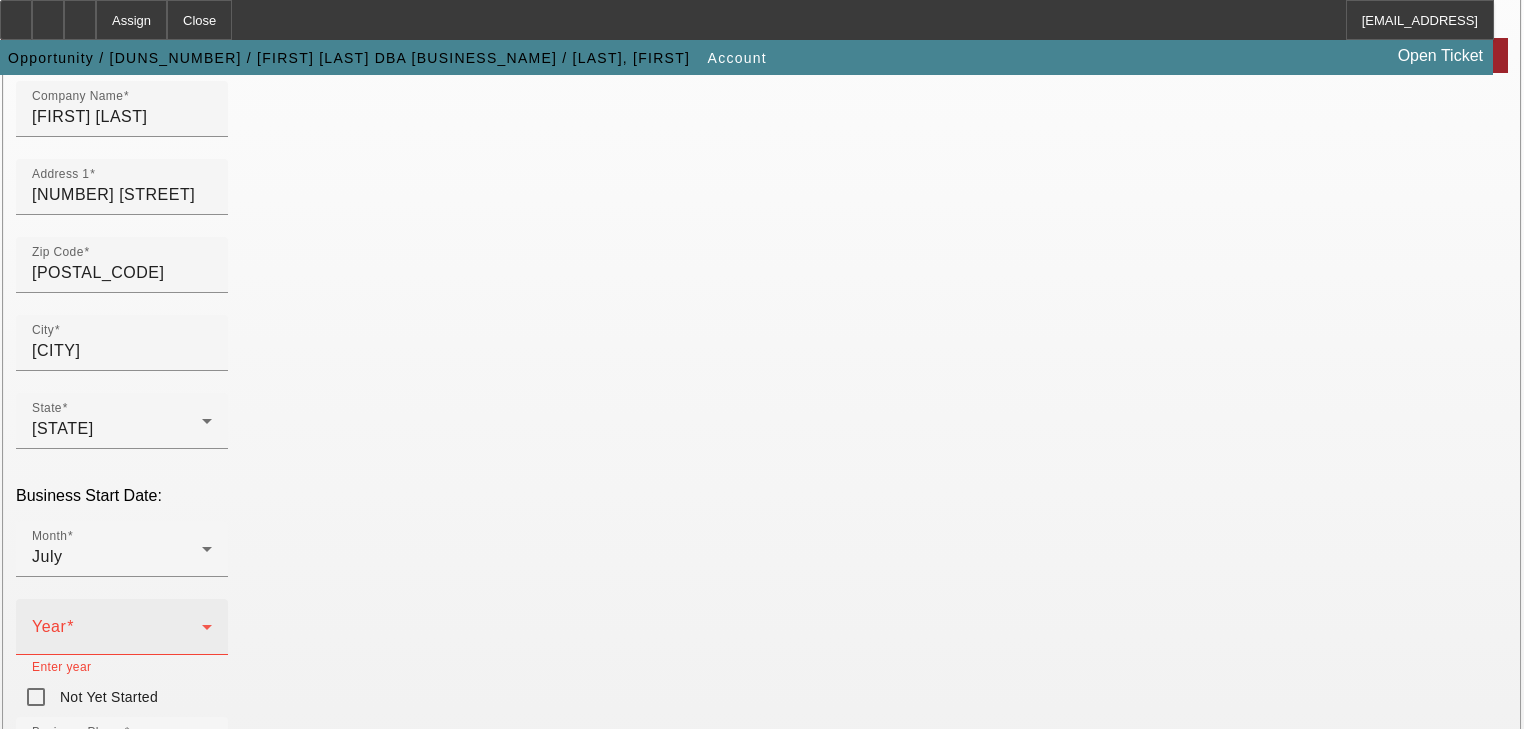 click on "Year" 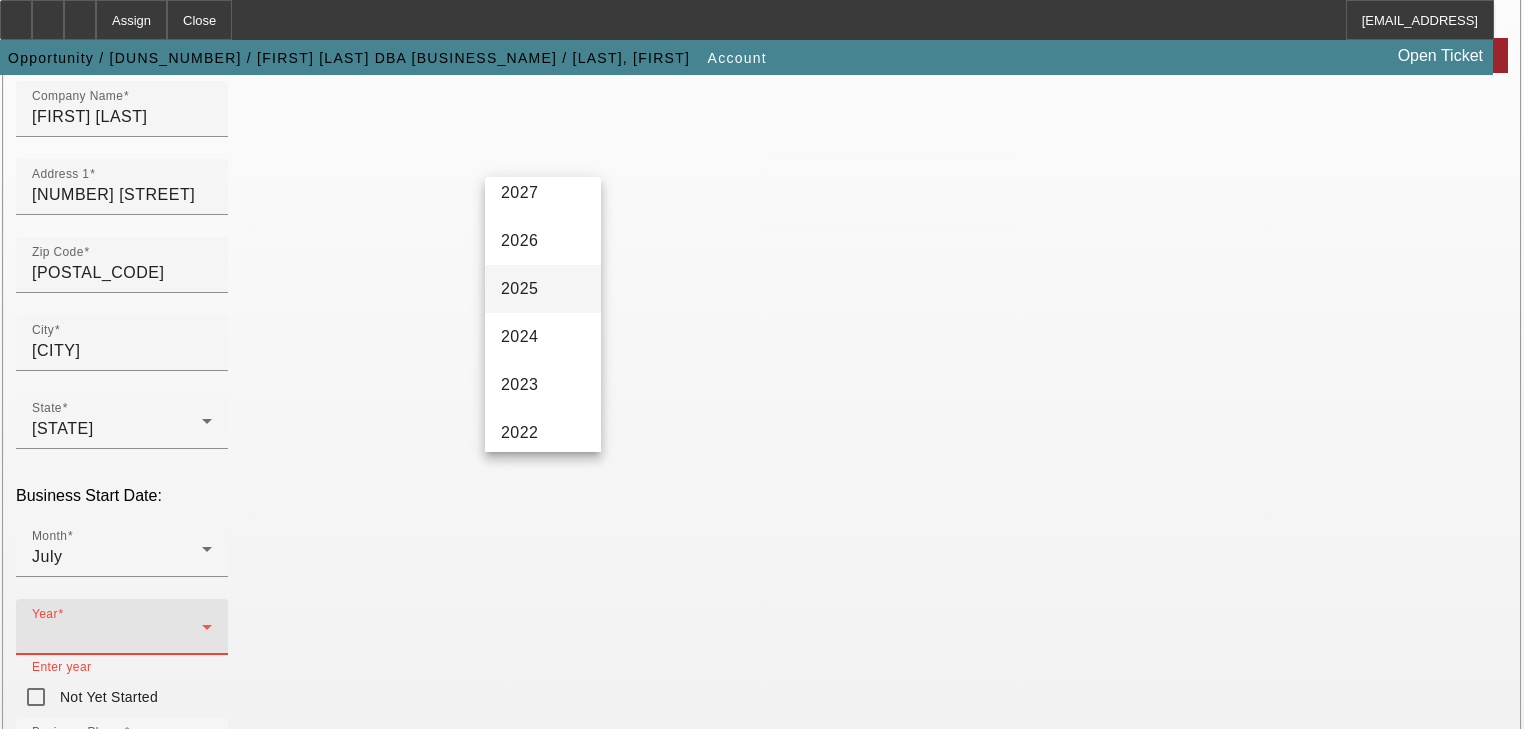 scroll, scrollTop: 160, scrollLeft: 0, axis: vertical 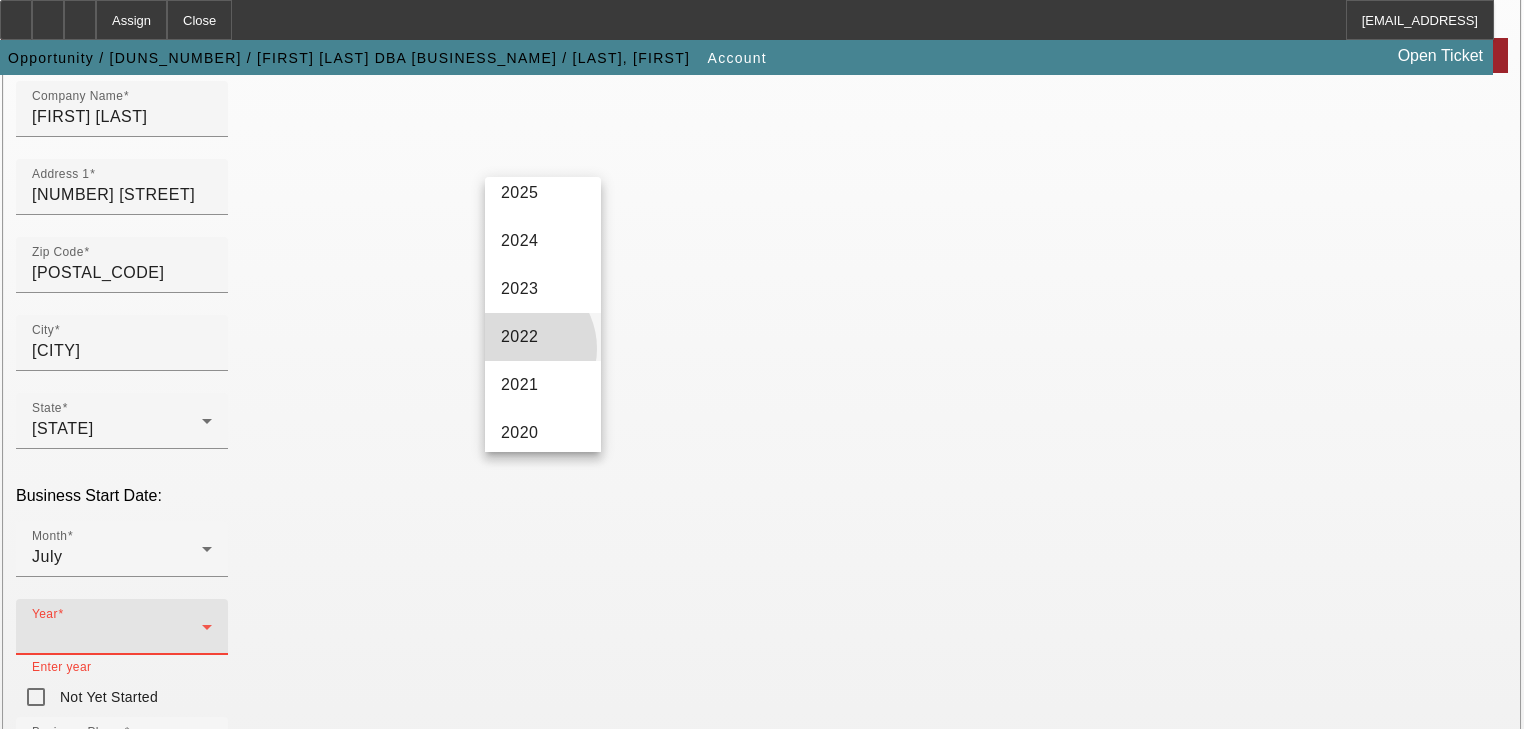 click on "2022" at bounding box center [520, 337] 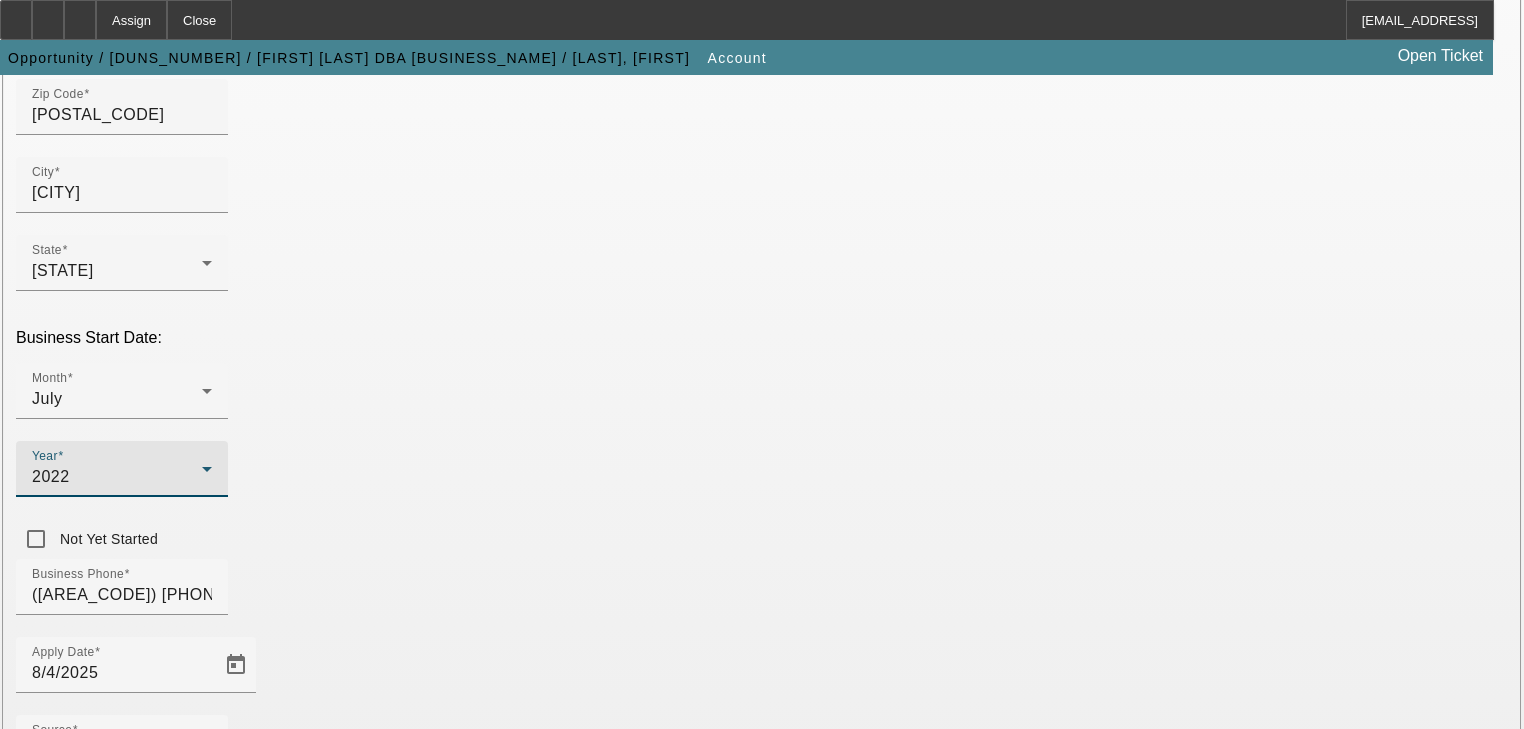 scroll, scrollTop: 400, scrollLeft: 0, axis: vertical 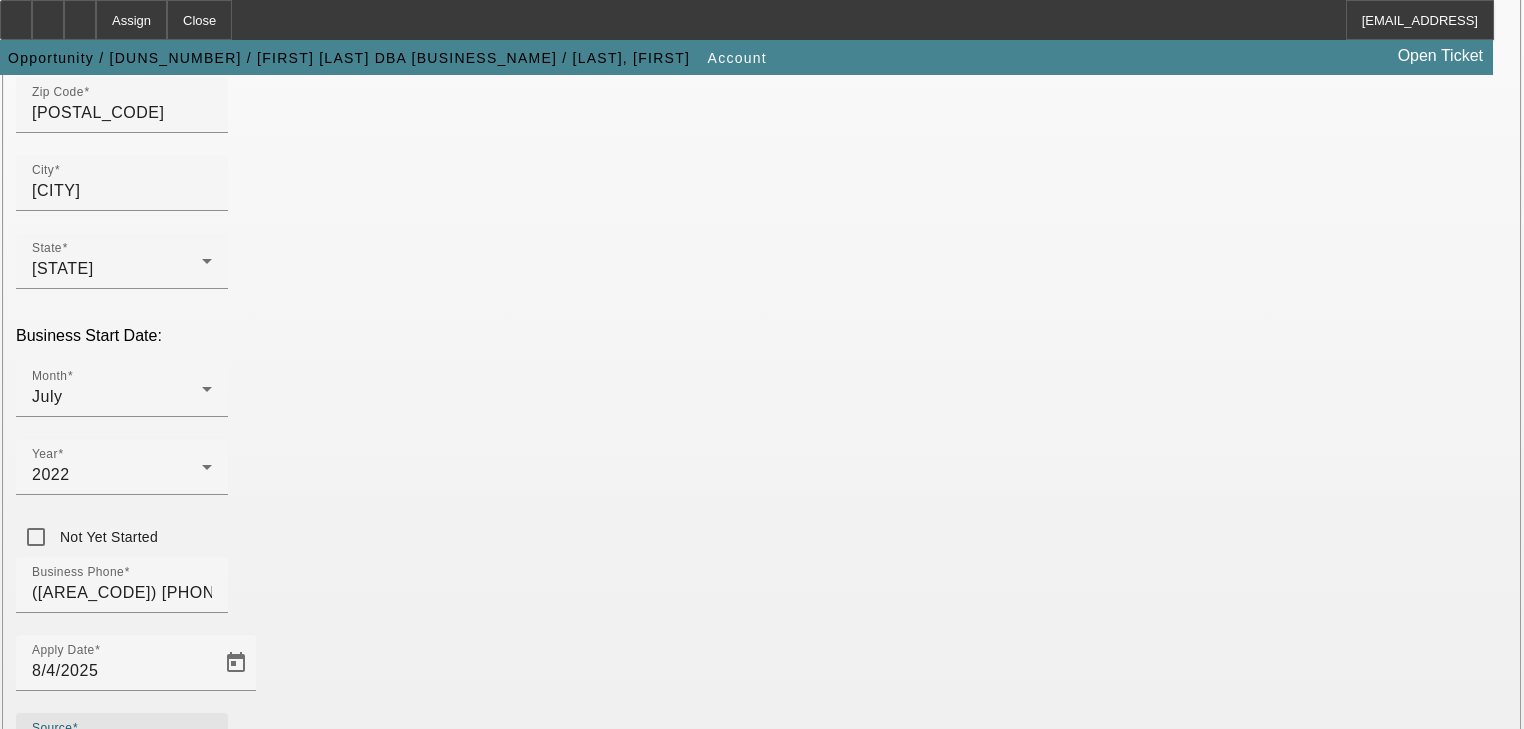 click on "- Select -" at bounding box center (66, 748) 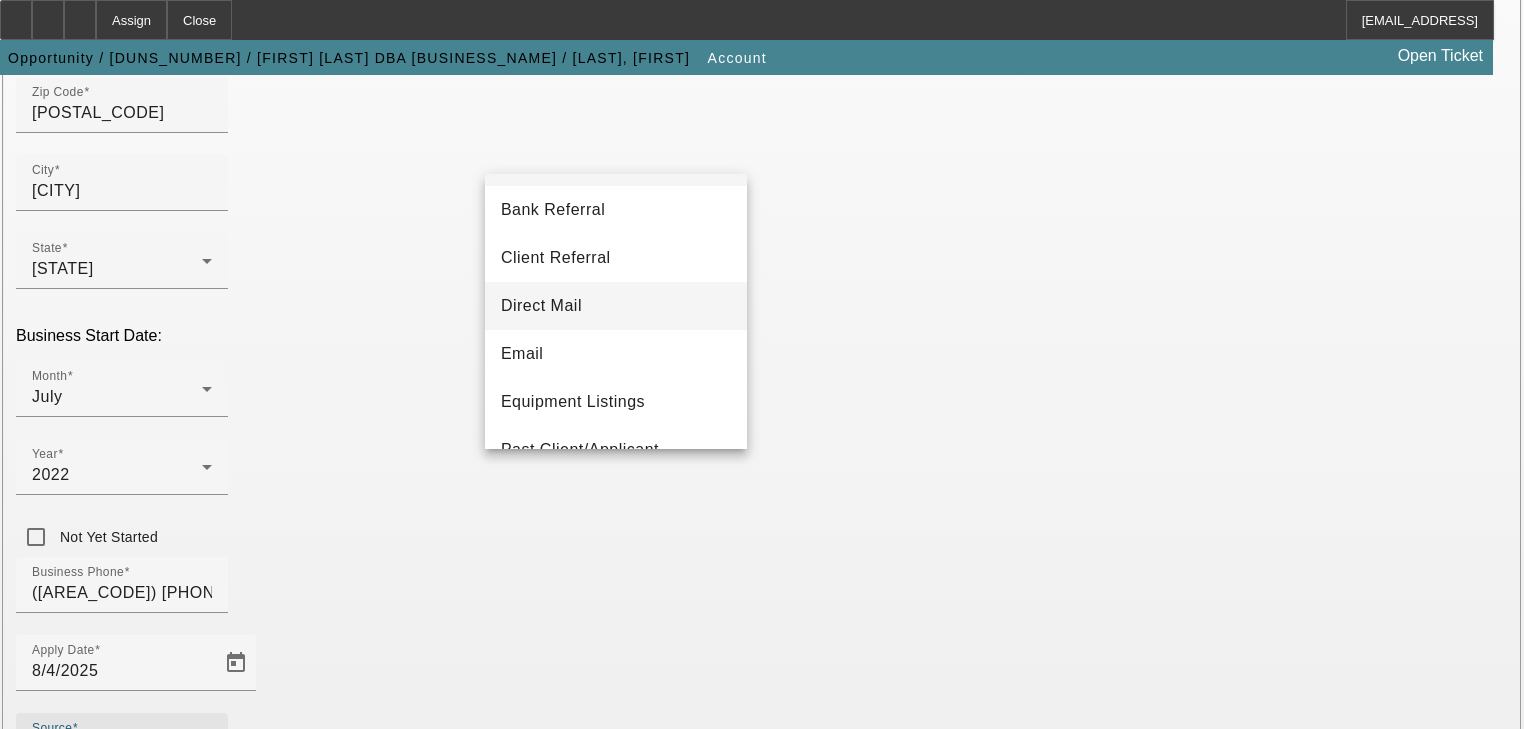 scroll, scrollTop: 160, scrollLeft: 0, axis: vertical 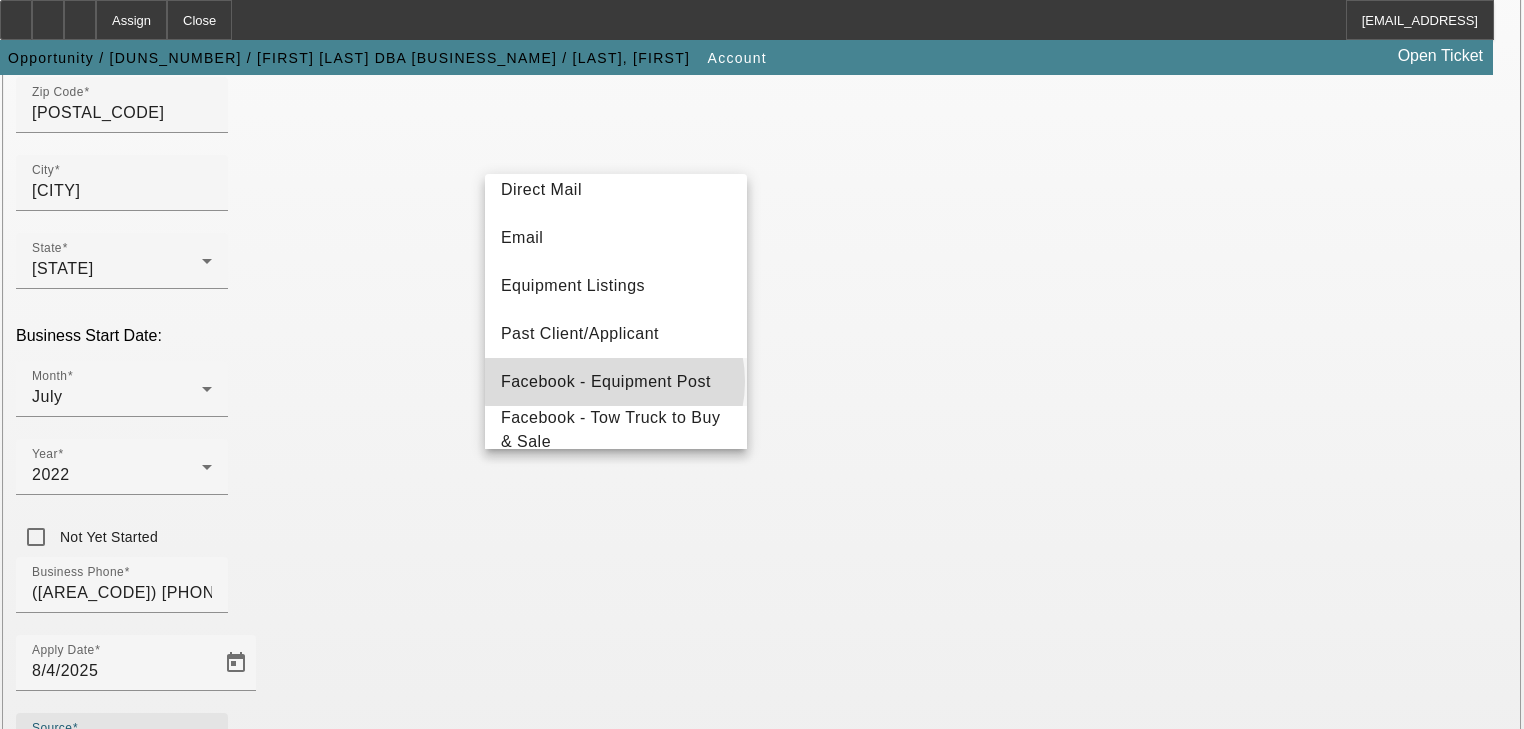click on "Facebook - Equipment Post" at bounding box center [606, 382] 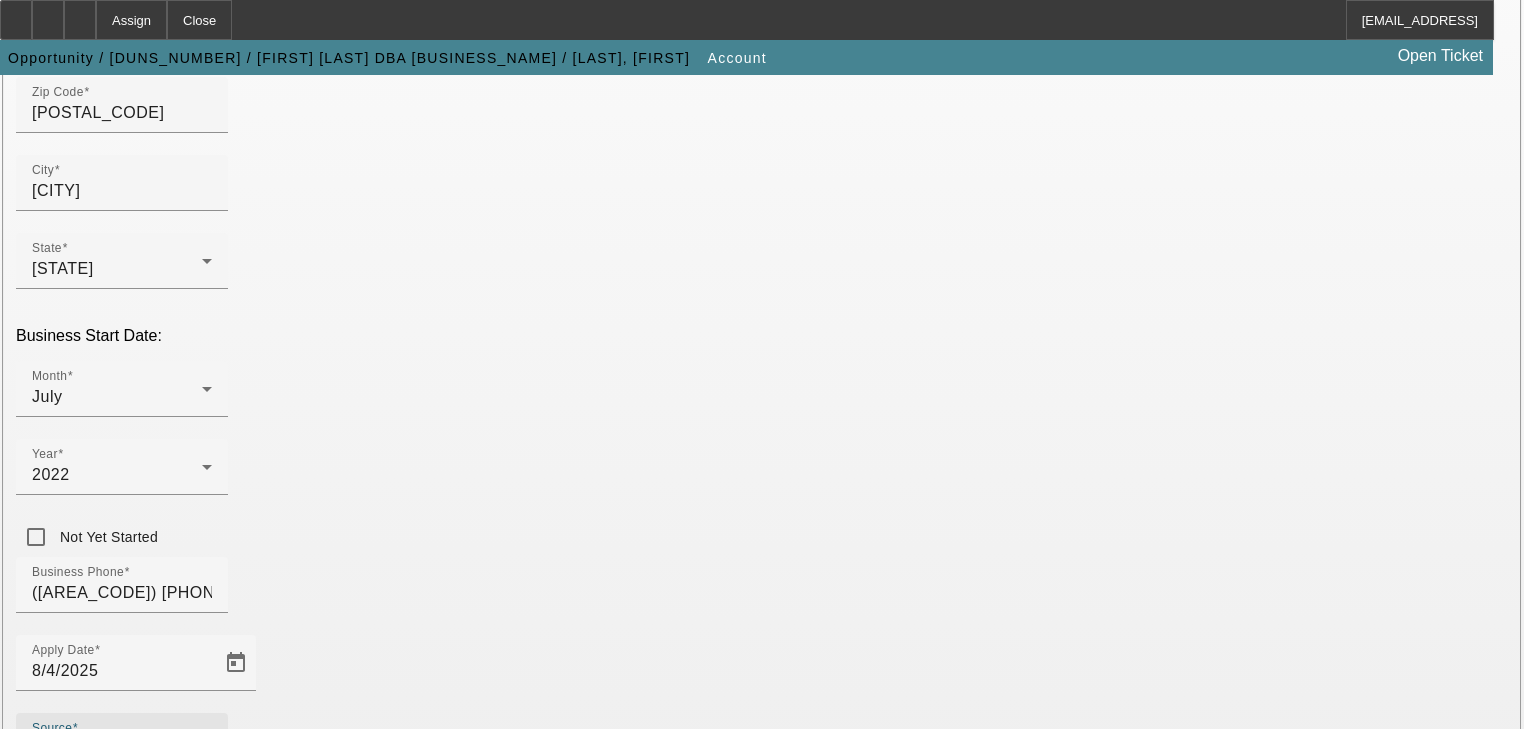 click on "Organization Type" at bounding box center [101, 1839] 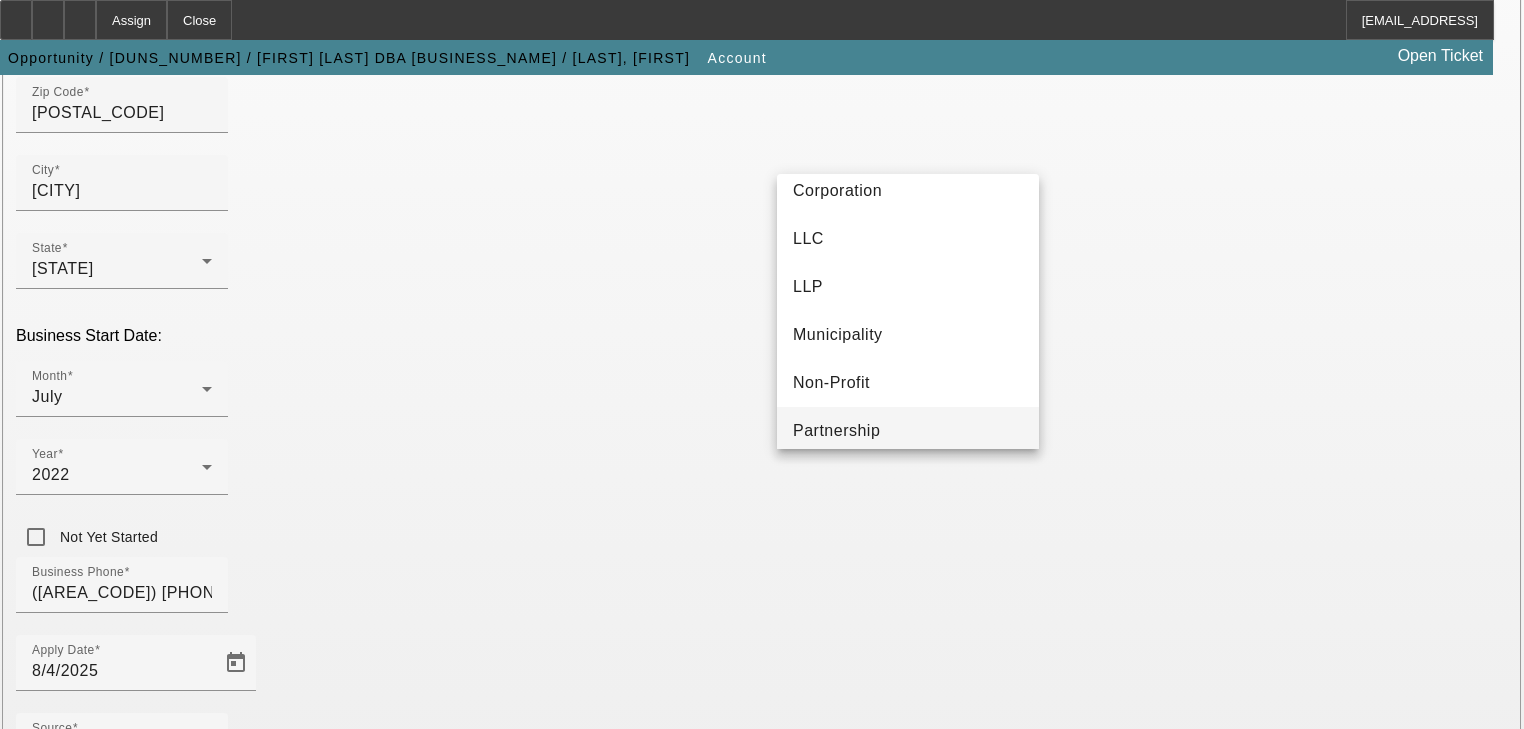 scroll, scrollTop: 124, scrollLeft: 0, axis: vertical 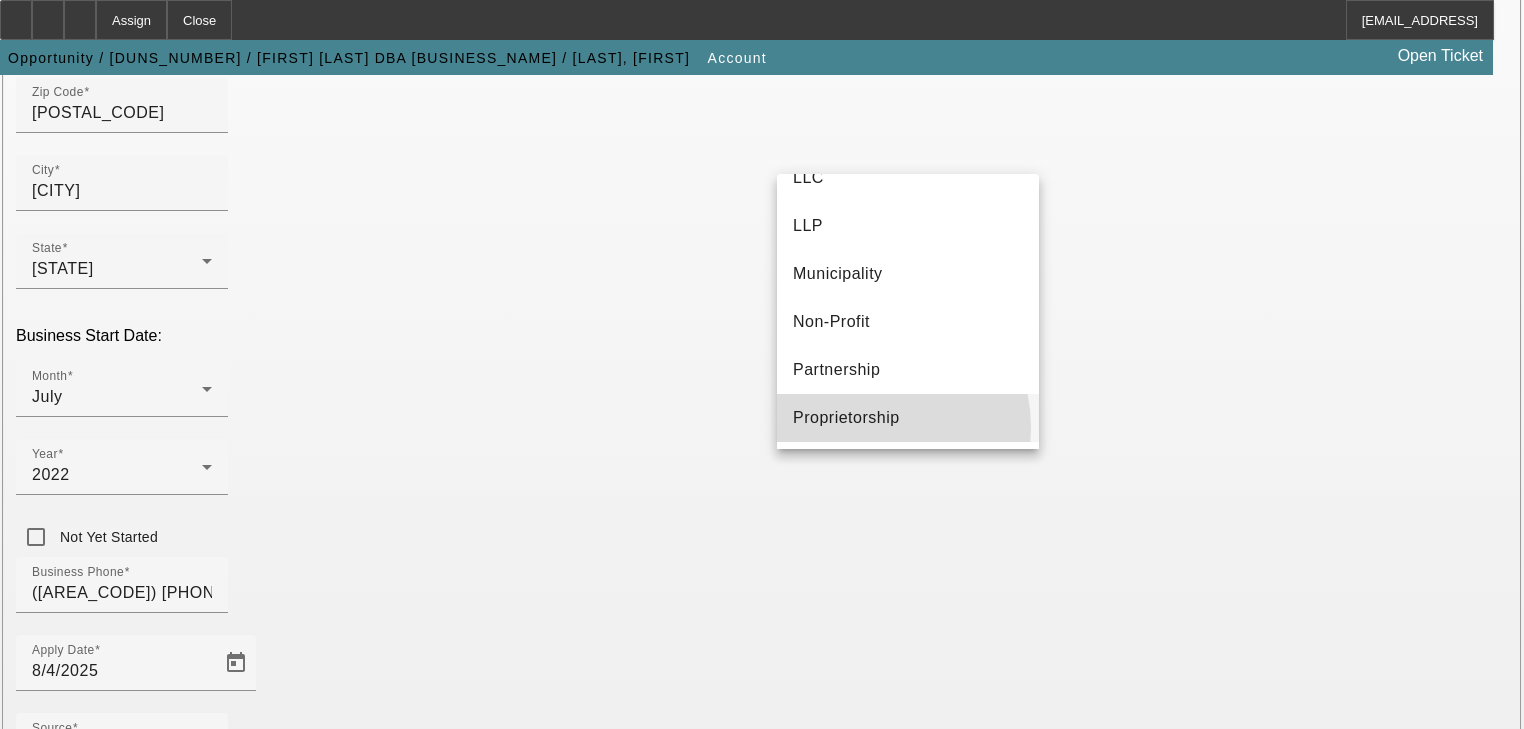 click on "Proprietorship" at bounding box center [846, 418] 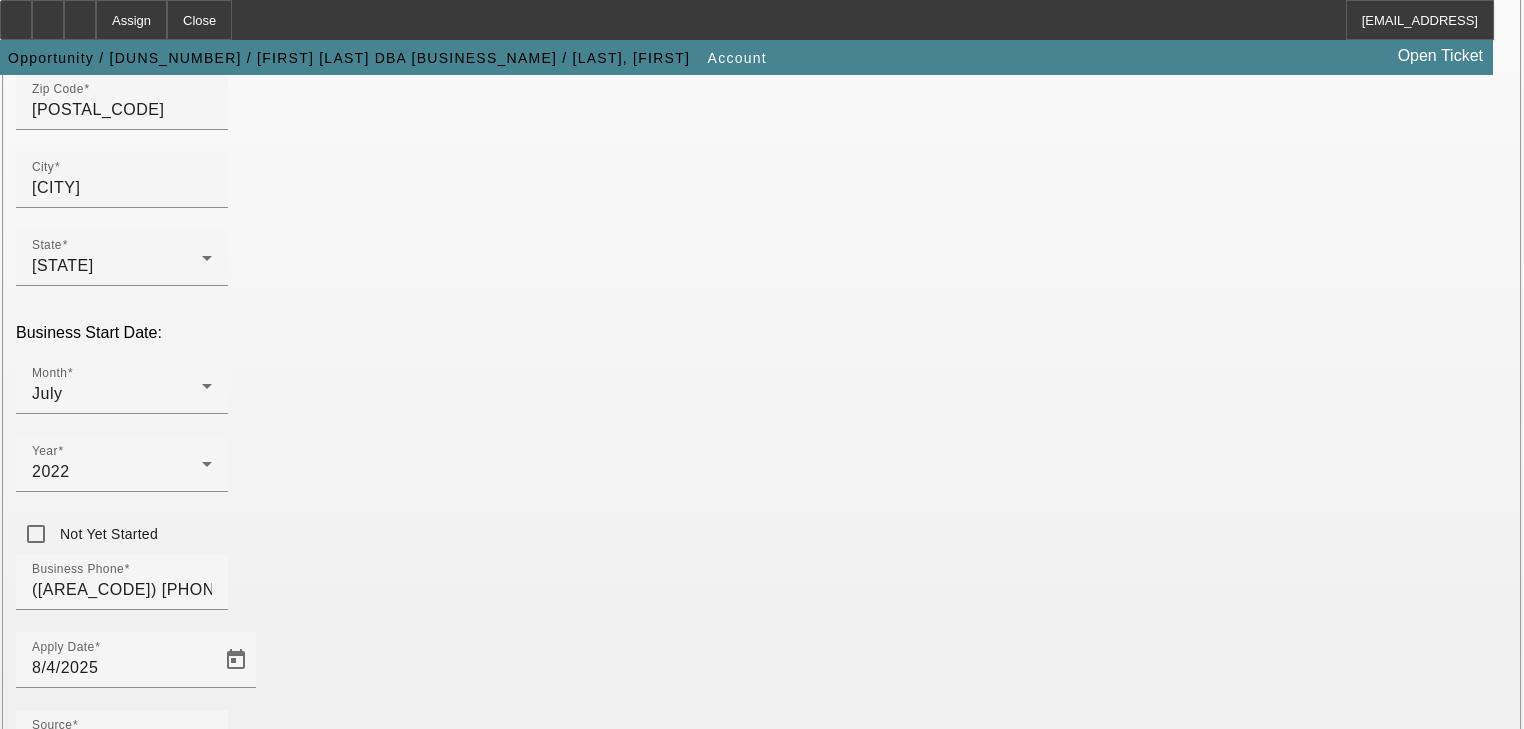 scroll, scrollTop: 544, scrollLeft: 0, axis: vertical 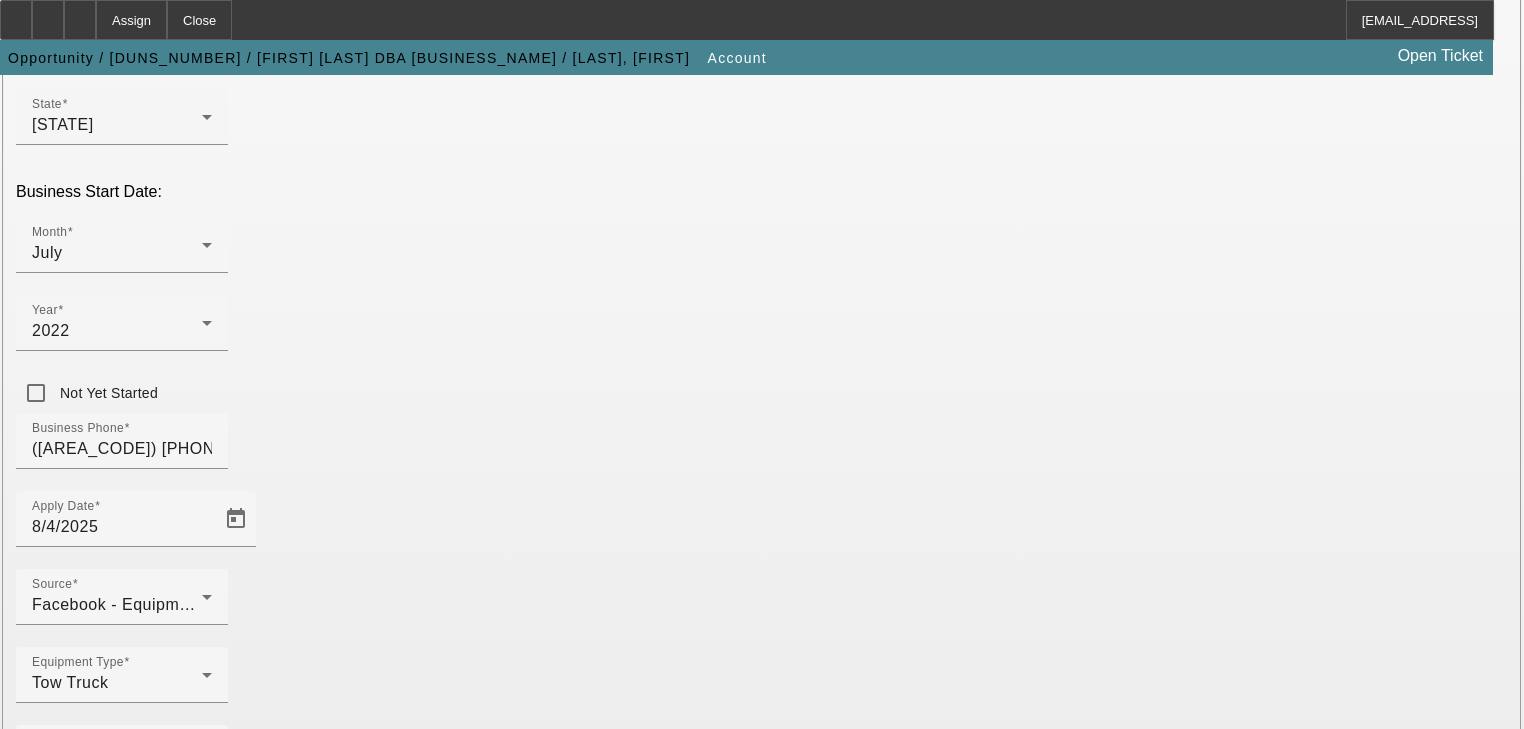 click on "Submit" at bounding box center [28, 2002] 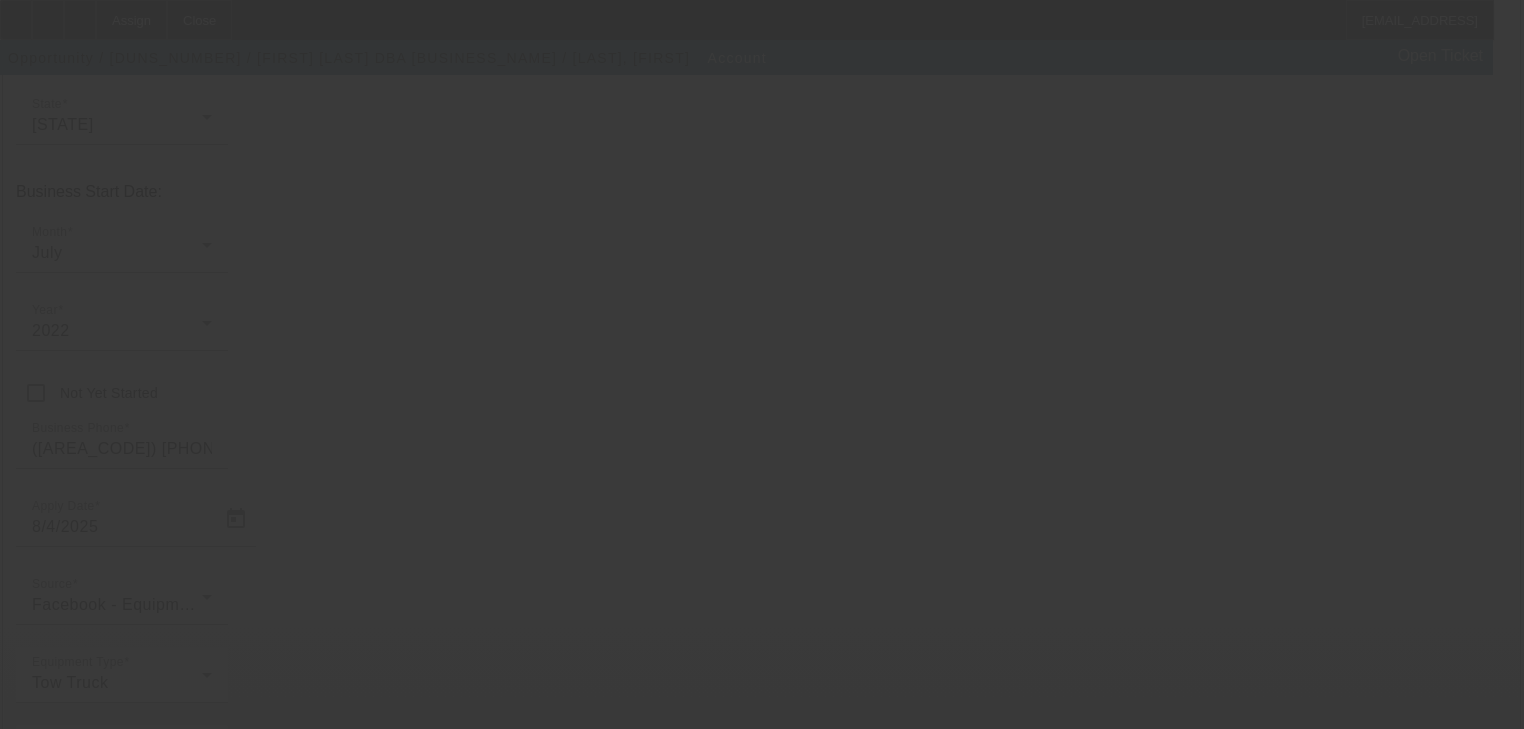 scroll, scrollTop: 0, scrollLeft: 0, axis: both 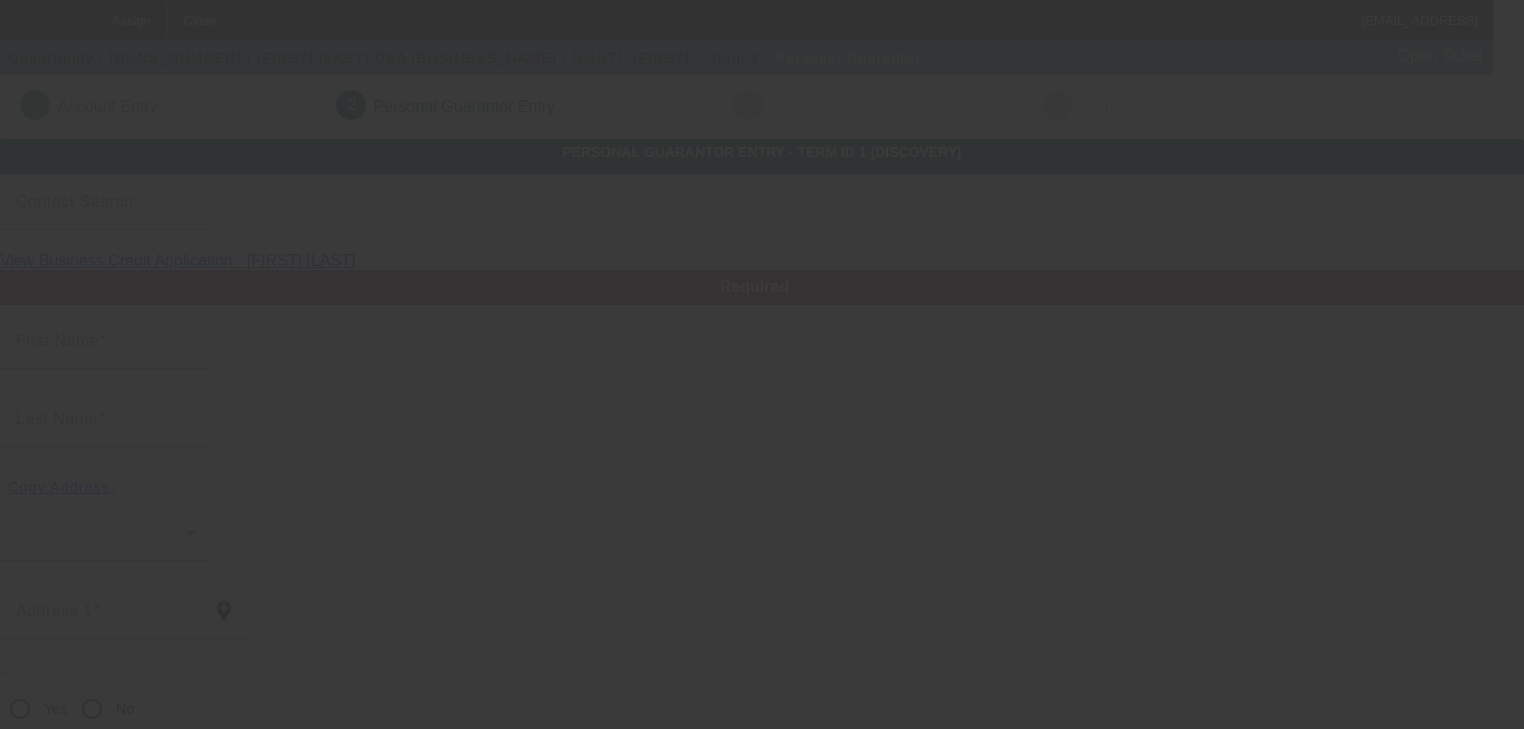type on "James" 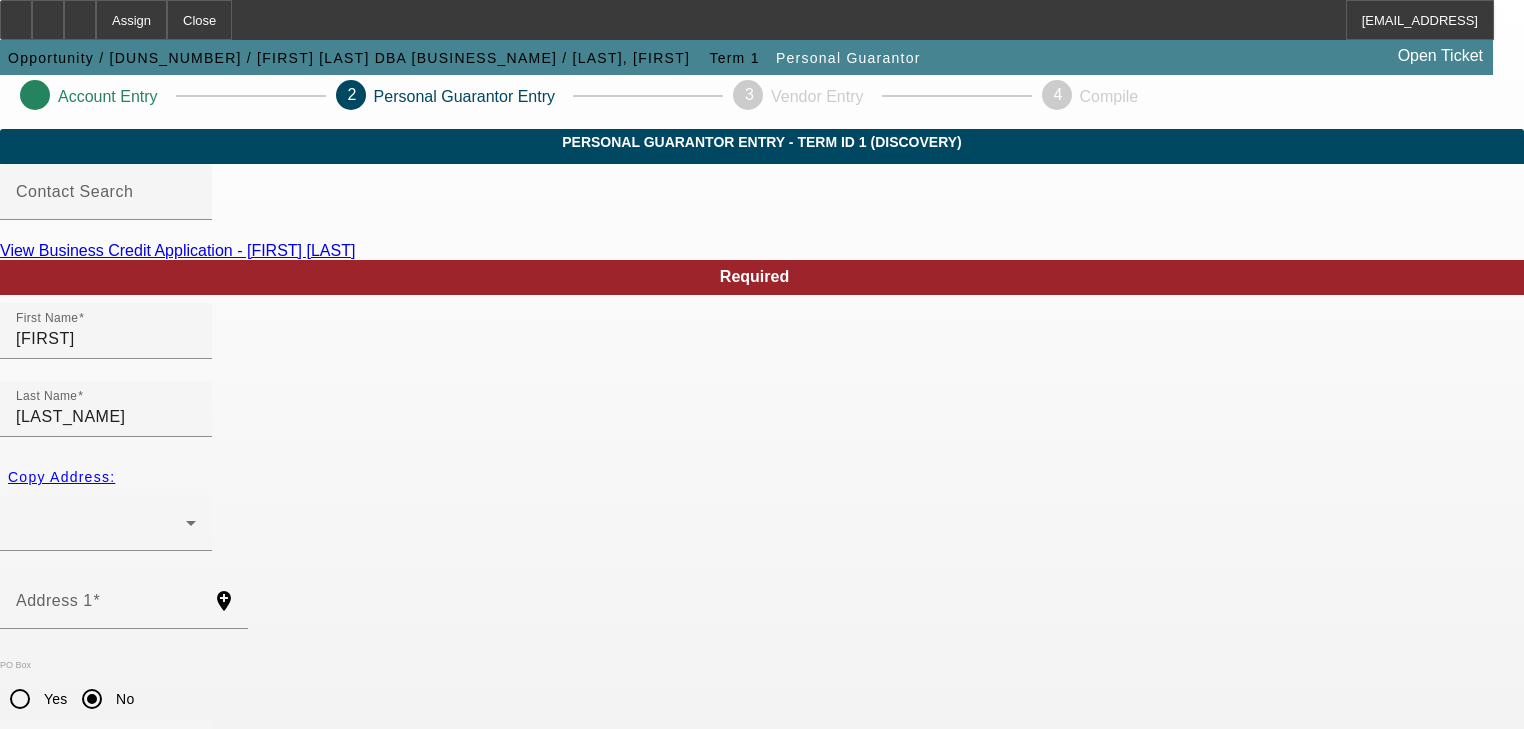 scroll, scrollTop: 160, scrollLeft: 0, axis: vertical 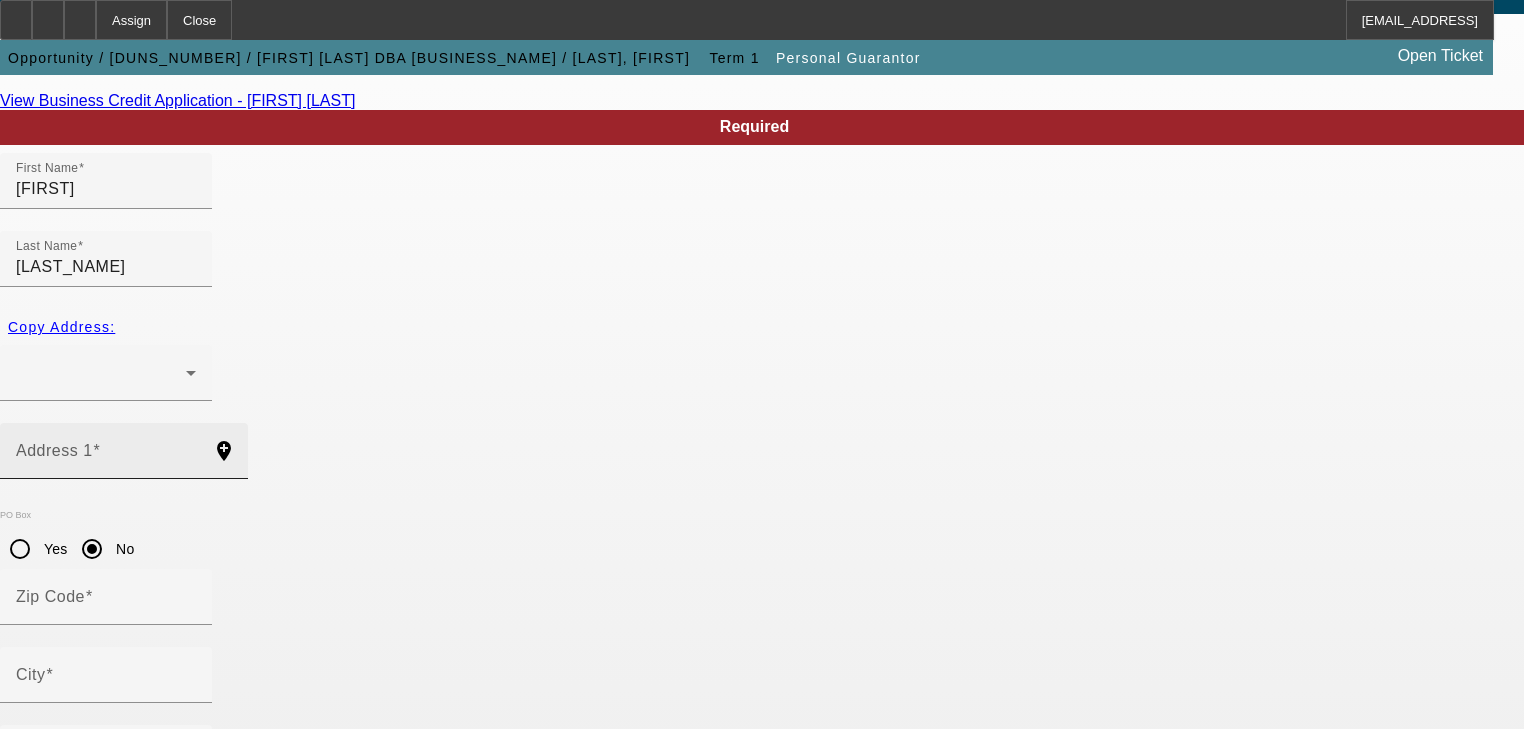 click on "Address 1" at bounding box center [106, 459] 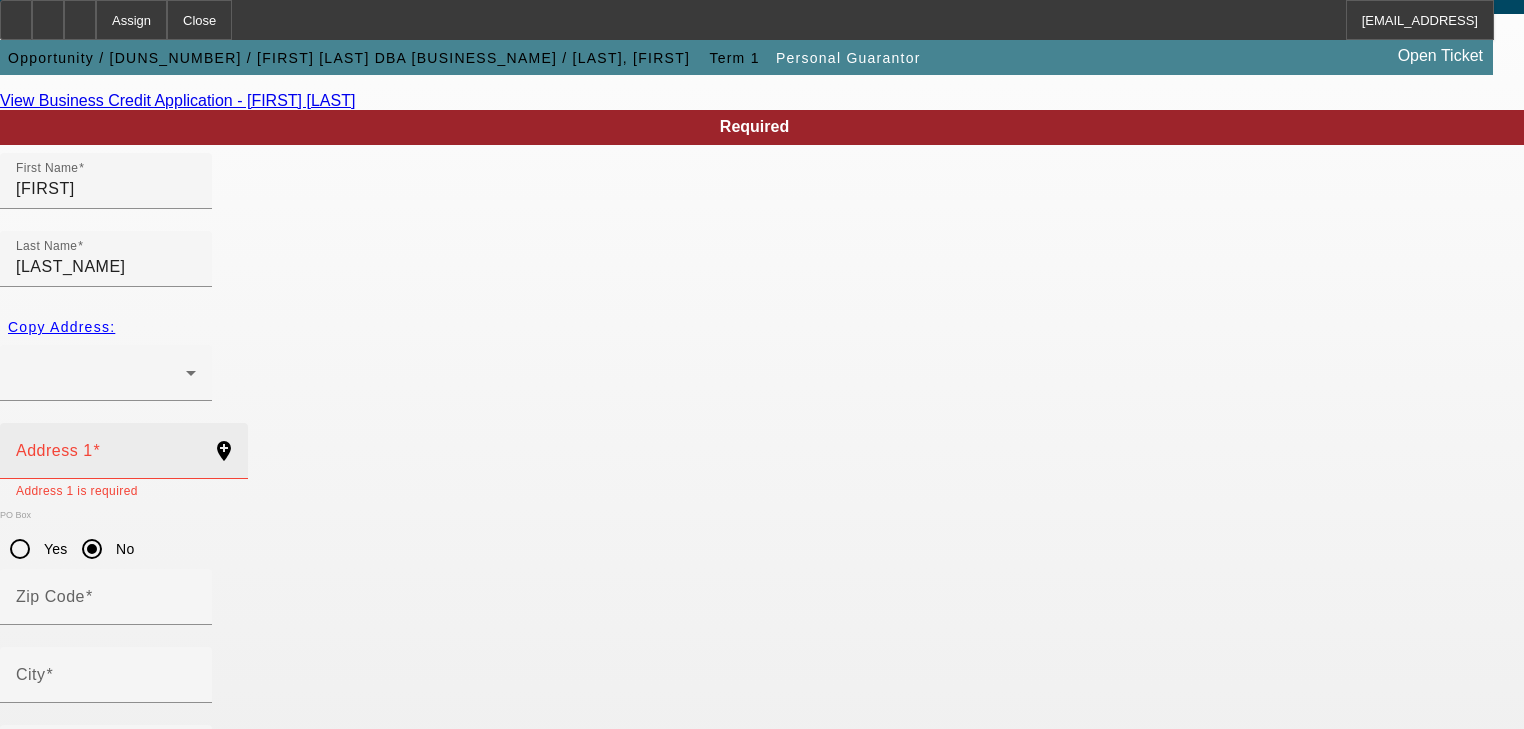 click on "Address 1" at bounding box center [106, 459] 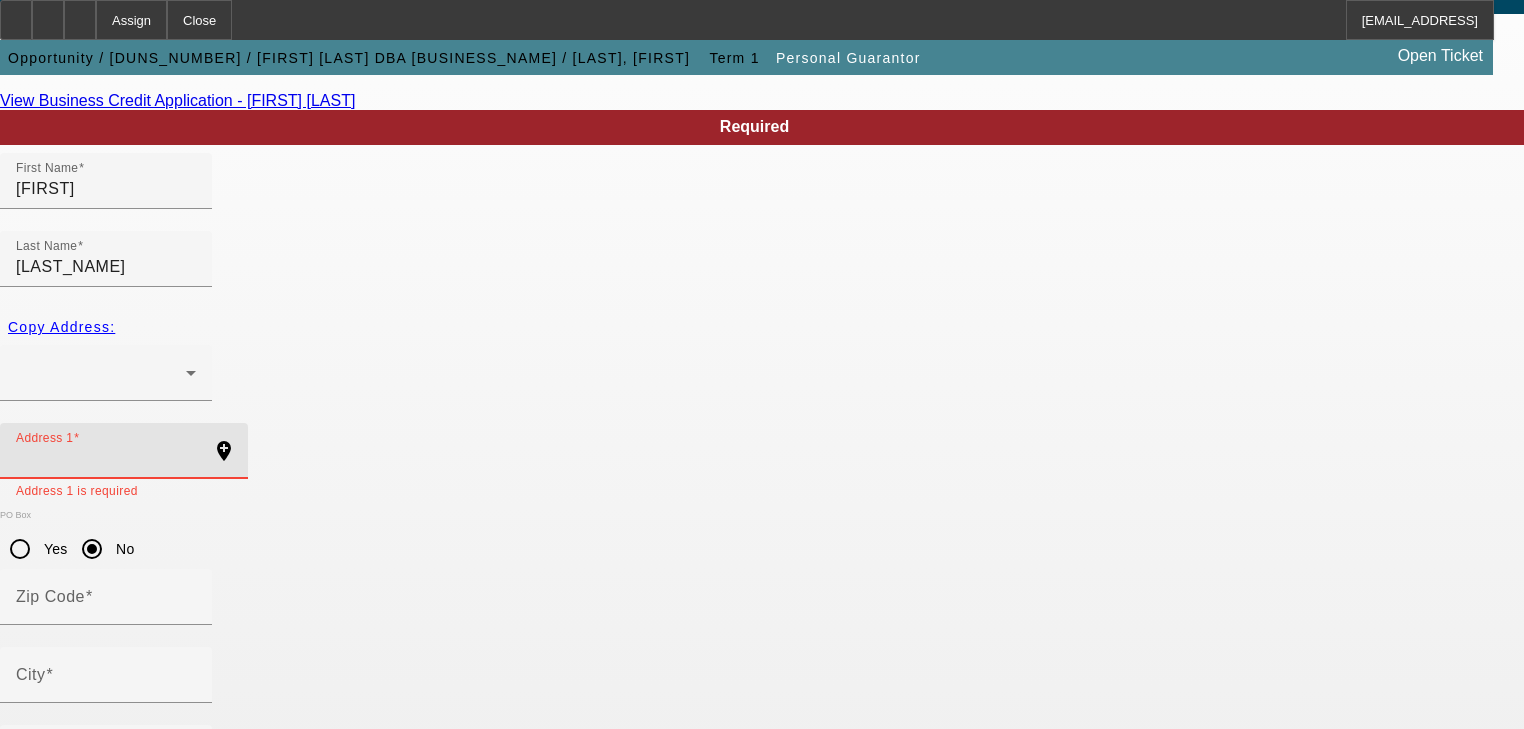 paste on "72 Addison hollow rd" 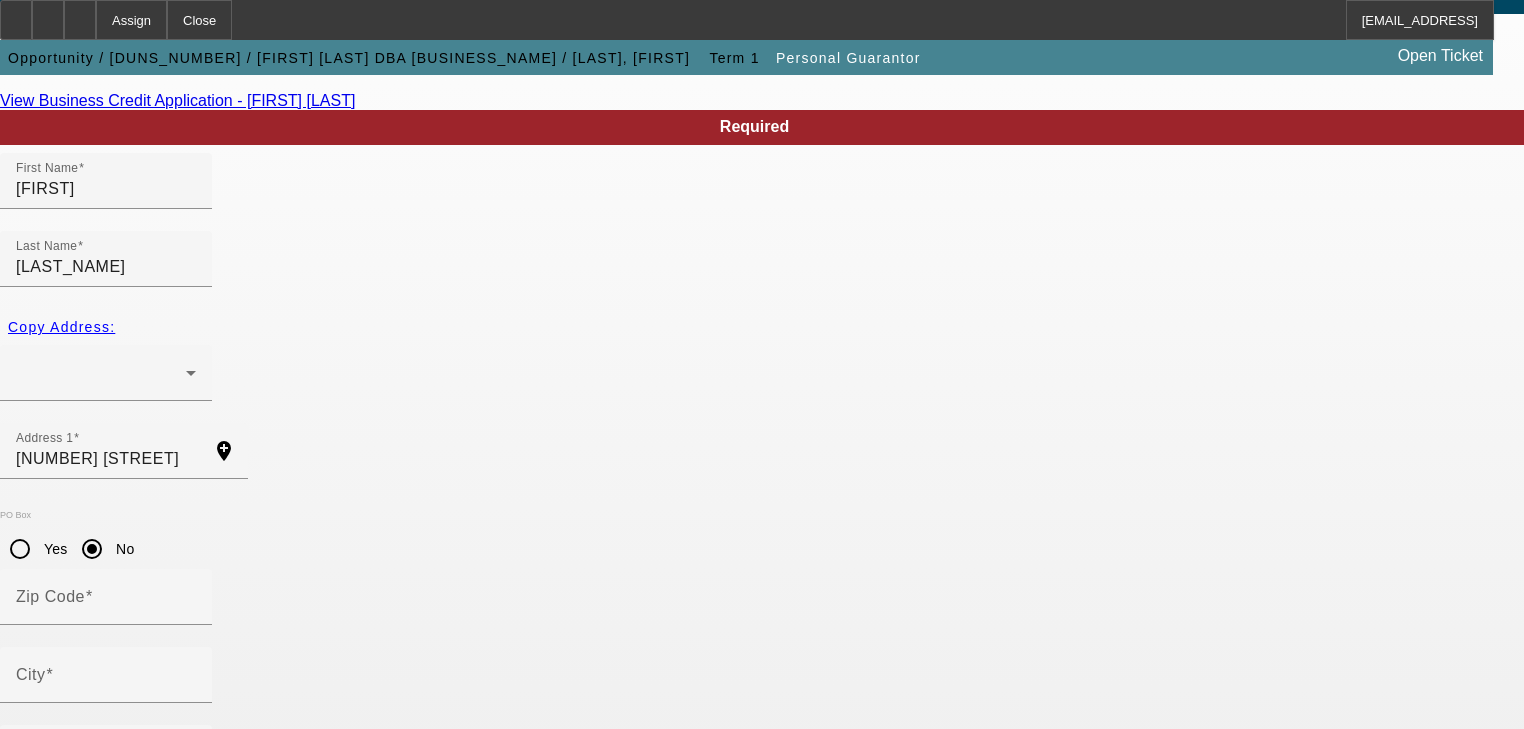 click on "add_location 72 Addison Hollow Road, Lafayette, TN 37083, US" 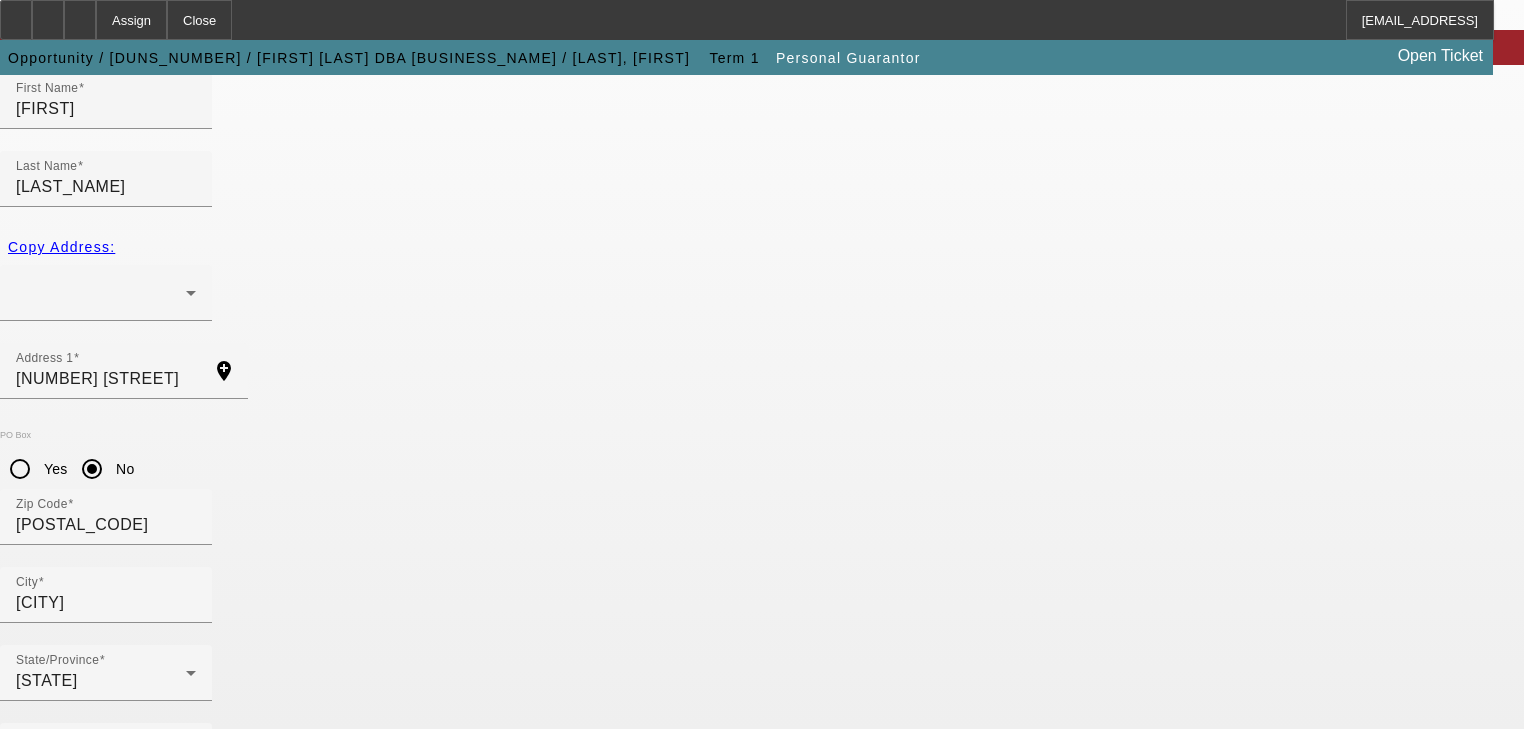 scroll, scrollTop: 244, scrollLeft: 0, axis: vertical 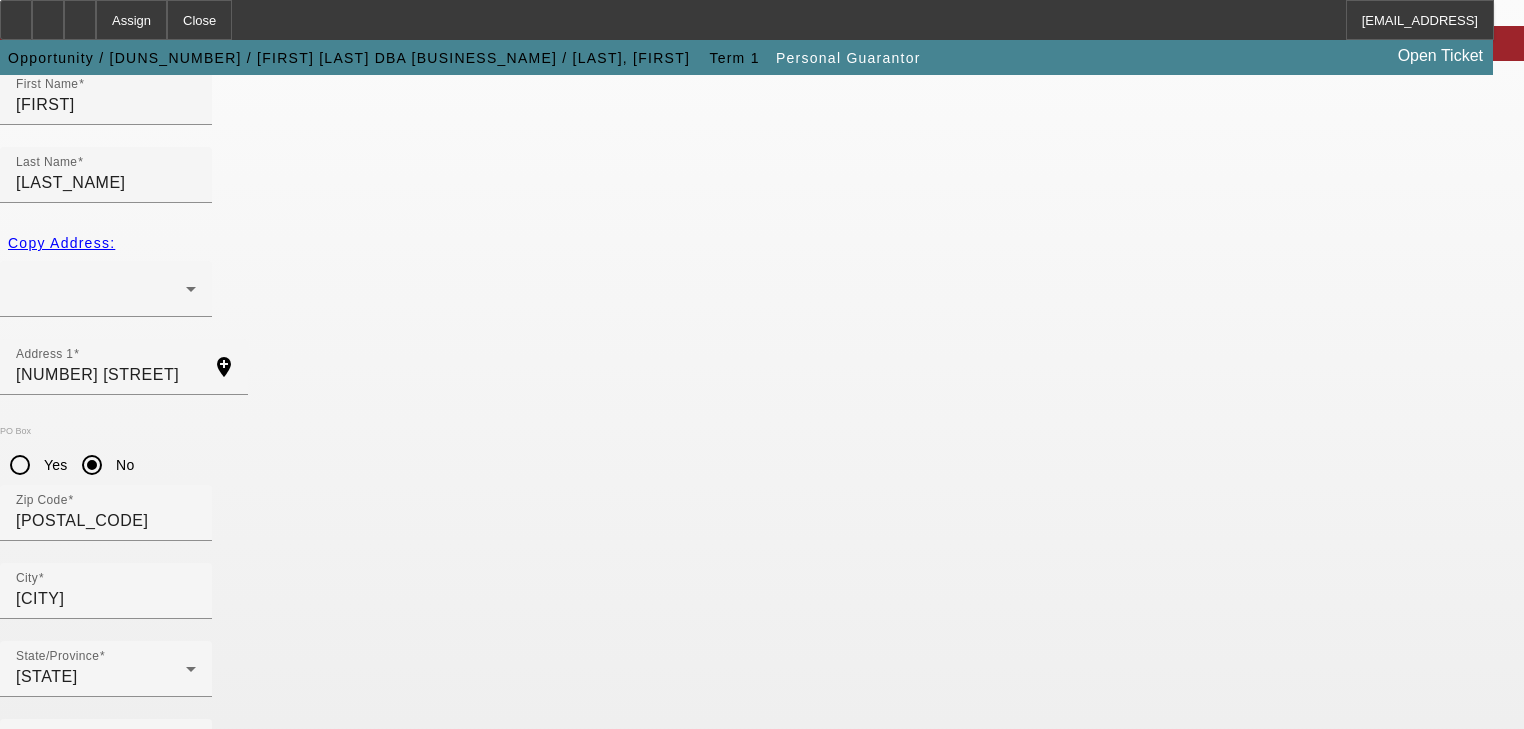click on "% Business Owned" at bounding box center (89, 824) 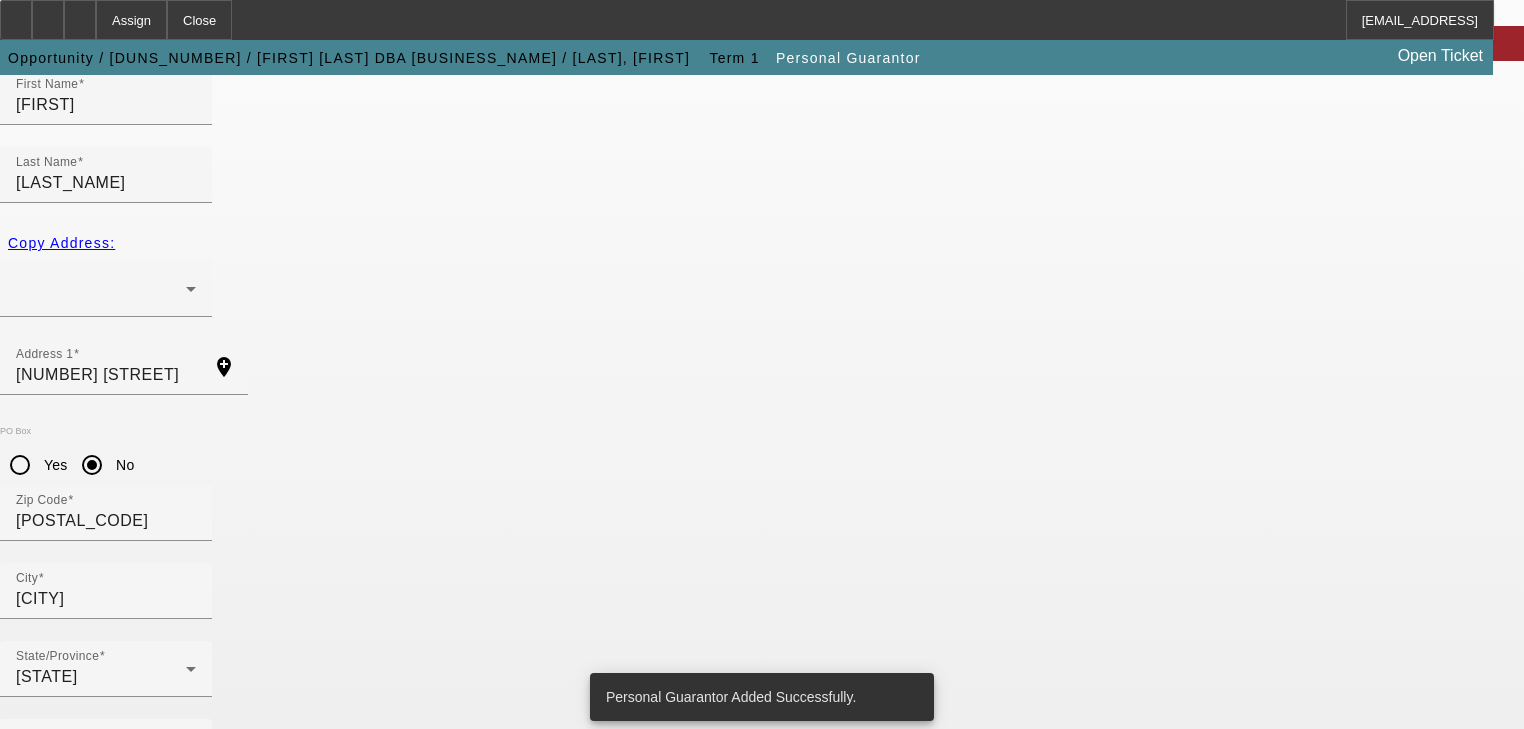 scroll, scrollTop: 0, scrollLeft: 0, axis: both 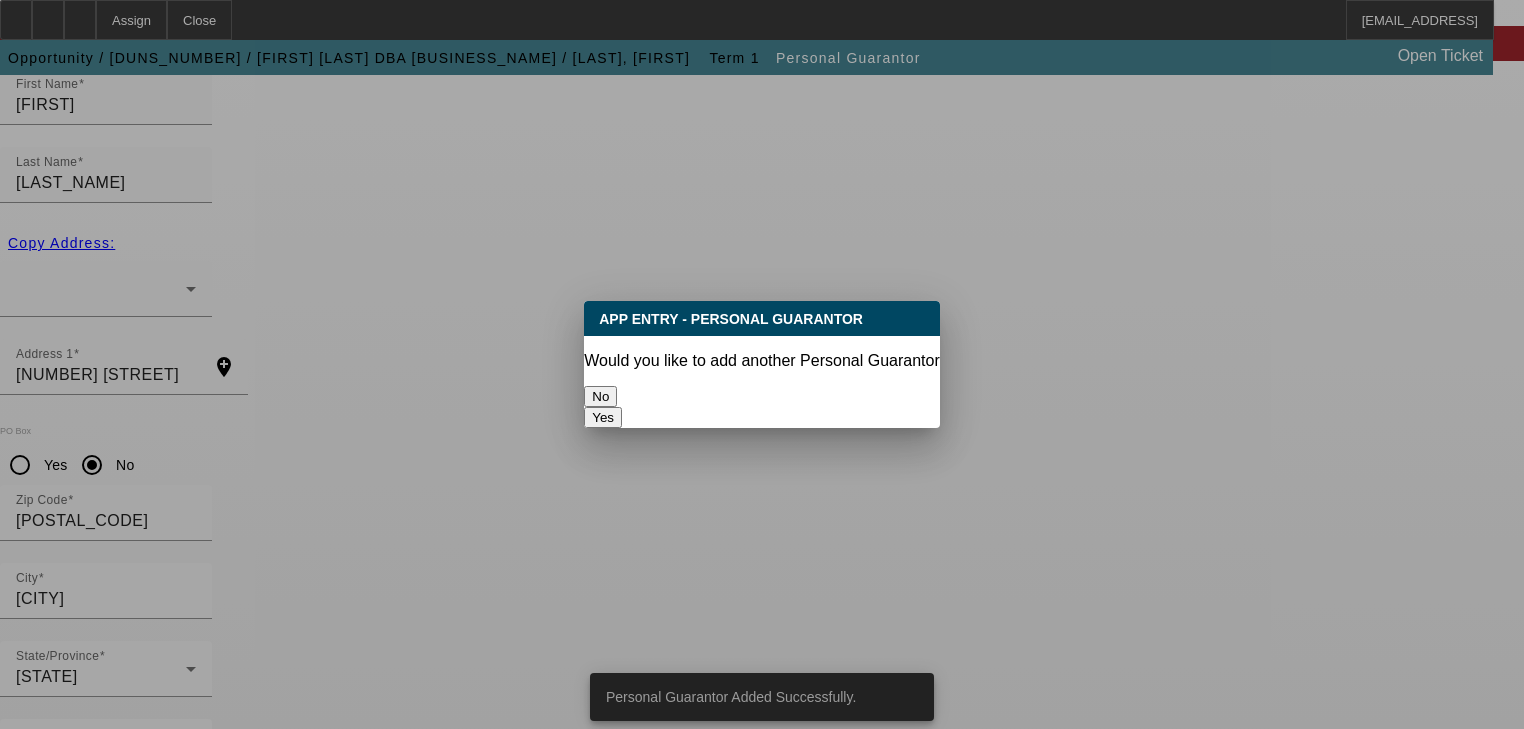 click on "No" at bounding box center [600, 396] 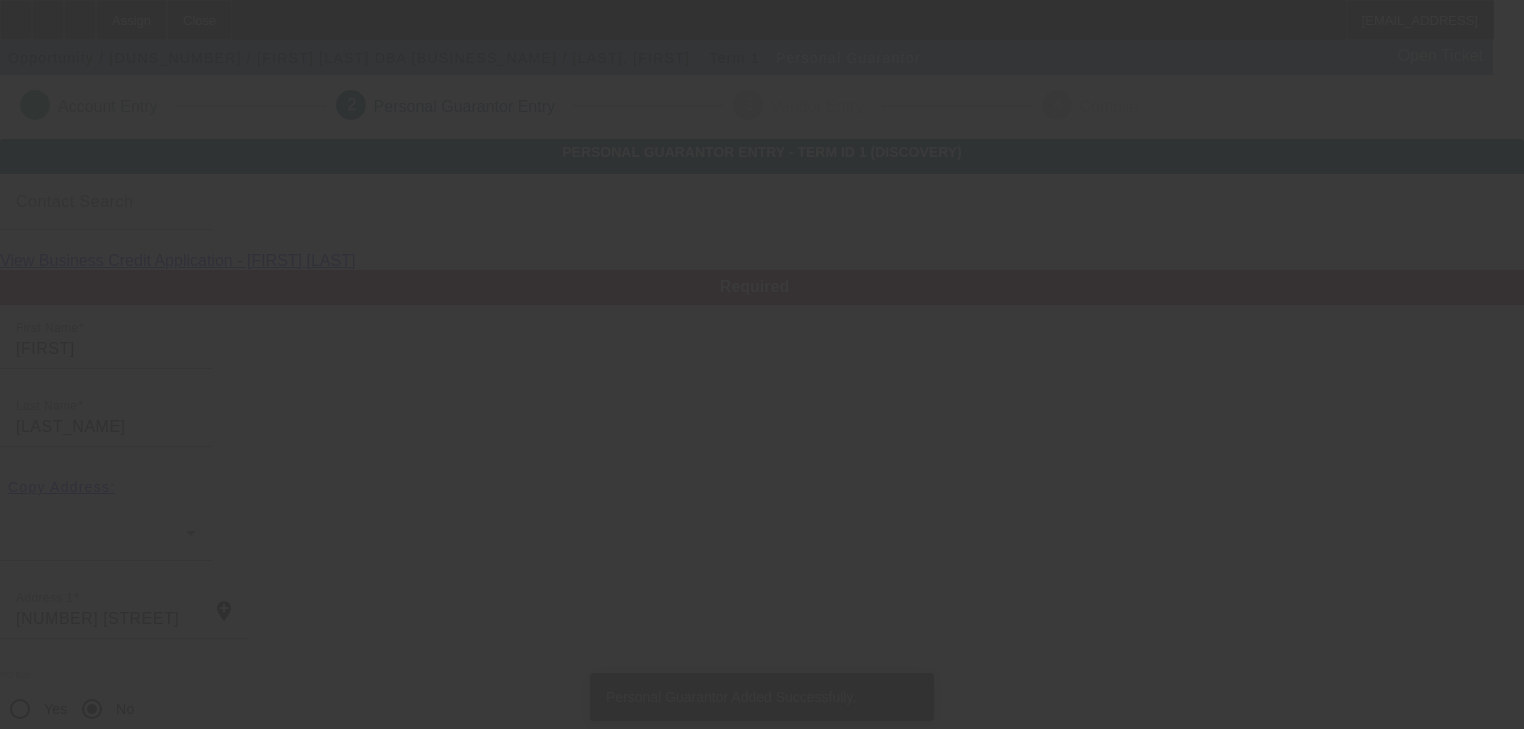scroll, scrollTop: 244, scrollLeft: 0, axis: vertical 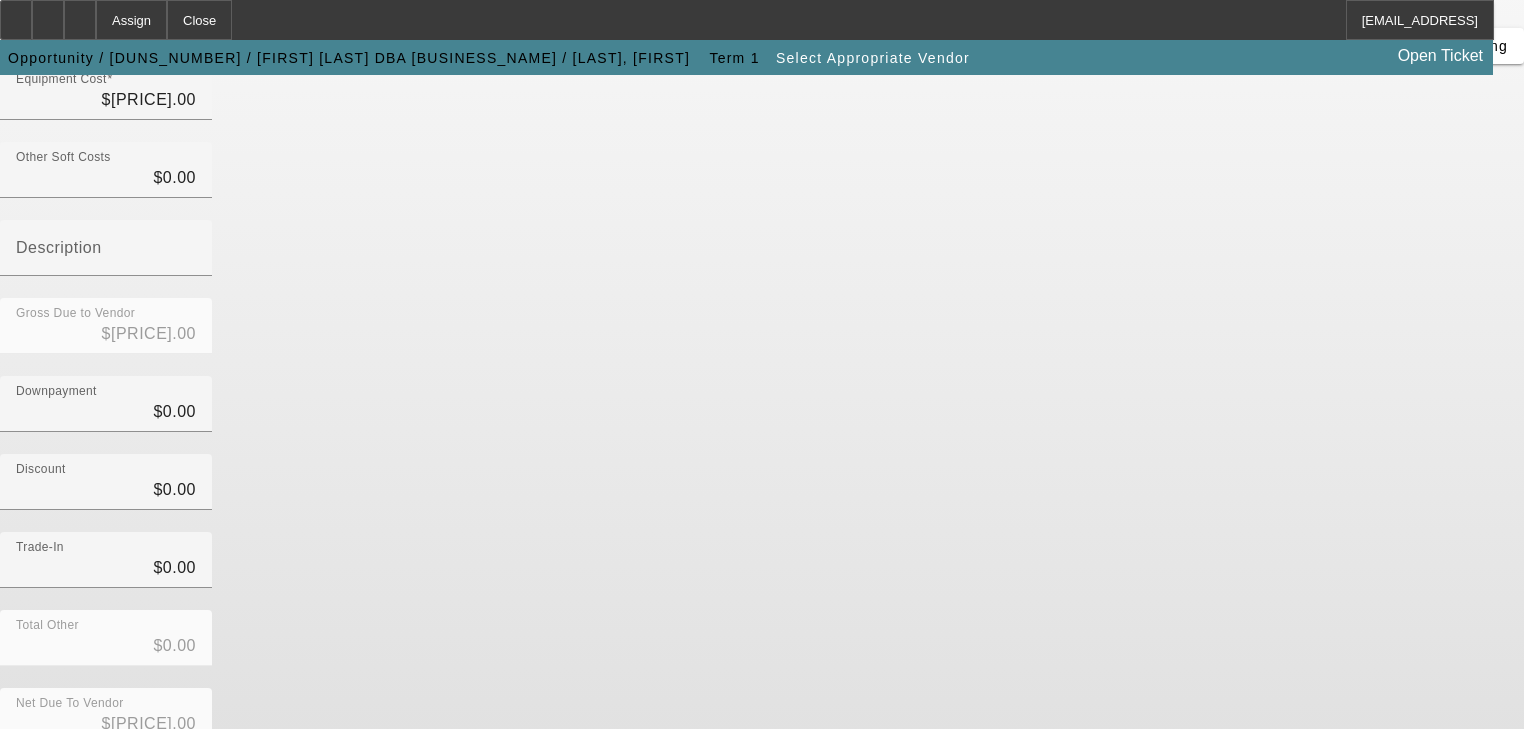 click on "Submit" at bounding box center (28, 776) 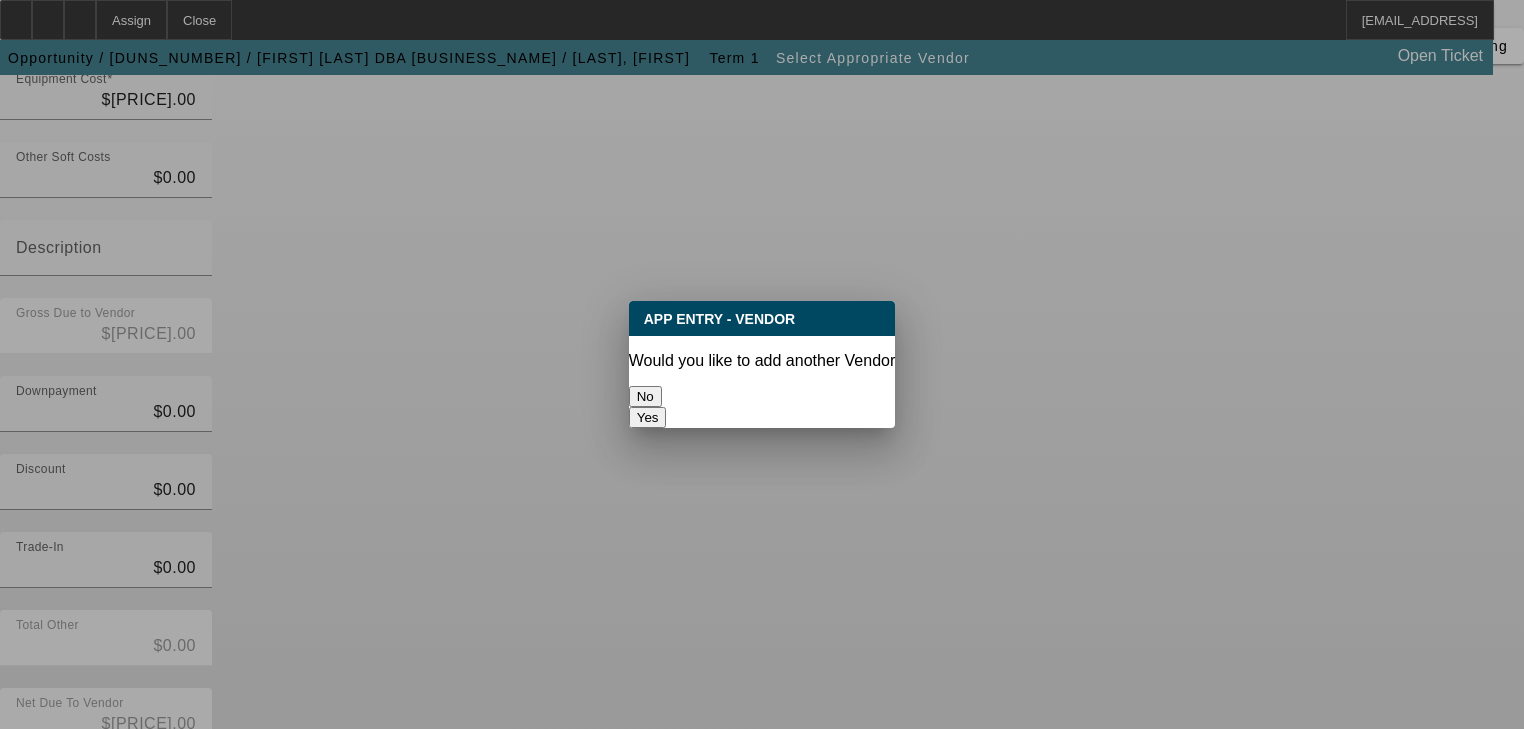 click on "No" at bounding box center (645, 396) 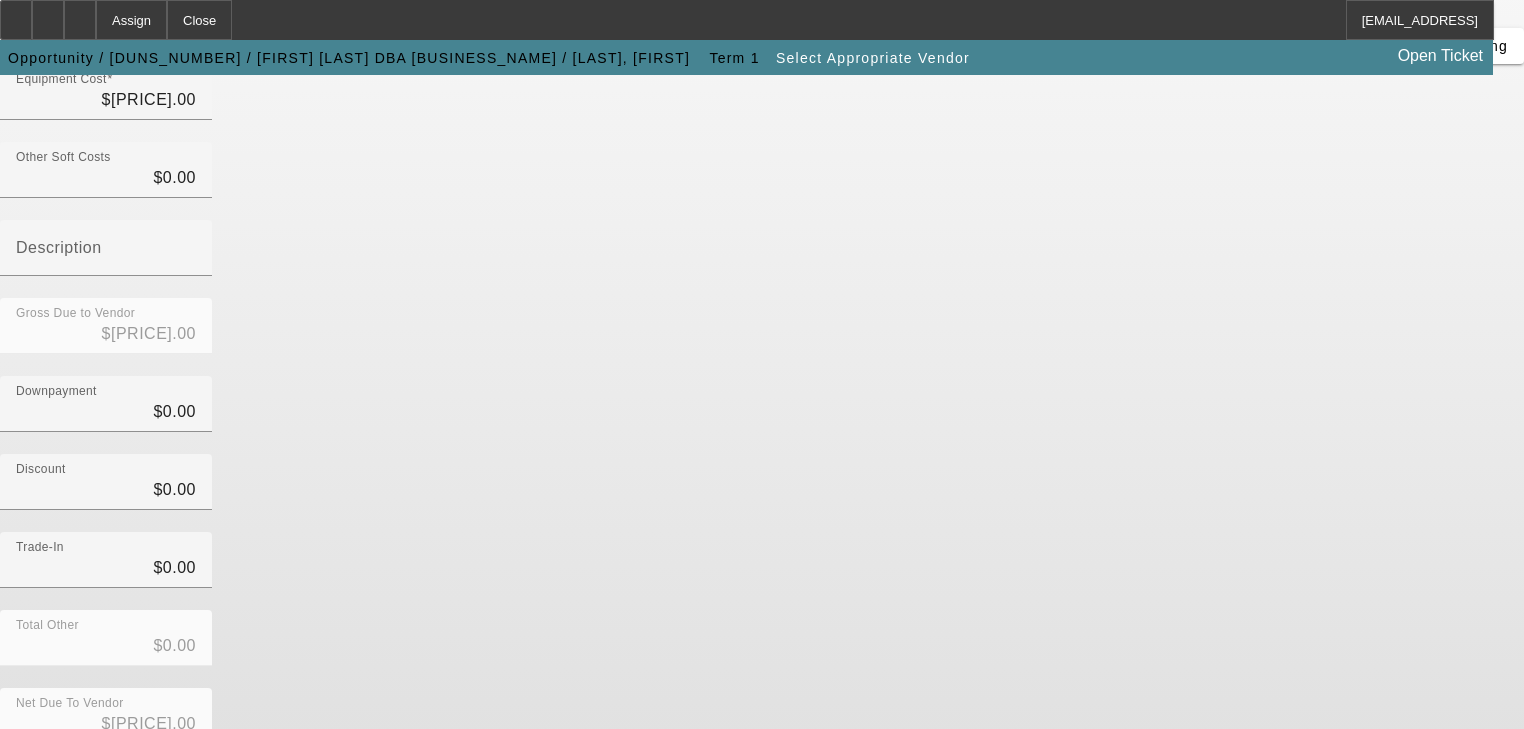 scroll, scrollTop: 286, scrollLeft: 0, axis: vertical 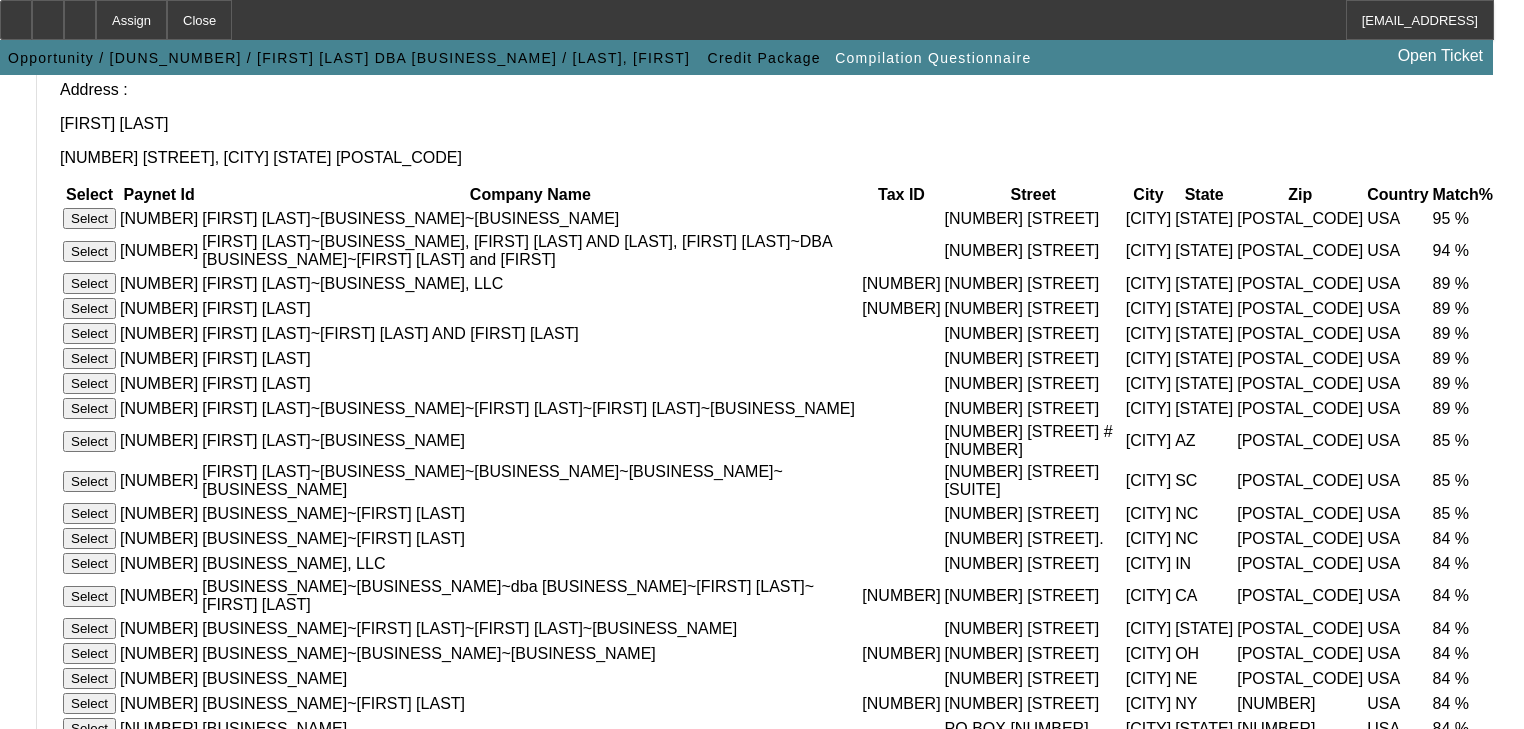 click on "587036350" at bounding box center (901, 308) 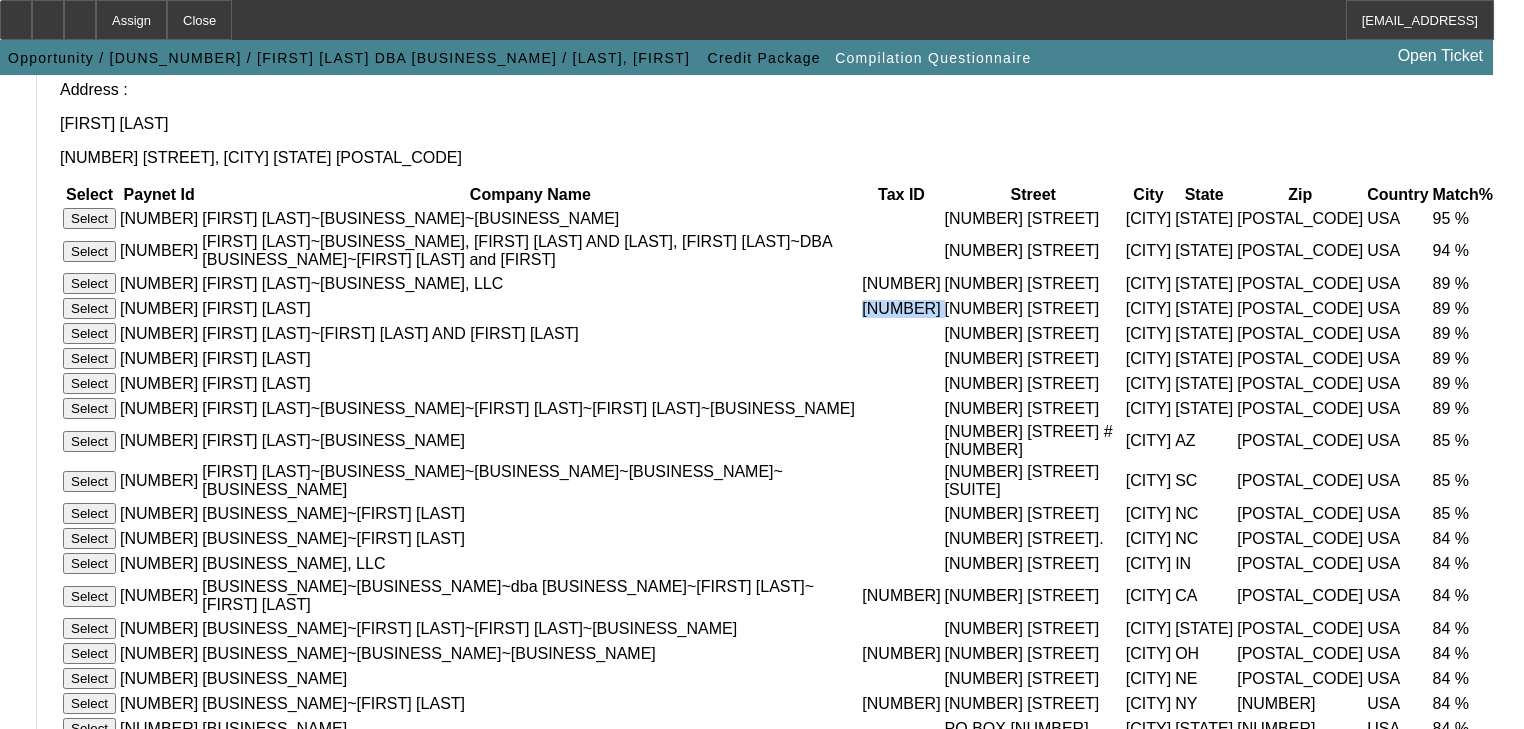 click on "587036350" at bounding box center (901, 308) 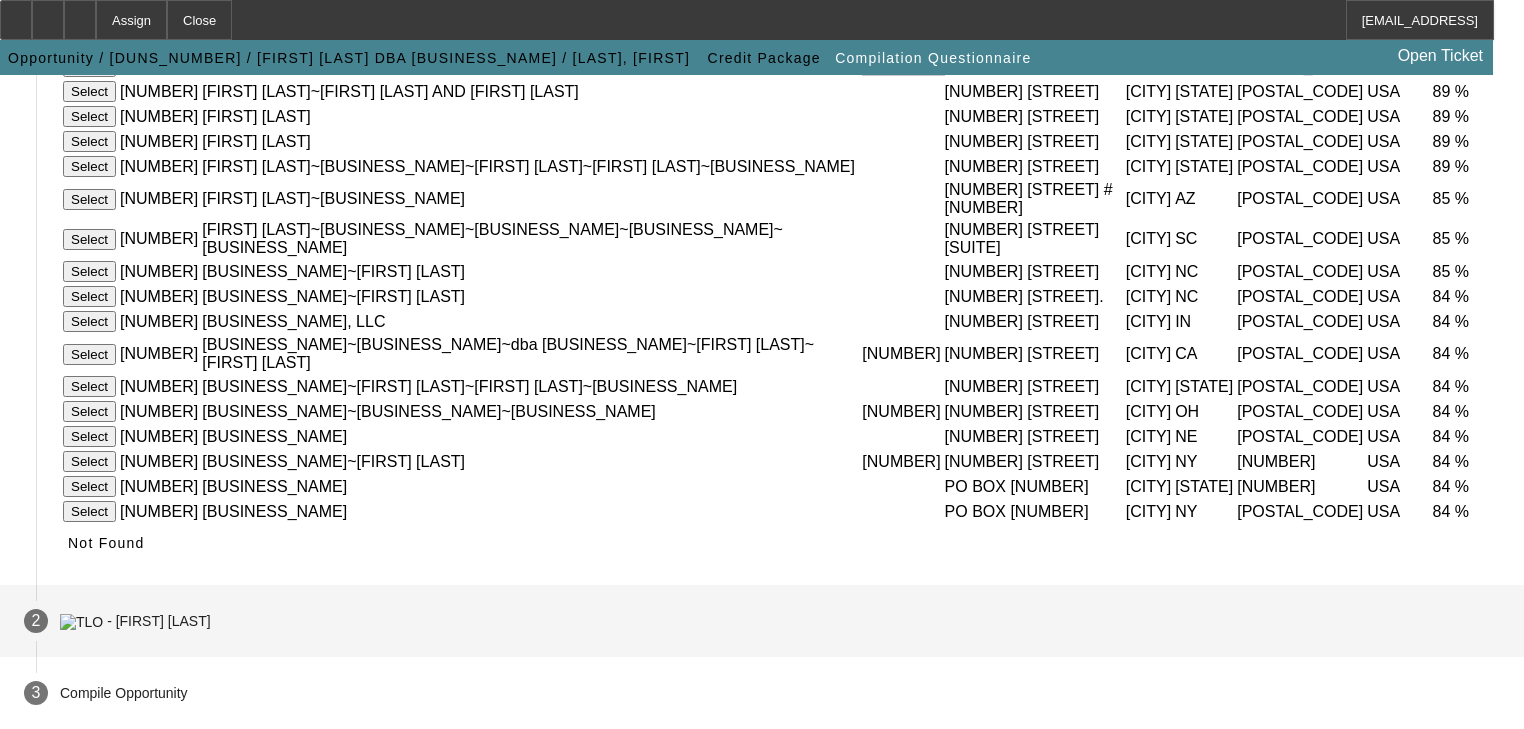 scroll, scrollTop: 731, scrollLeft: 0, axis: vertical 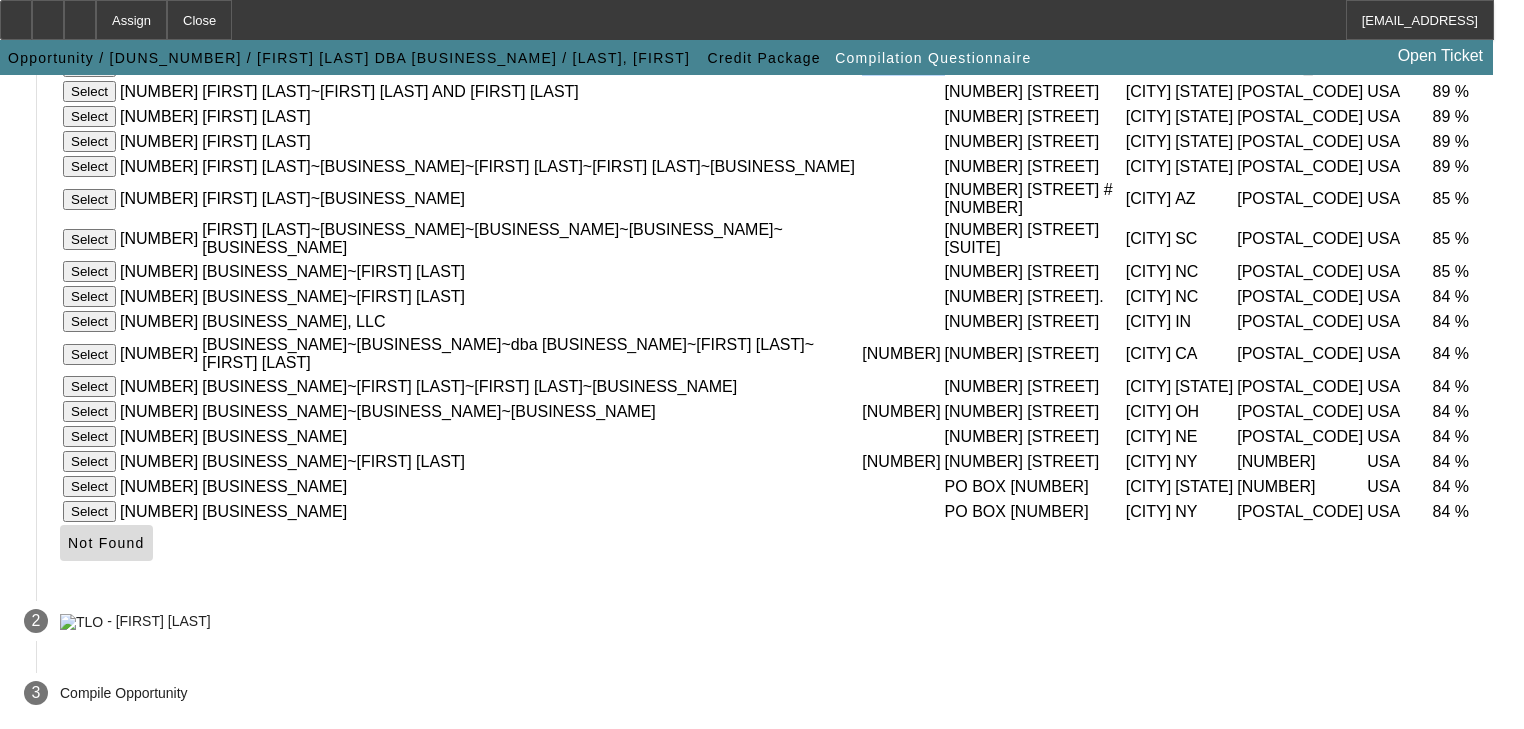 click at bounding box center [106, 543] 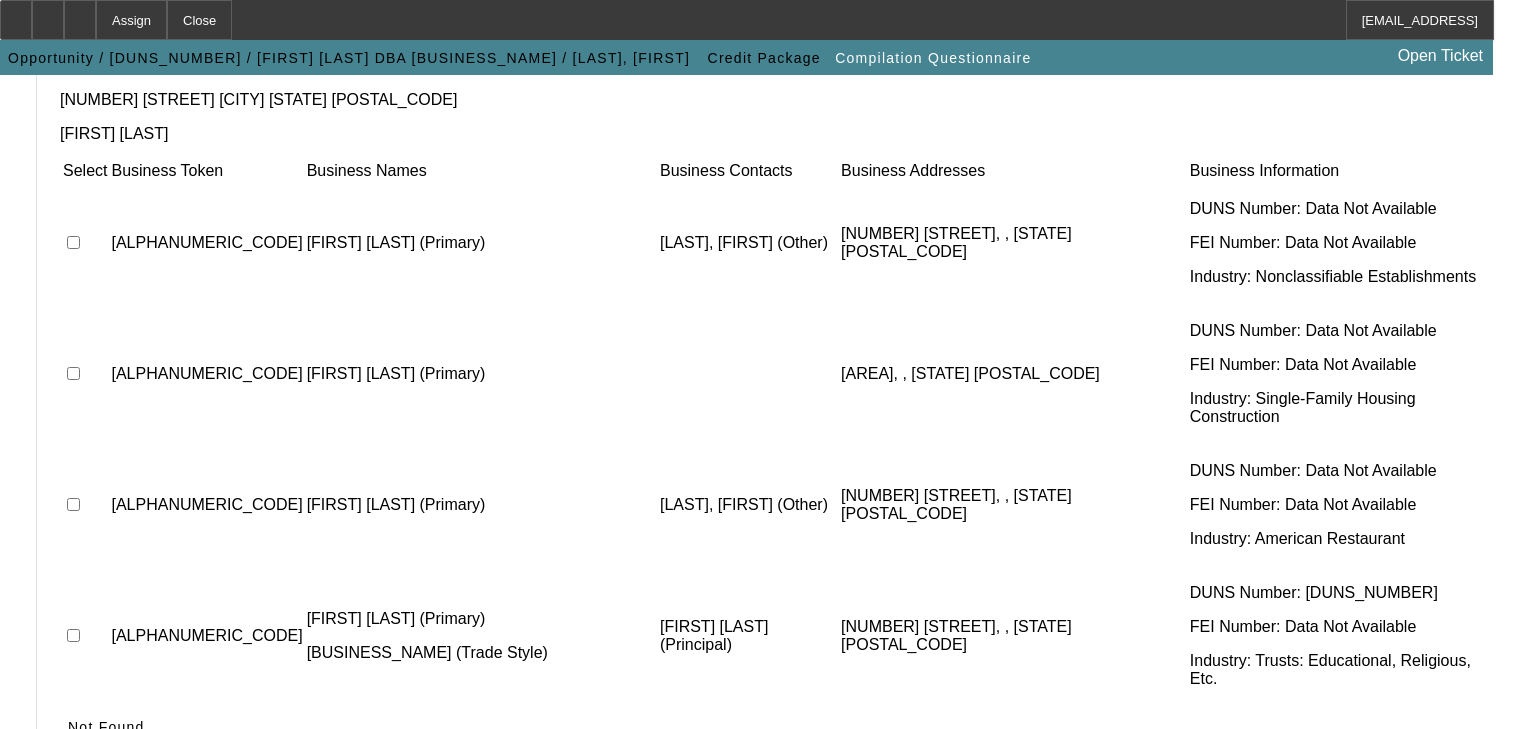 scroll, scrollTop: 377, scrollLeft: 0, axis: vertical 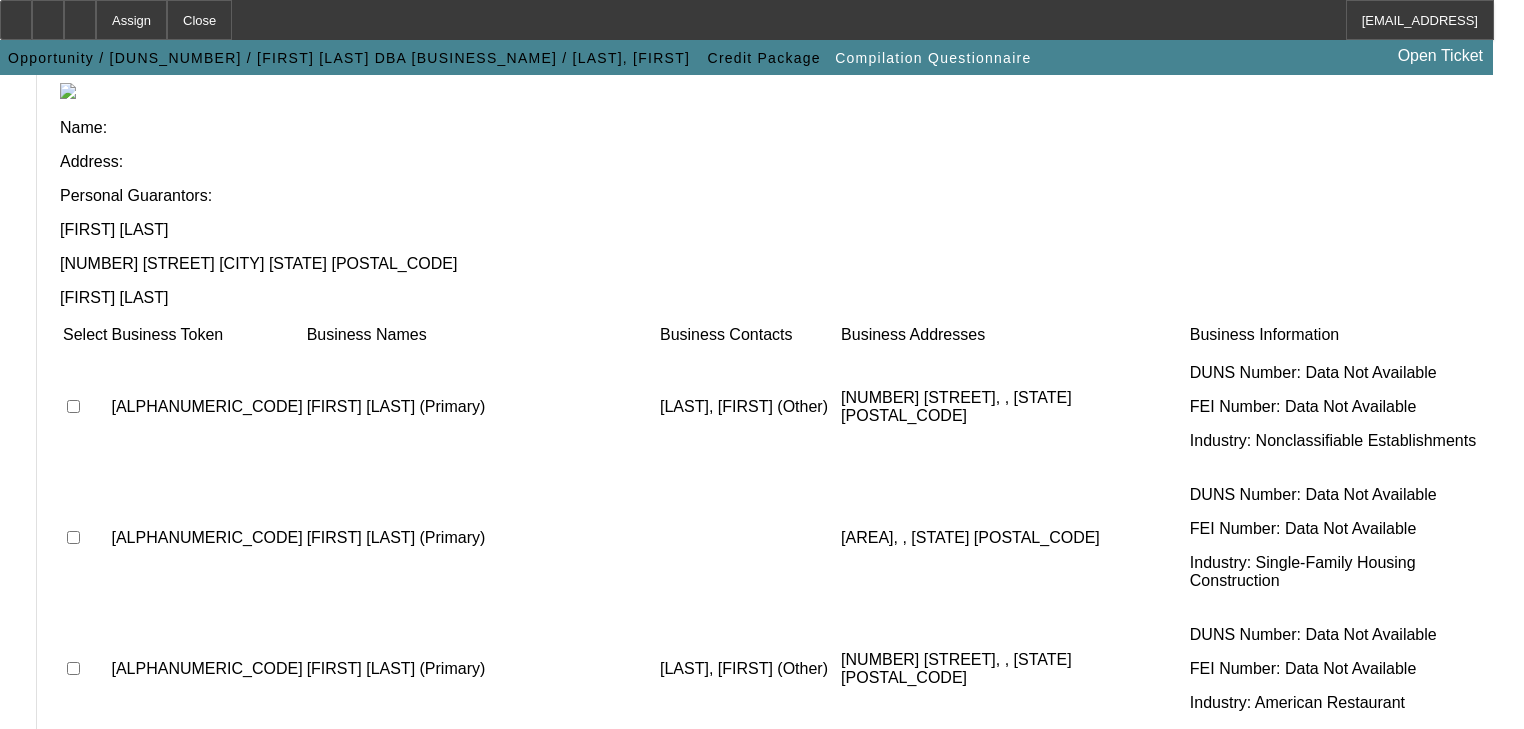click at bounding box center (85, 407) 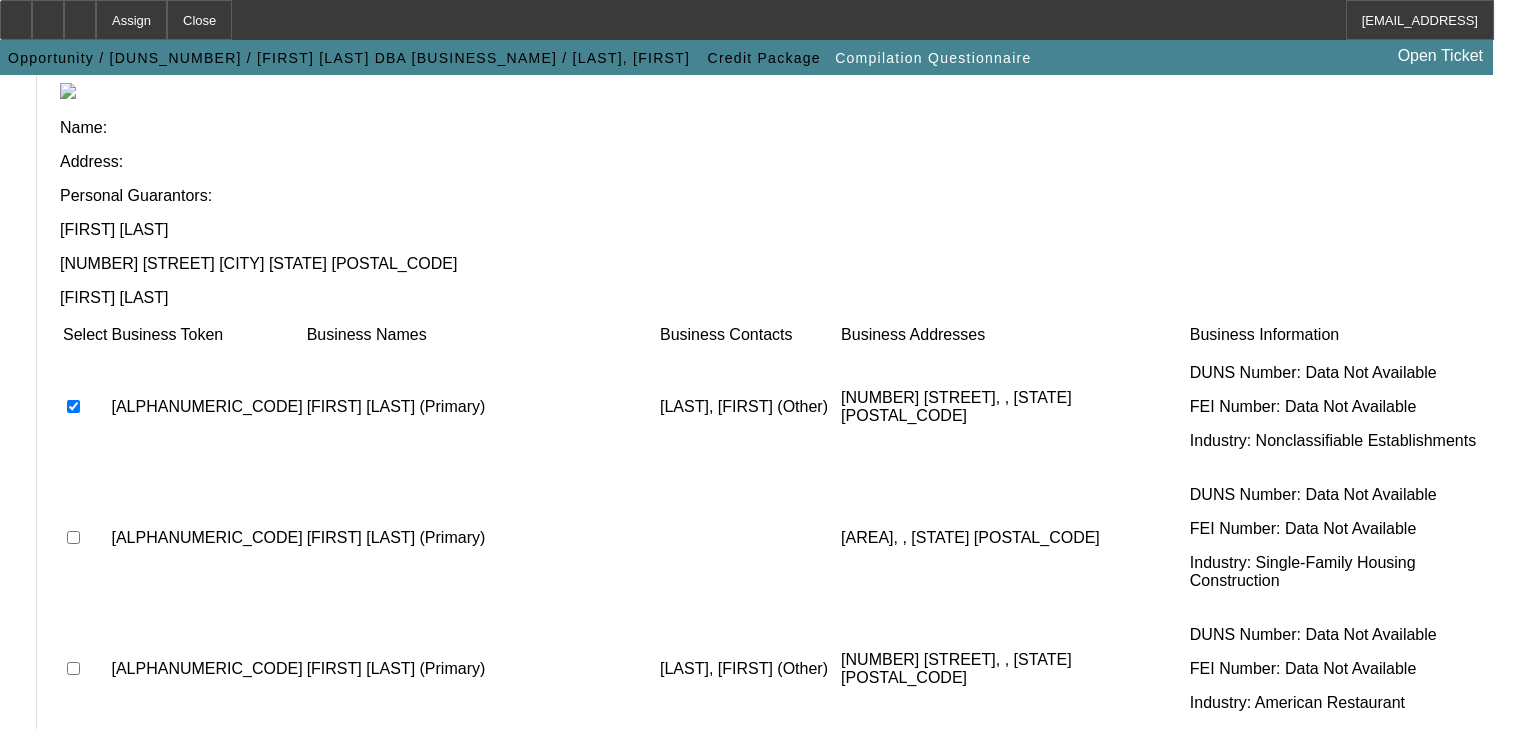 click at bounding box center (85, 407) 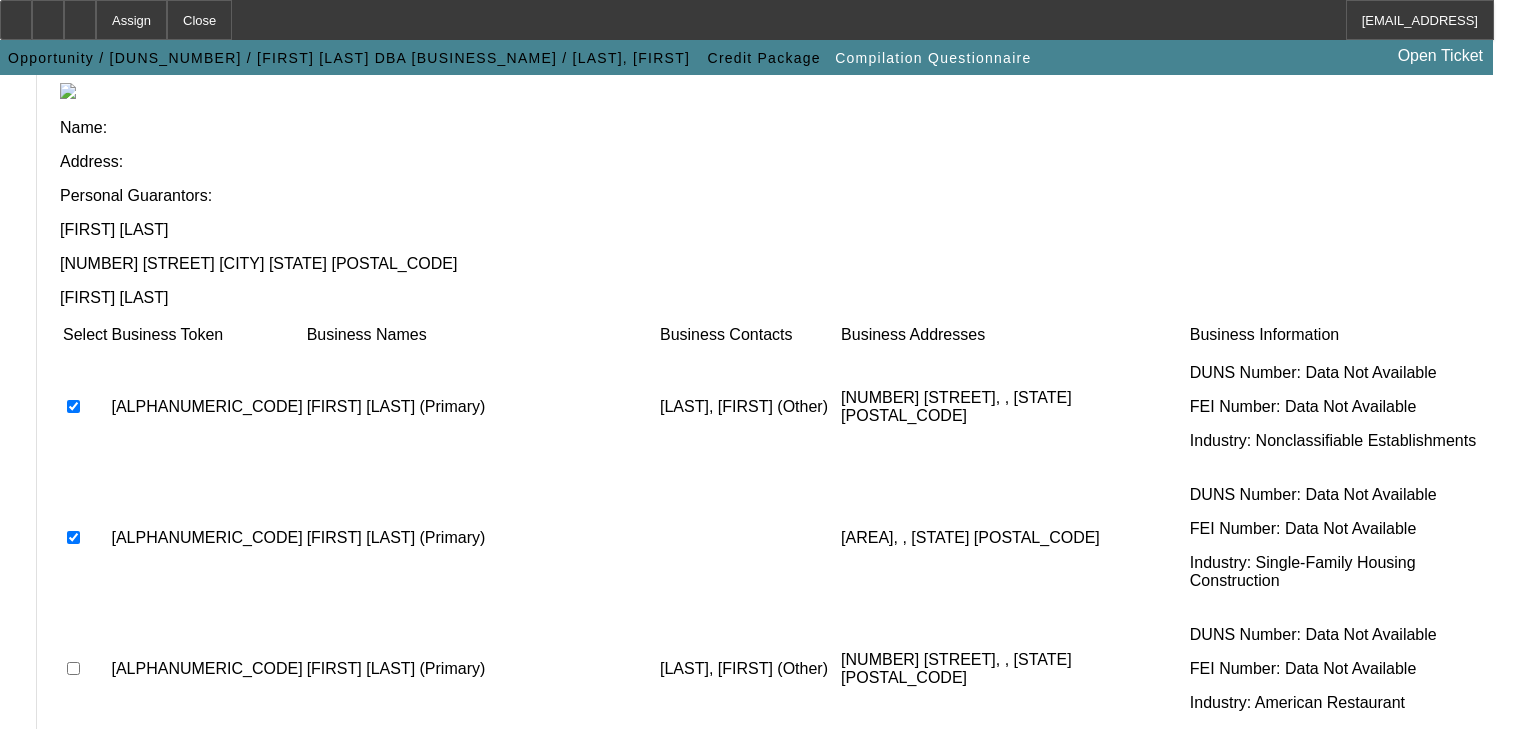 click at bounding box center [73, 537] 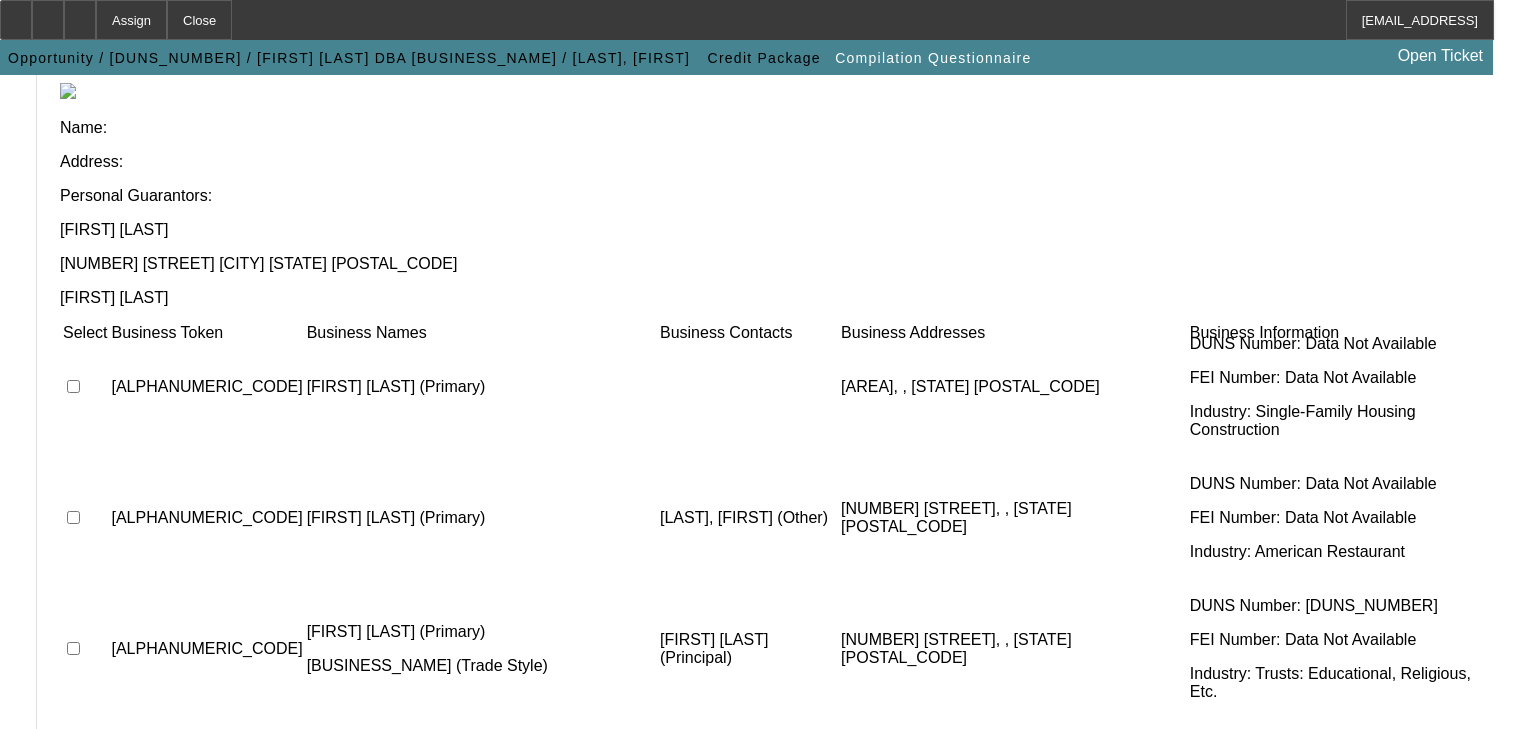 scroll, scrollTop: 155, scrollLeft: 0, axis: vertical 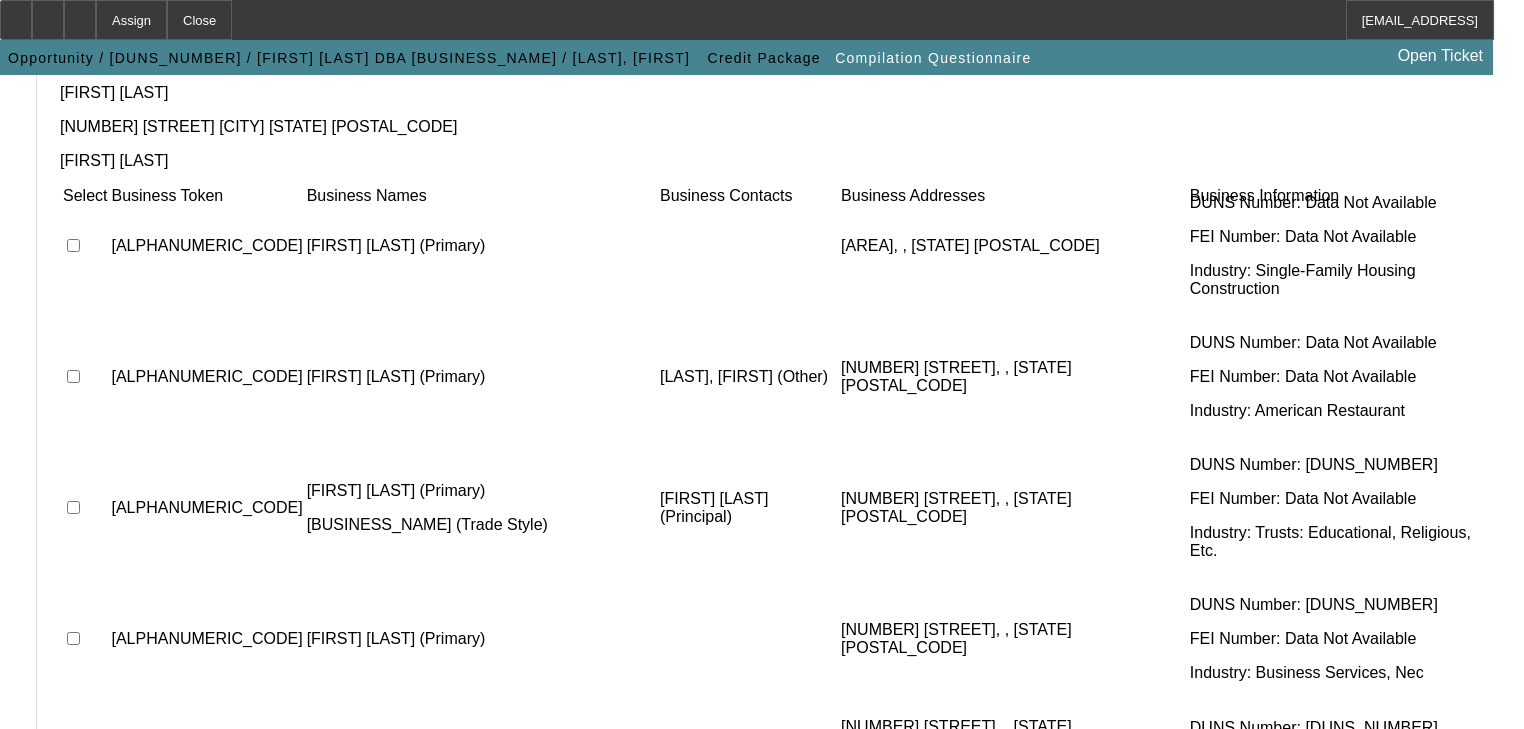 click at bounding box center [73, 884] 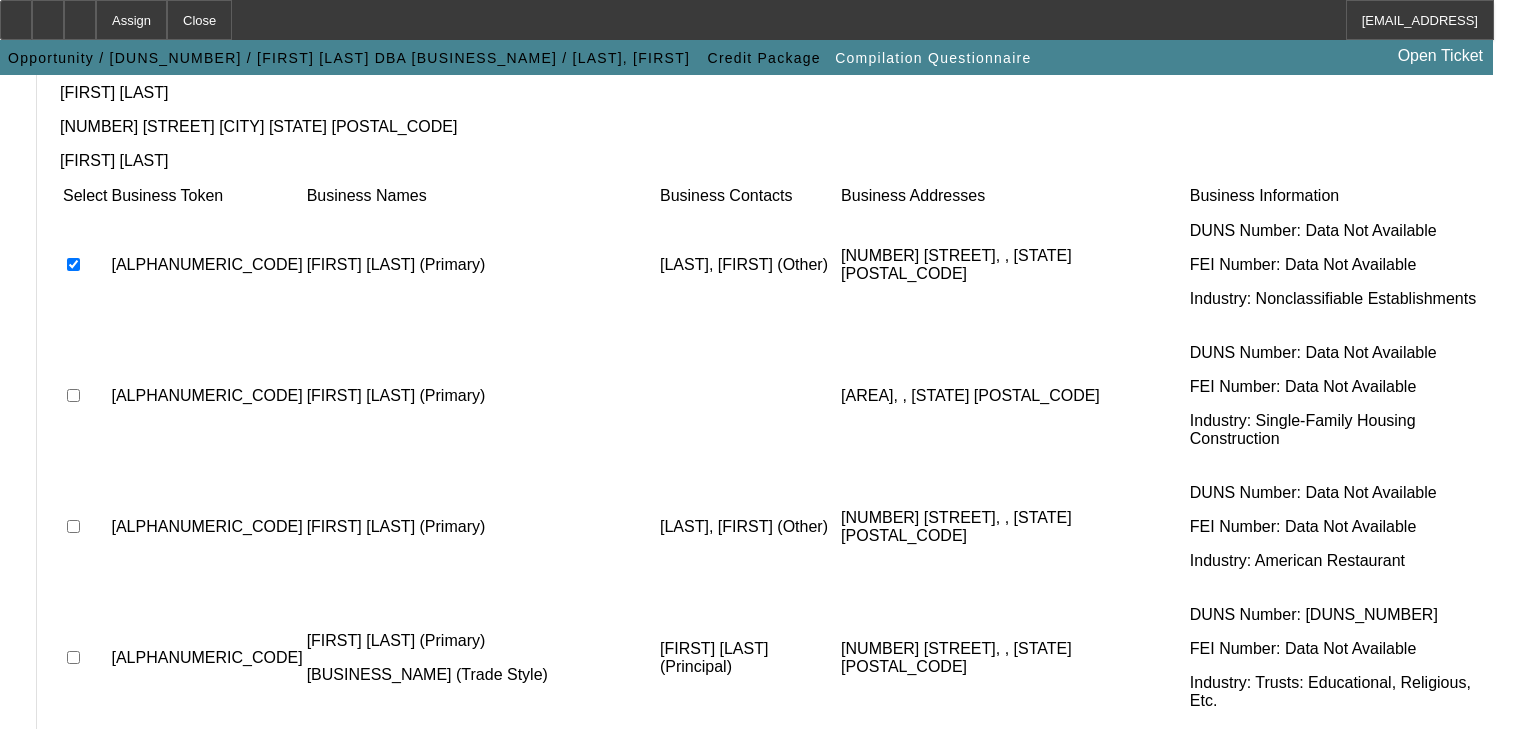 scroll, scrollTop: 0, scrollLeft: 0, axis: both 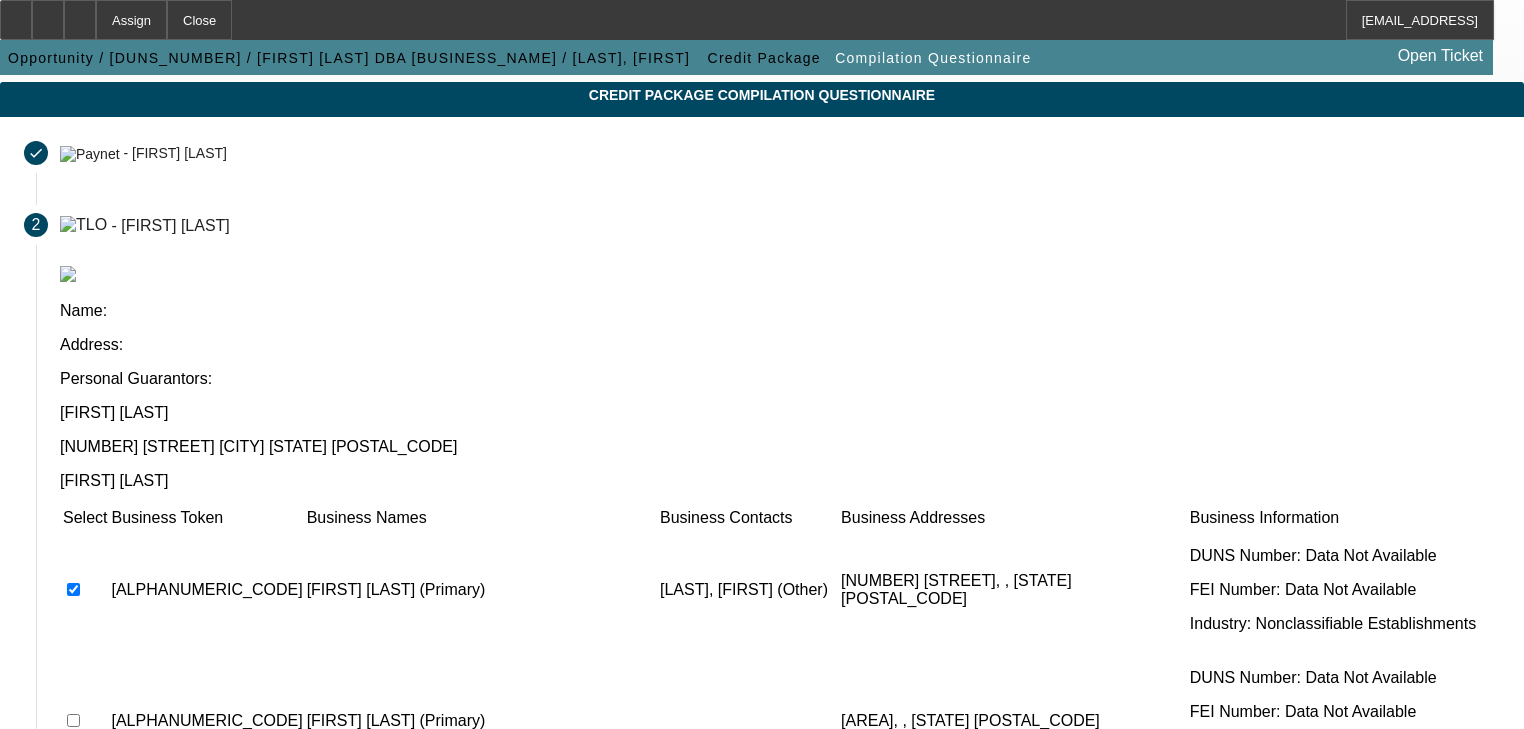 click at bounding box center [73, 589] 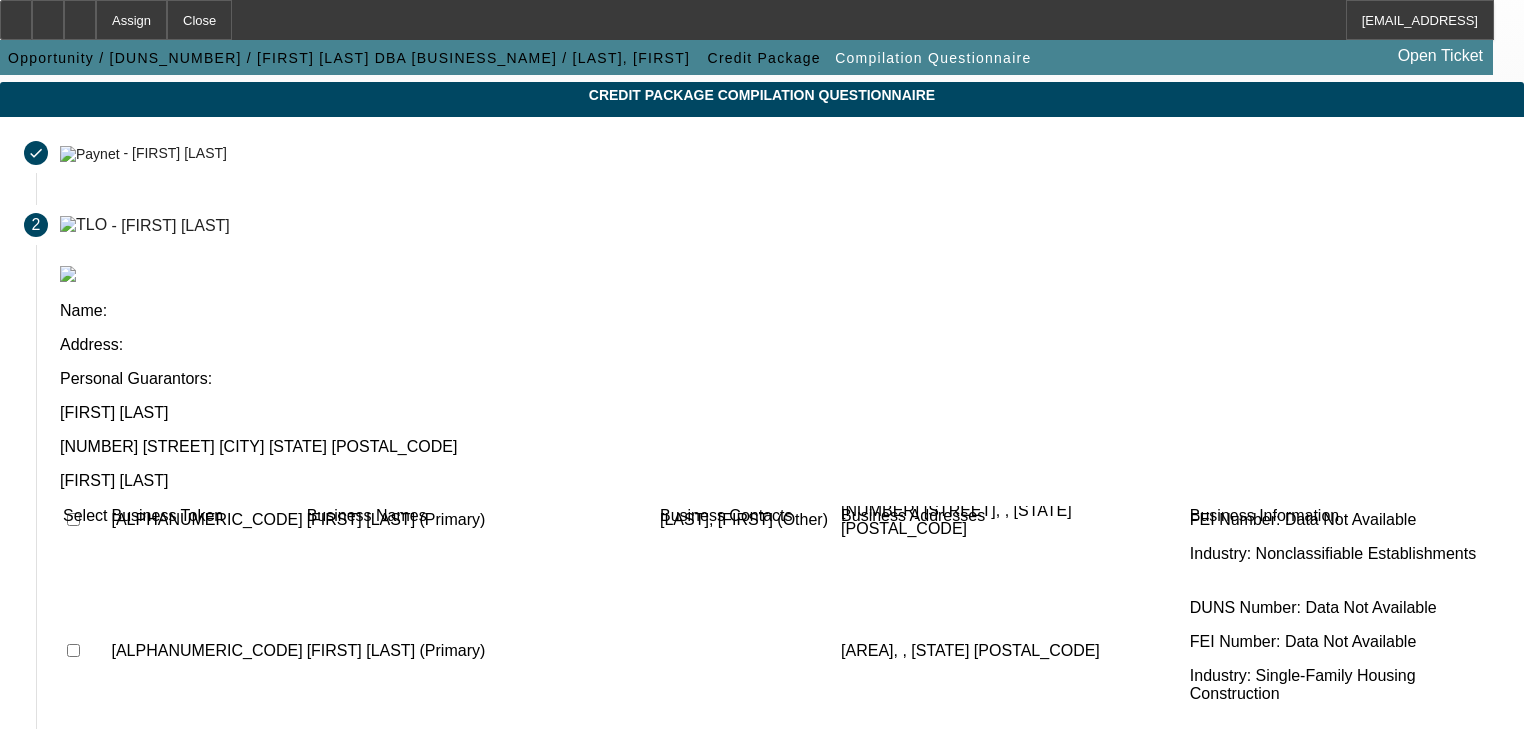scroll, scrollTop: 155, scrollLeft: 0, axis: vertical 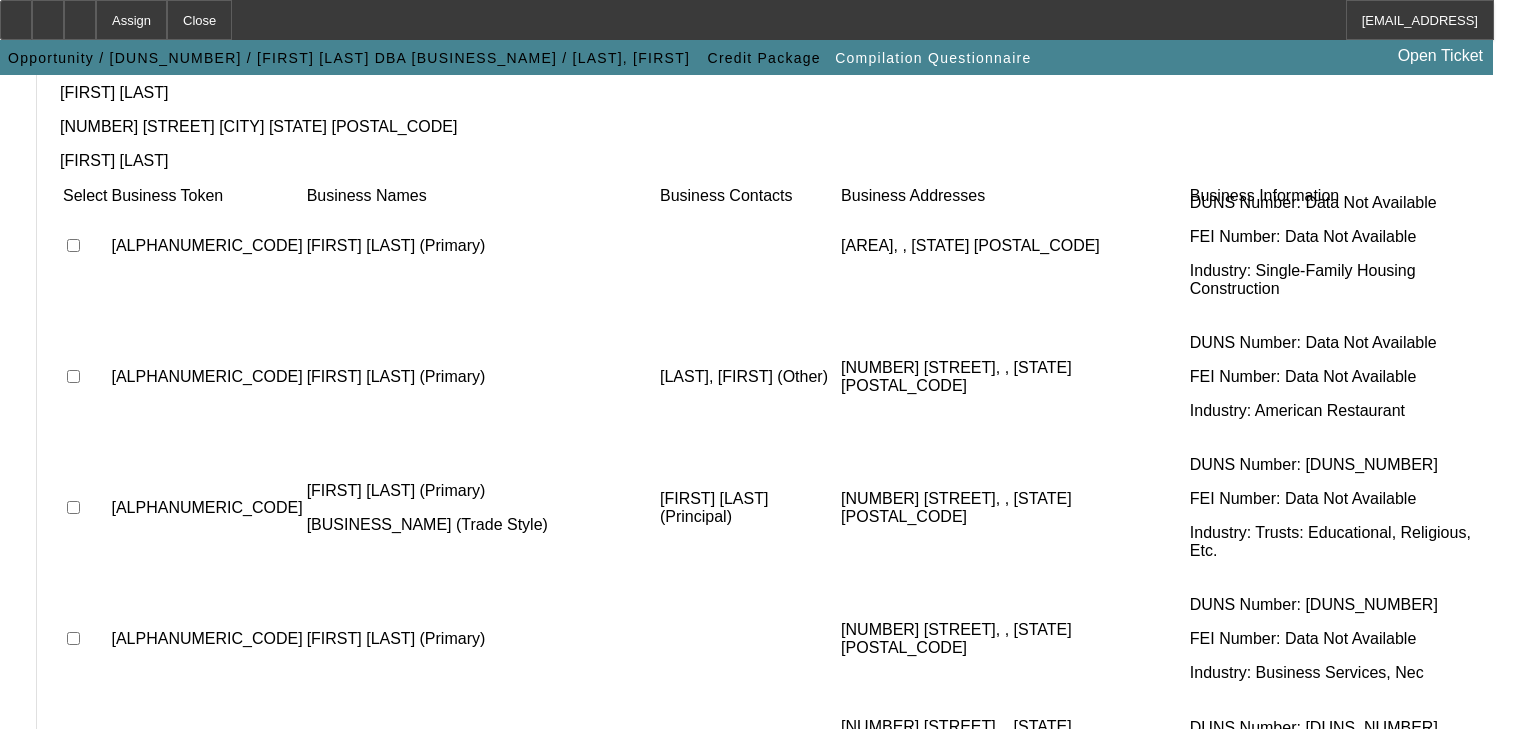 click at bounding box center (68, 754) 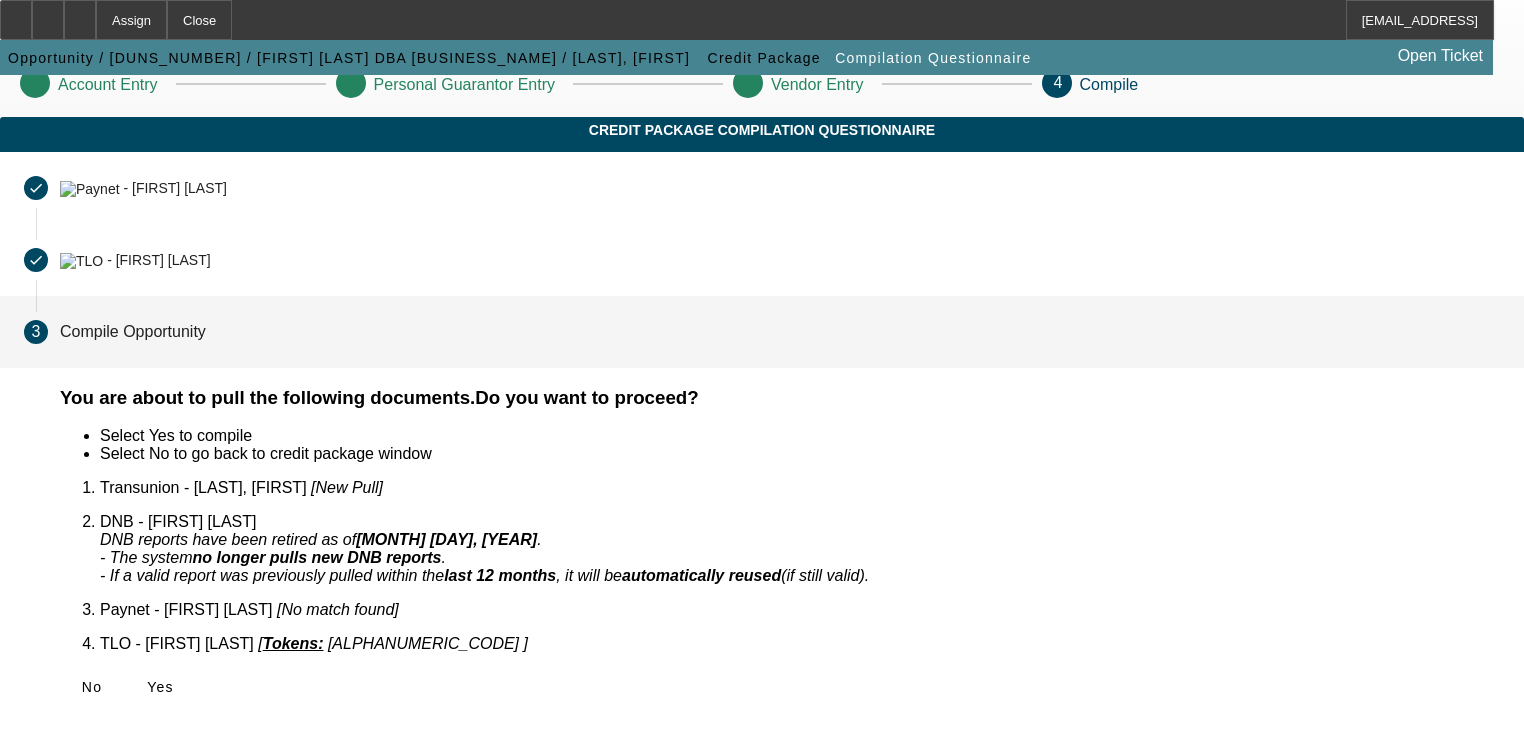 scroll, scrollTop: 0, scrollLeft: 0, axis: both 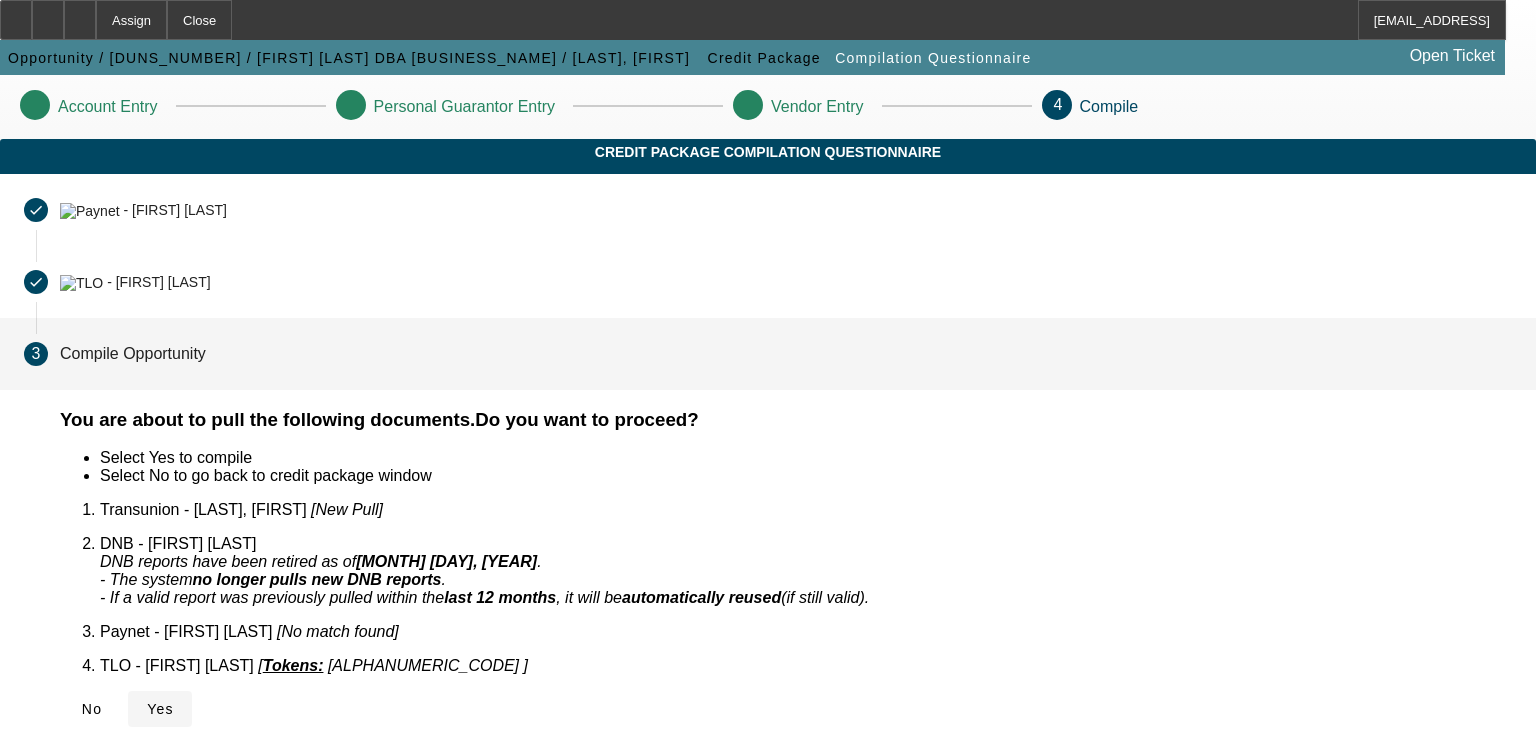 click on "Yes" at bounding box center (160, 709) 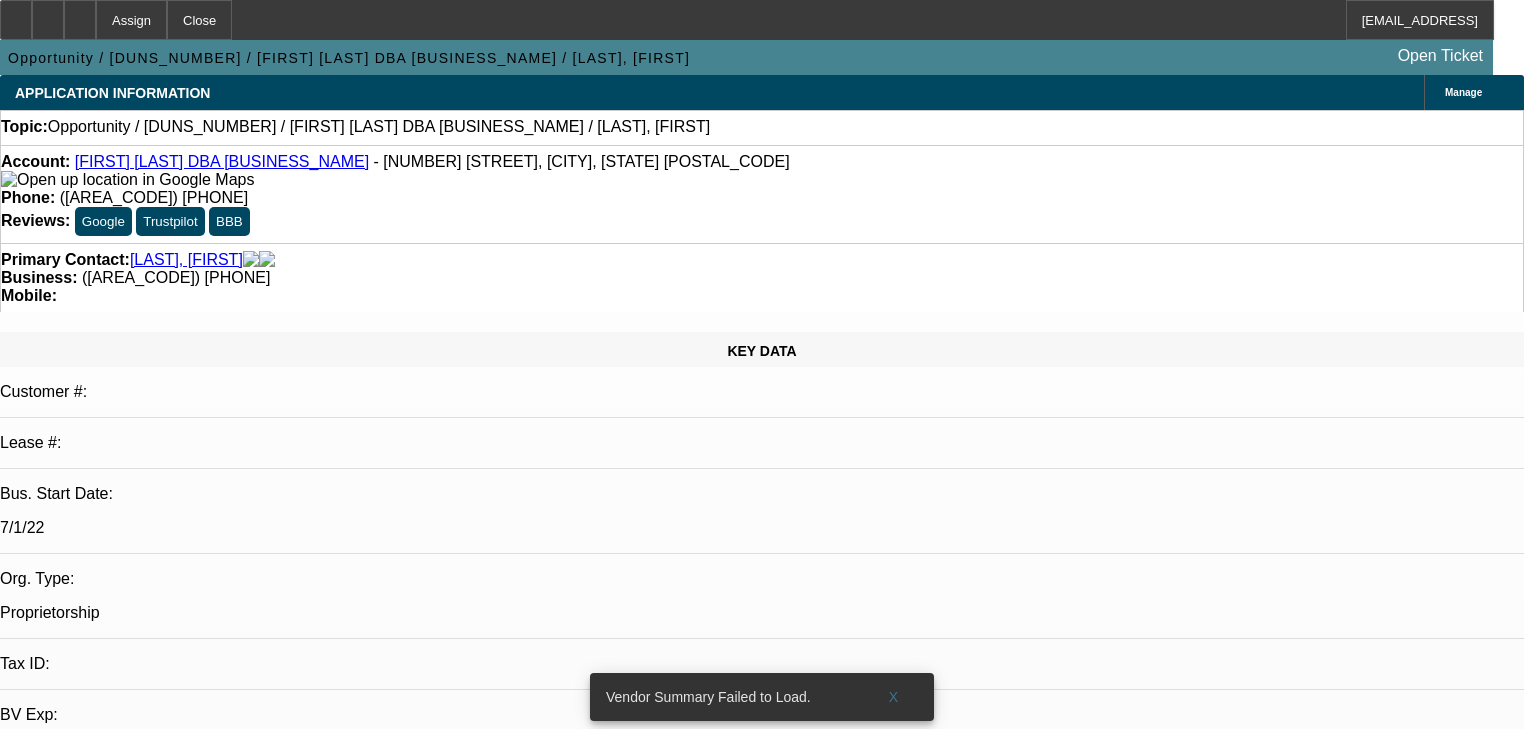 select on "0" 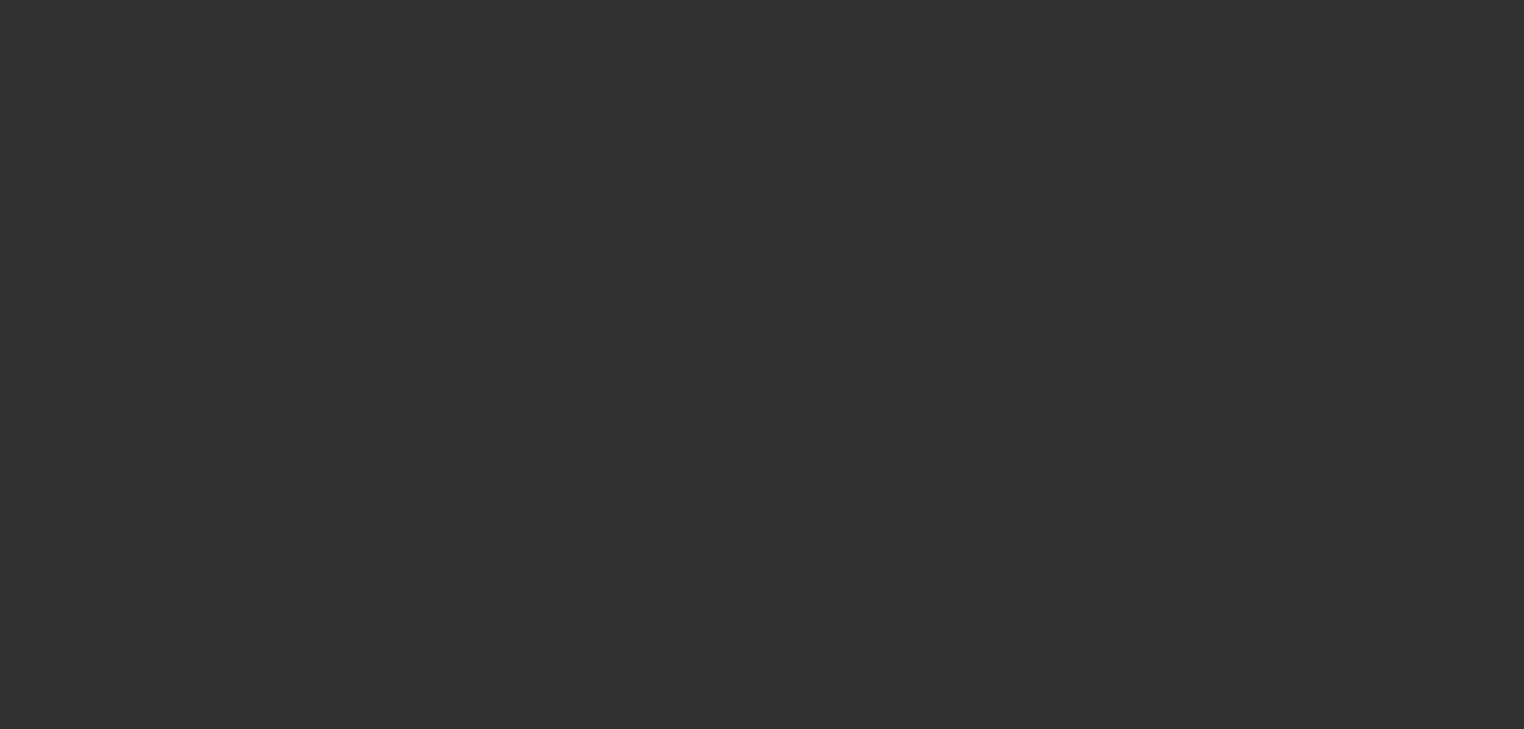 scroll, scrollTop: 0, scrollLeft: 0, axis: both 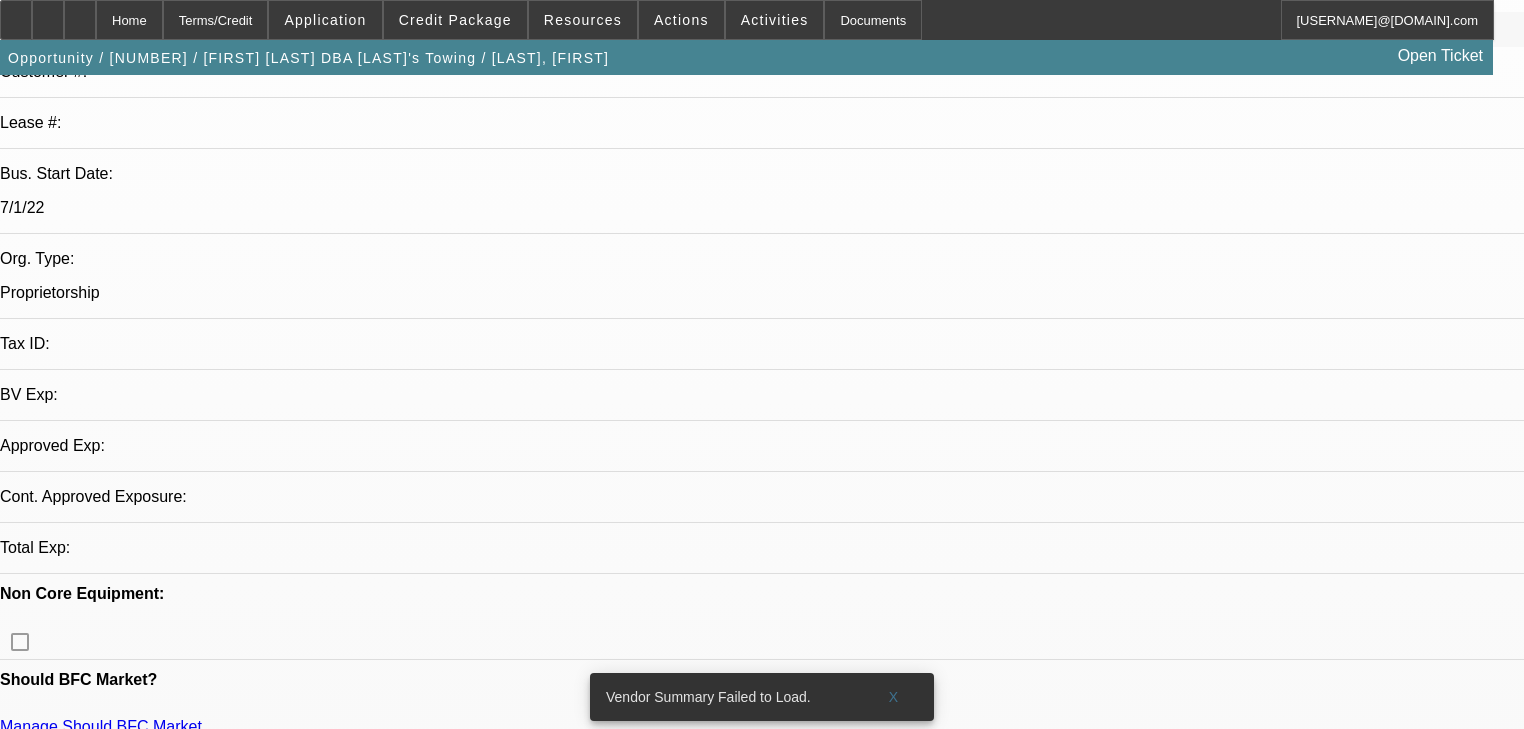 select on "0" 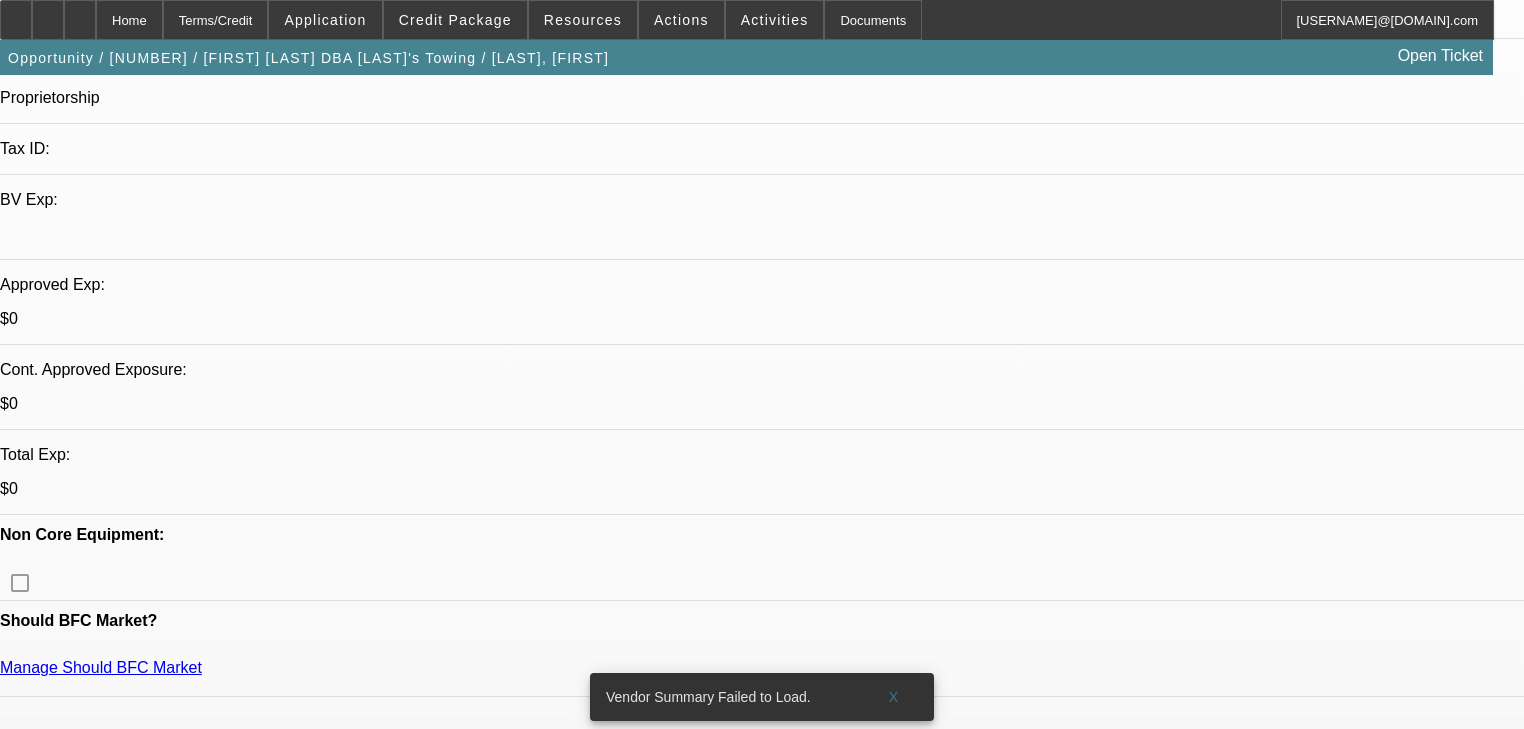scroll, scrollTop: 560, scrollLeft: 0, axis: vertical 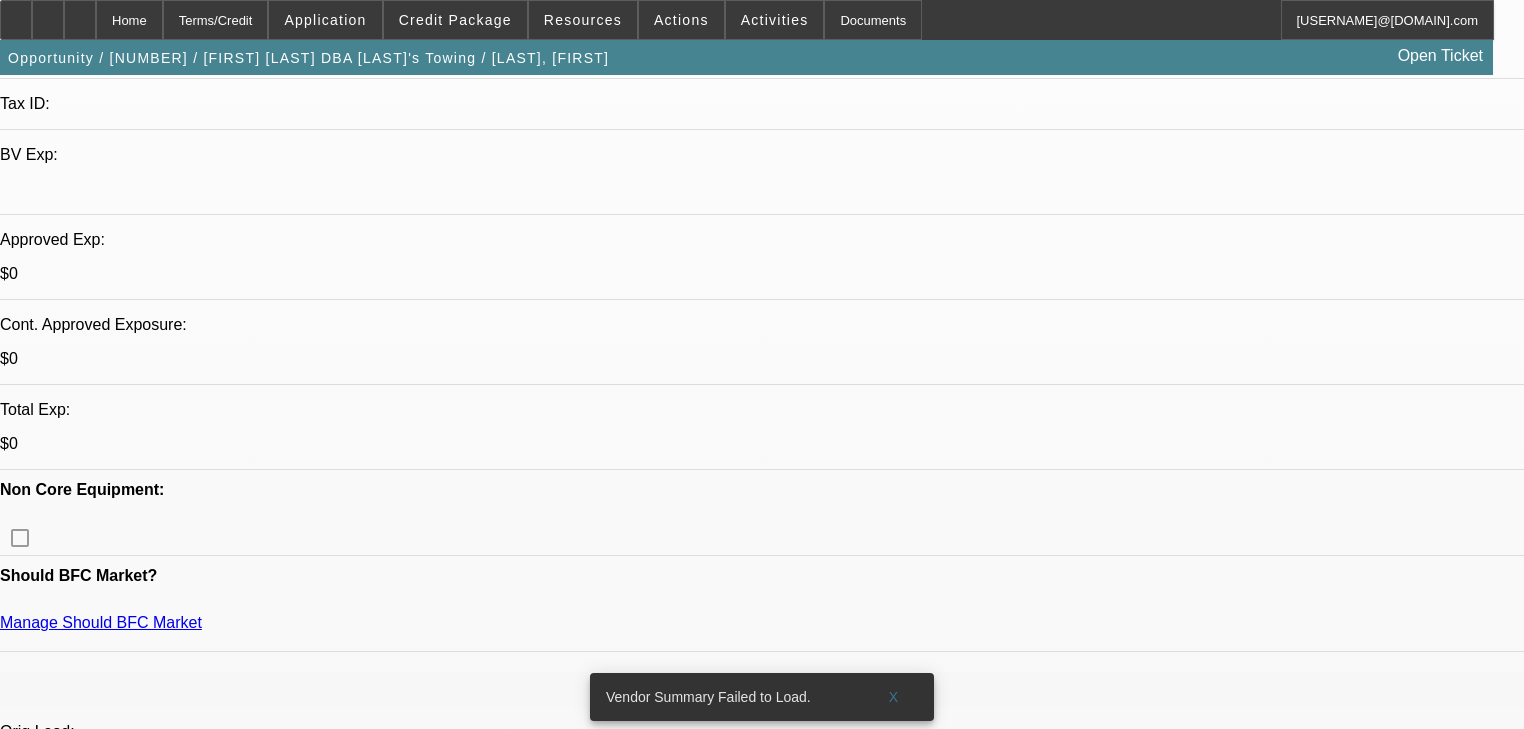 click on "625" at bounding box center (453, 2428) 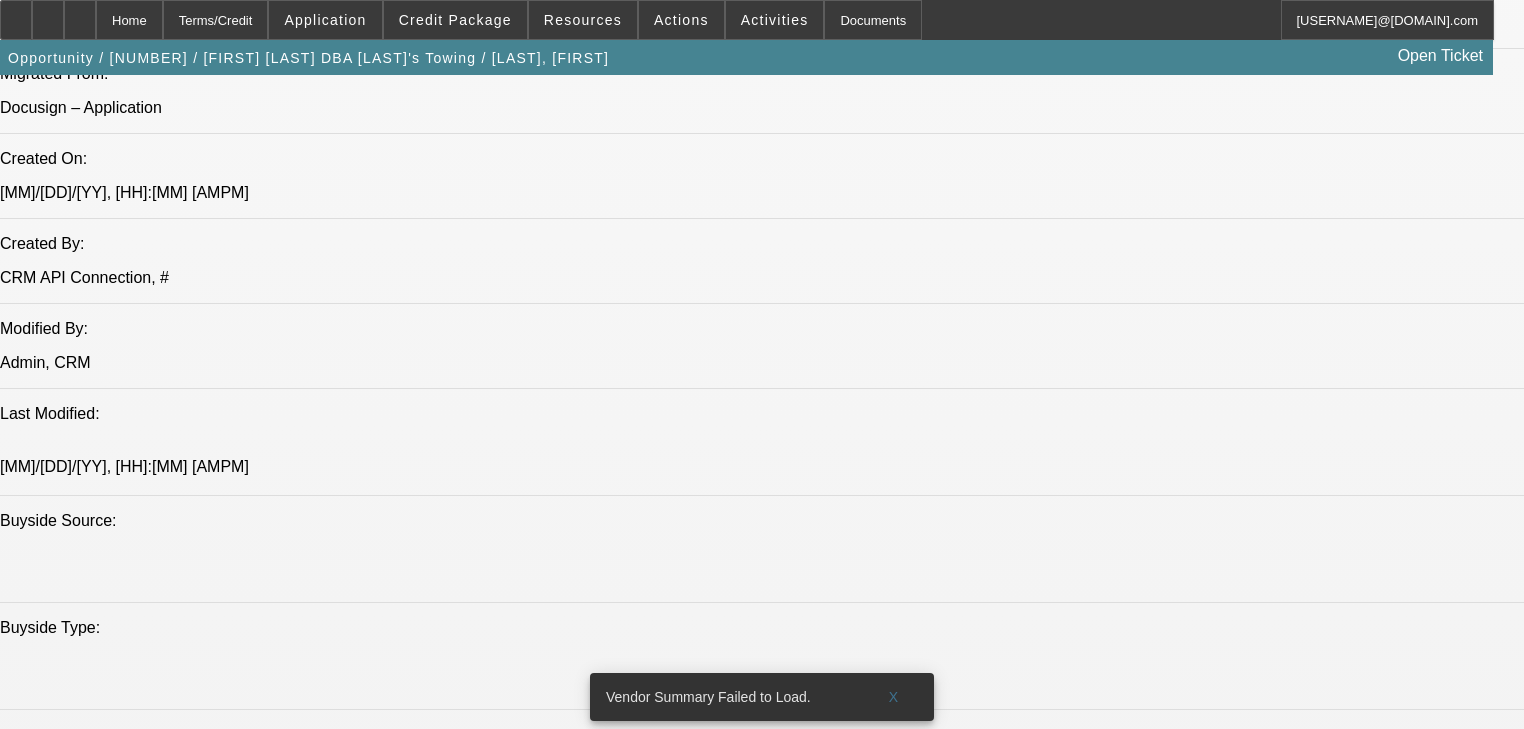 scroll, scrollTop: 1680, scrollLeft: 0, axis: vertical 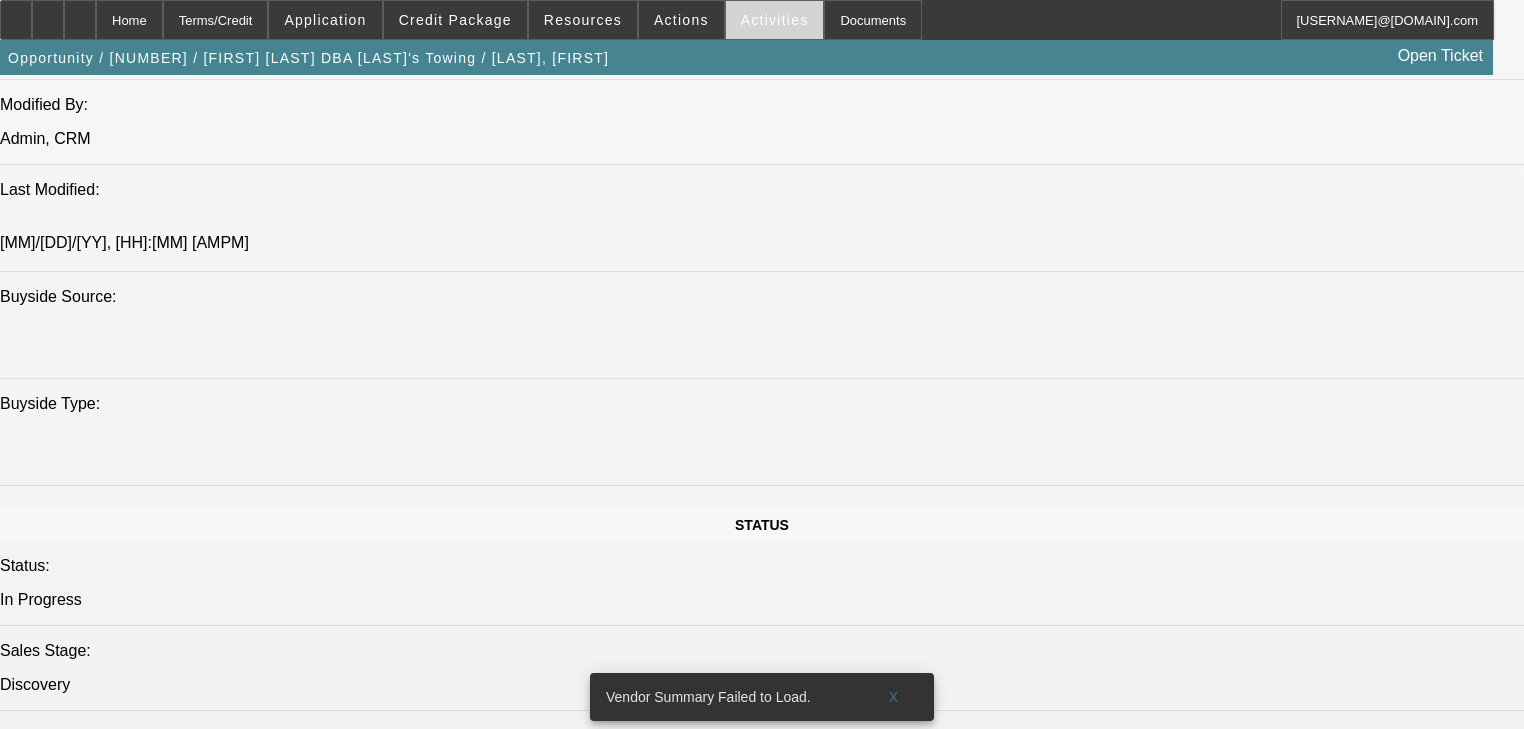 click on "Activities" at bounding box center (775, 20) 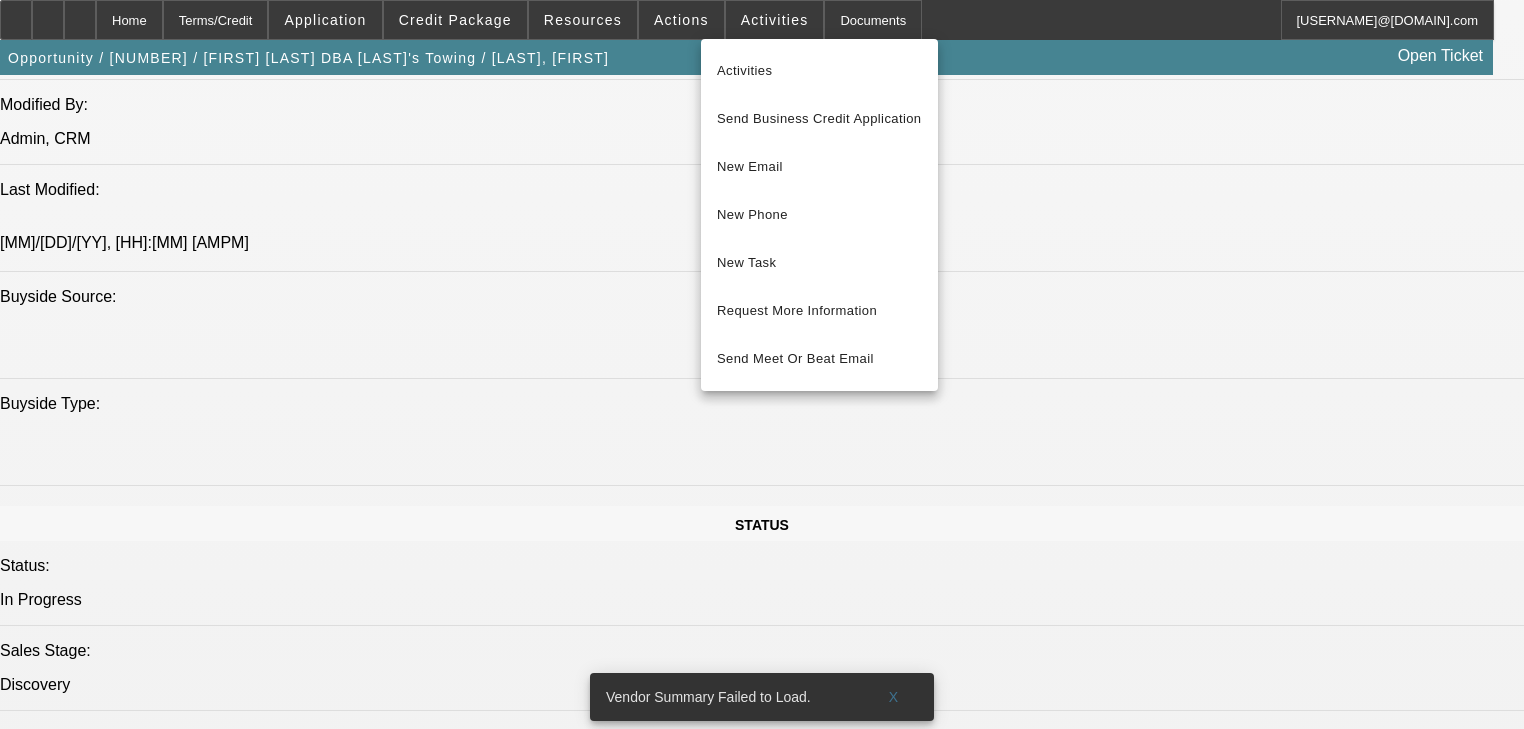 click at bounding box center [762, 364] 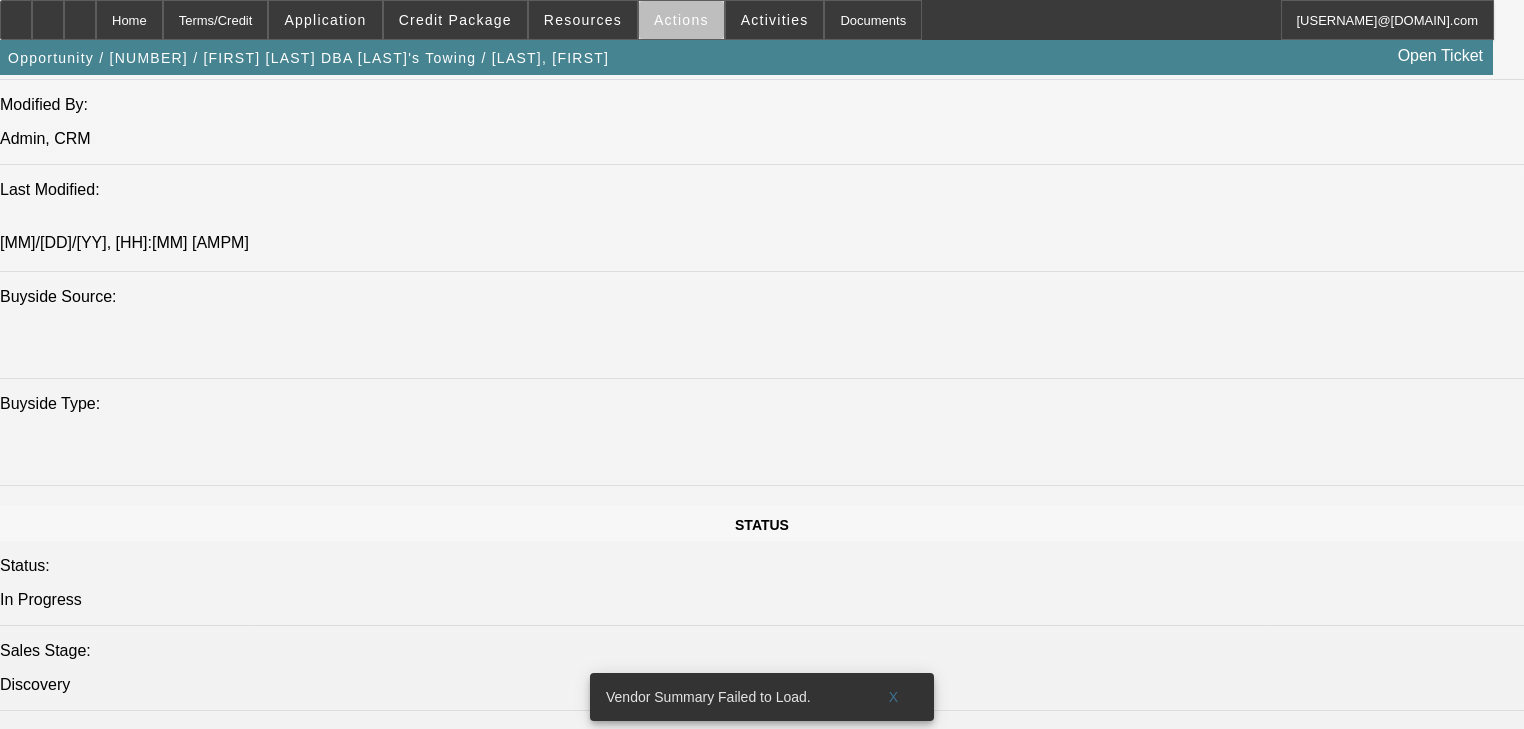 click on "Actions" at bounding box center [681, 20] 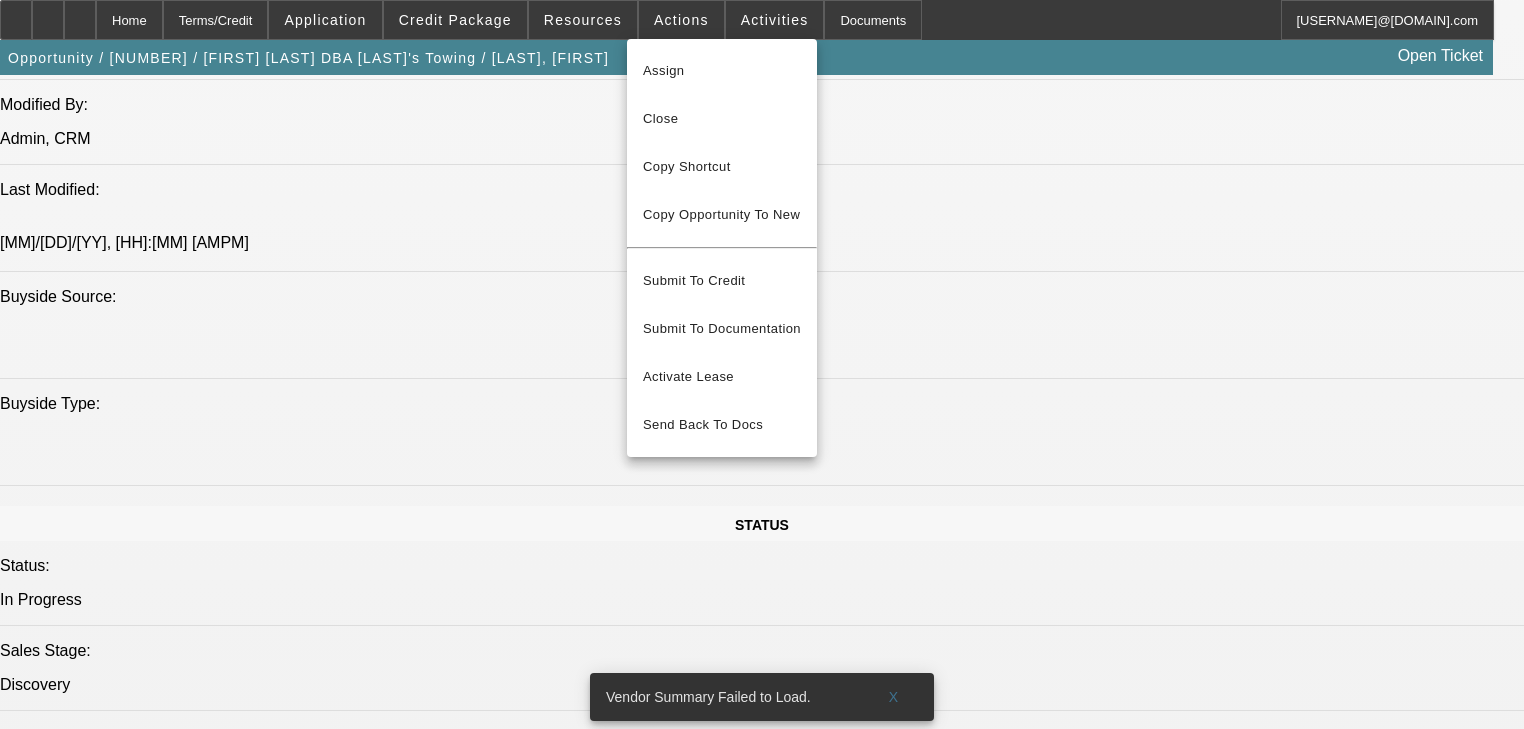 click at bounding box center (762, 364) 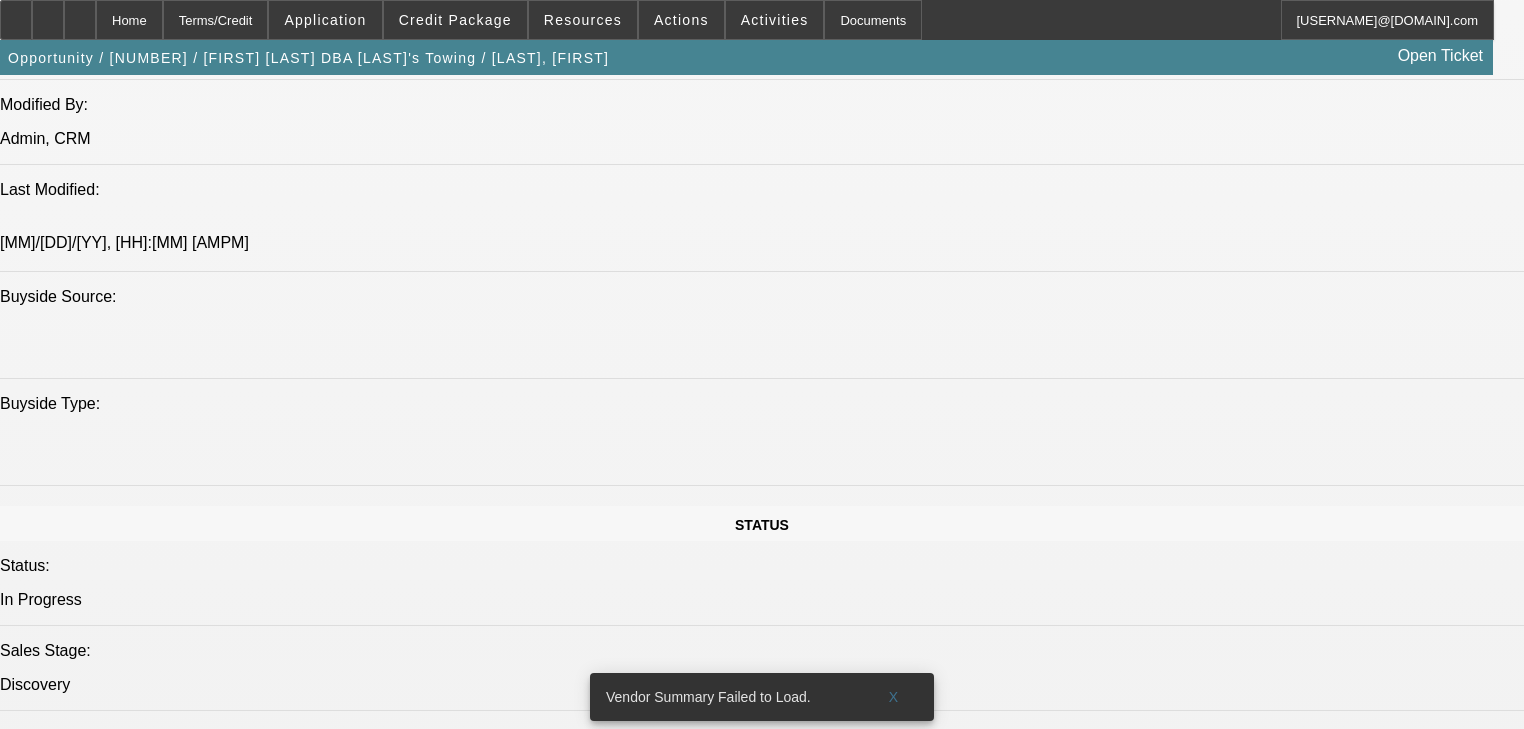 click on "Activities" at bounding box center (775, 20) 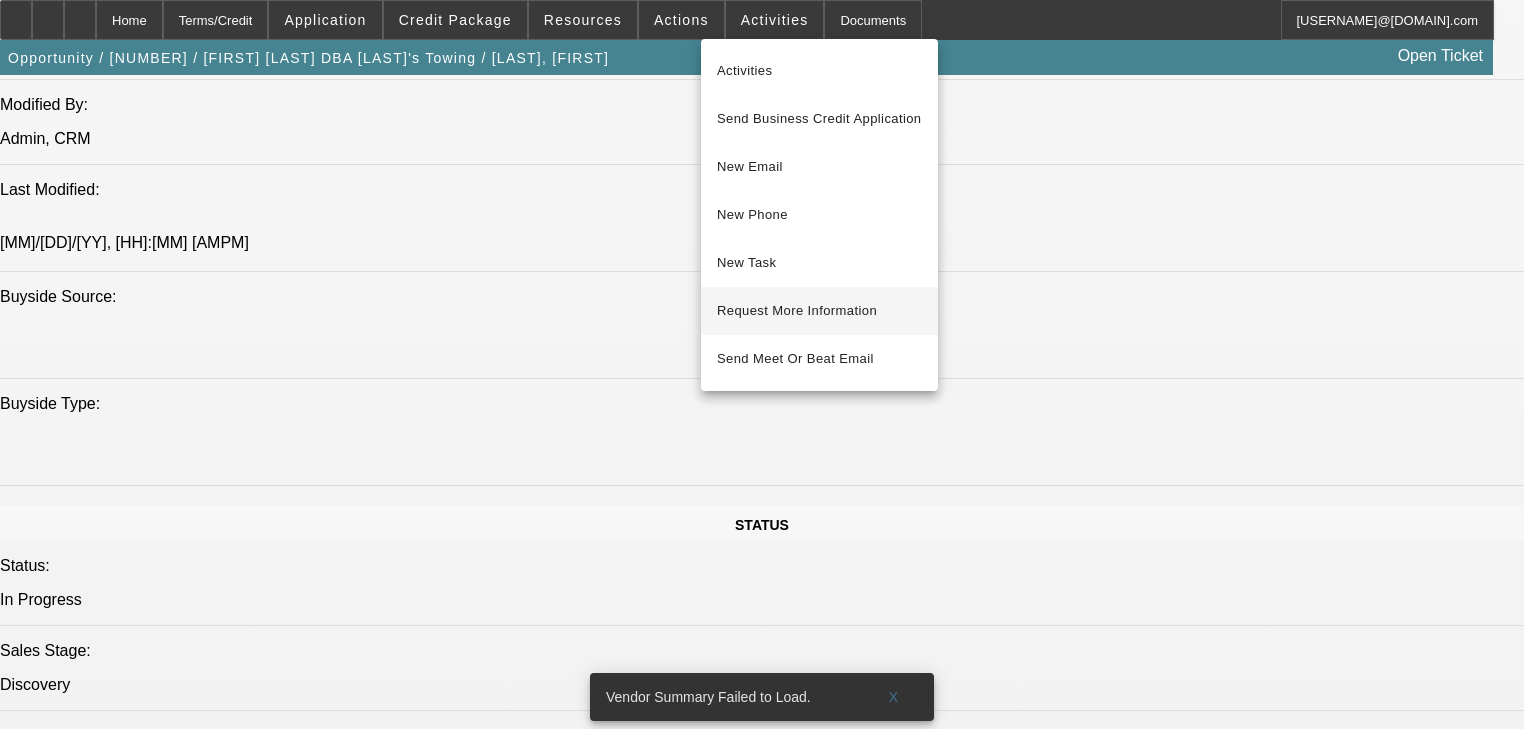 click on "Request More Information" at bounding box center [819, 311] 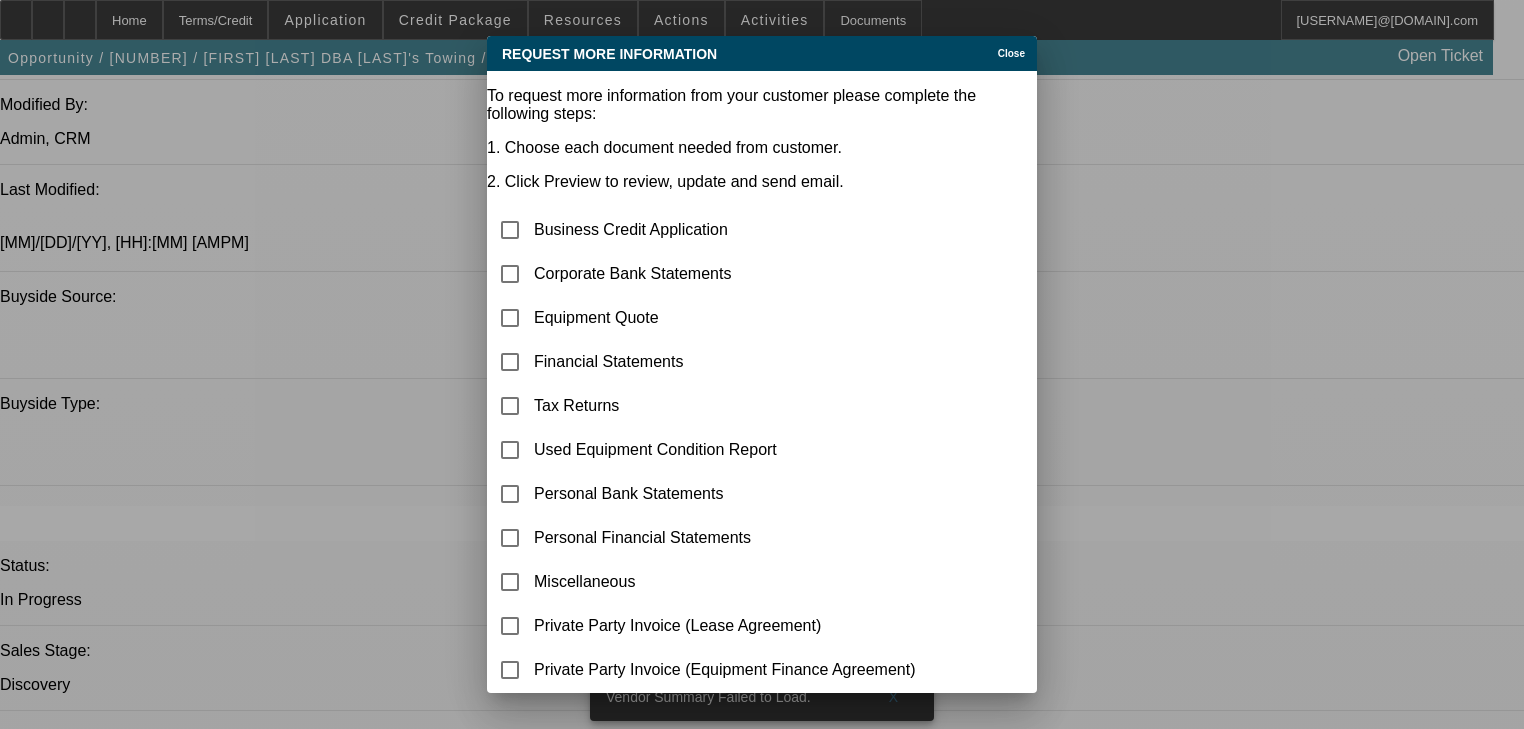 scroll, scrollTop: 0, scrollLeft: 0, axis: both 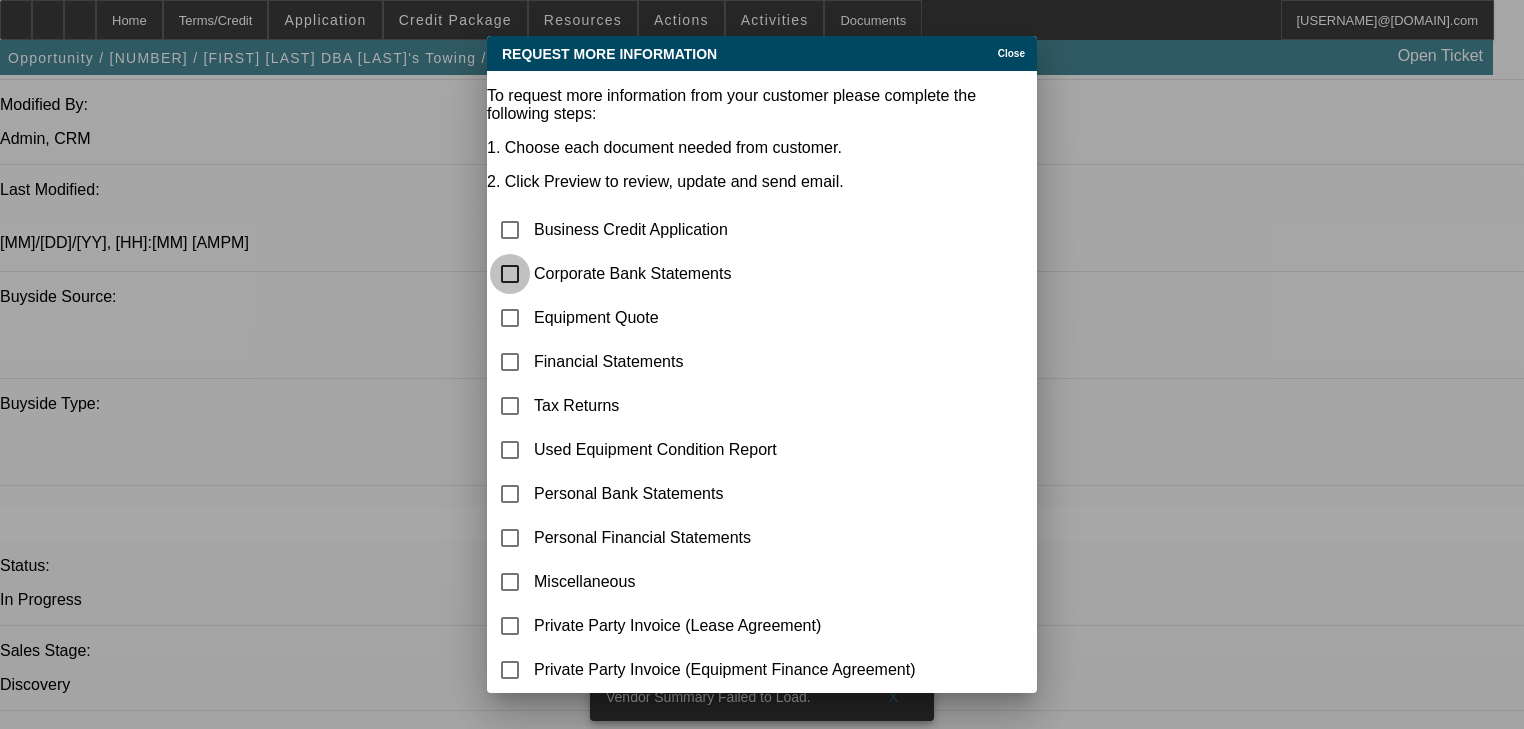 click at bounding box center [510, 274] 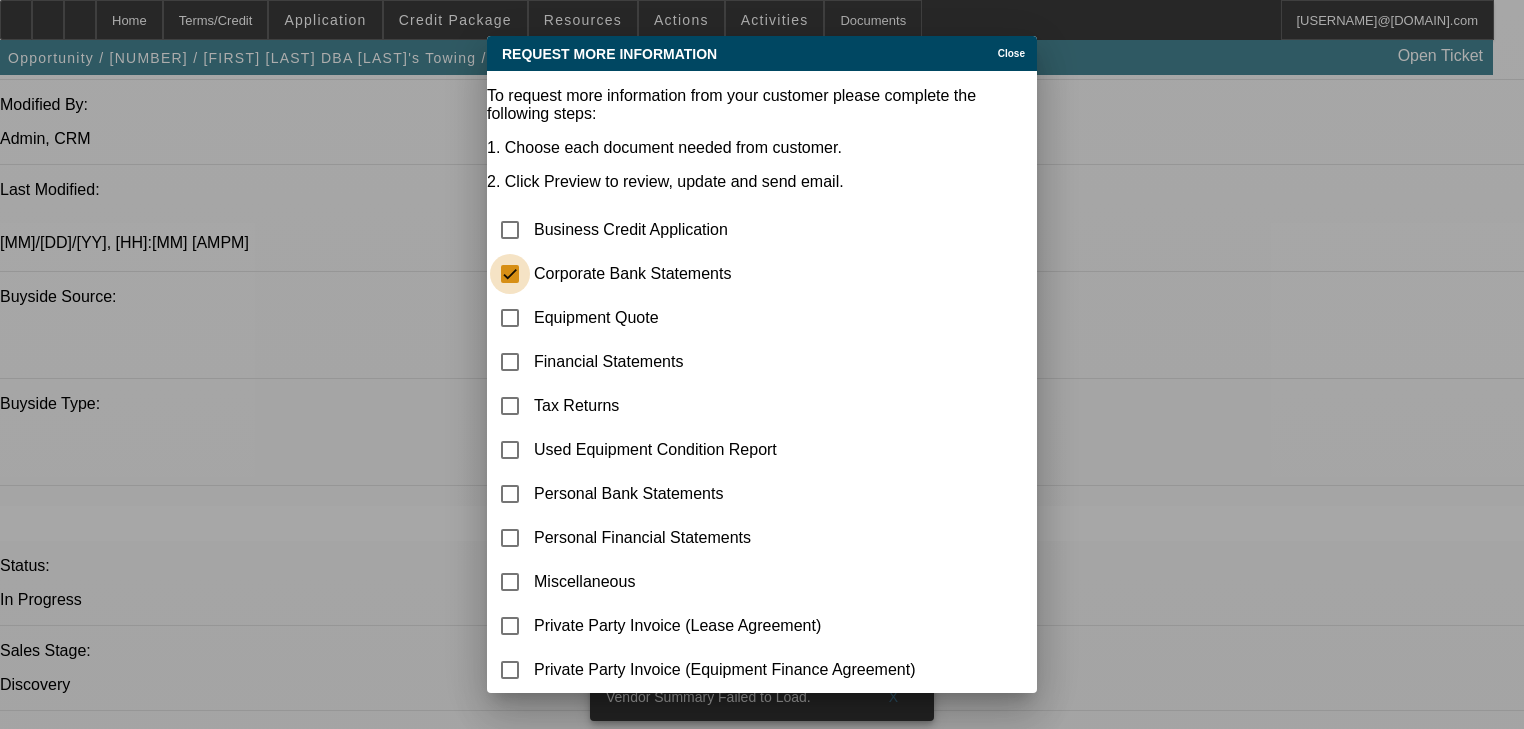 checkbox on "true" 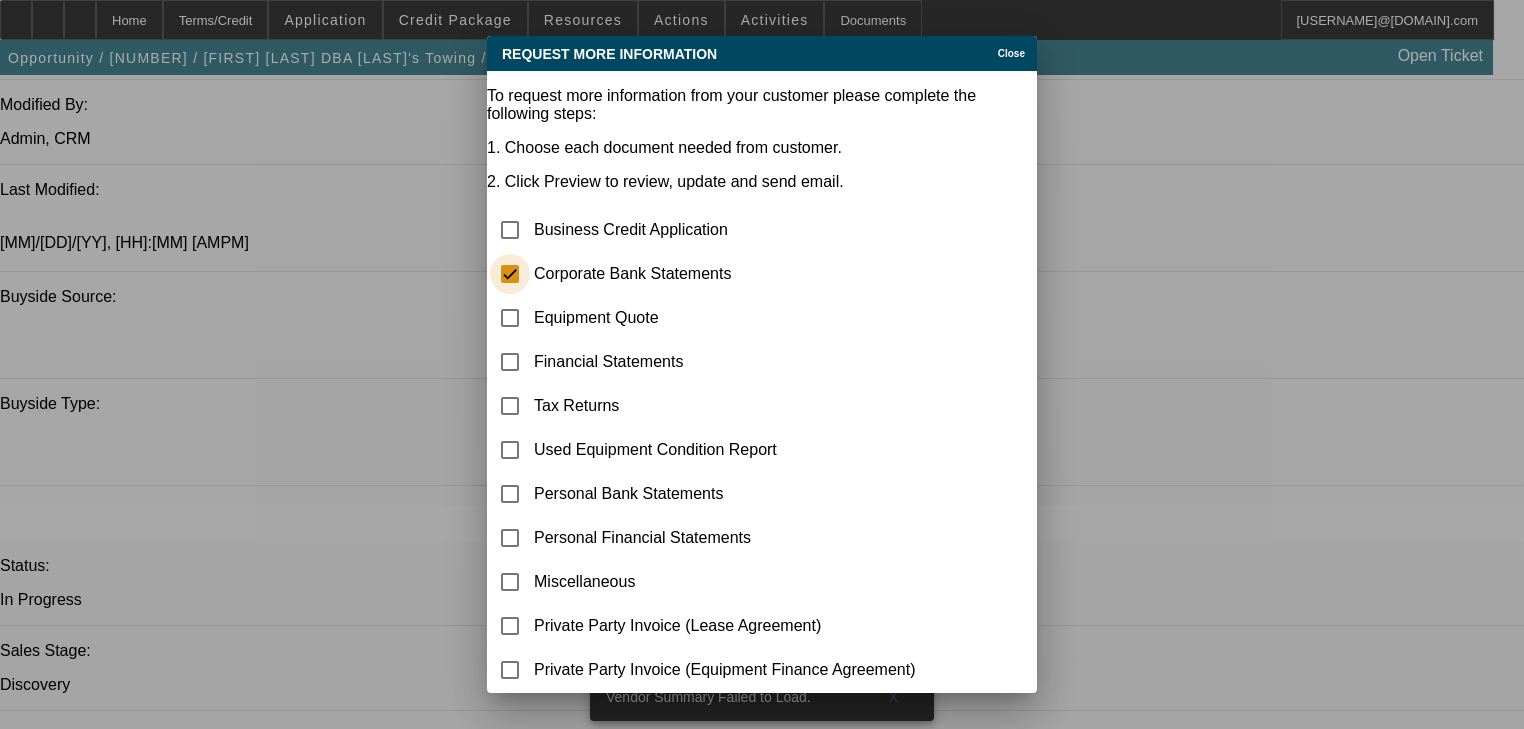 scroll, scrollTop: 115, scrollLeft: 0, axis: vertical 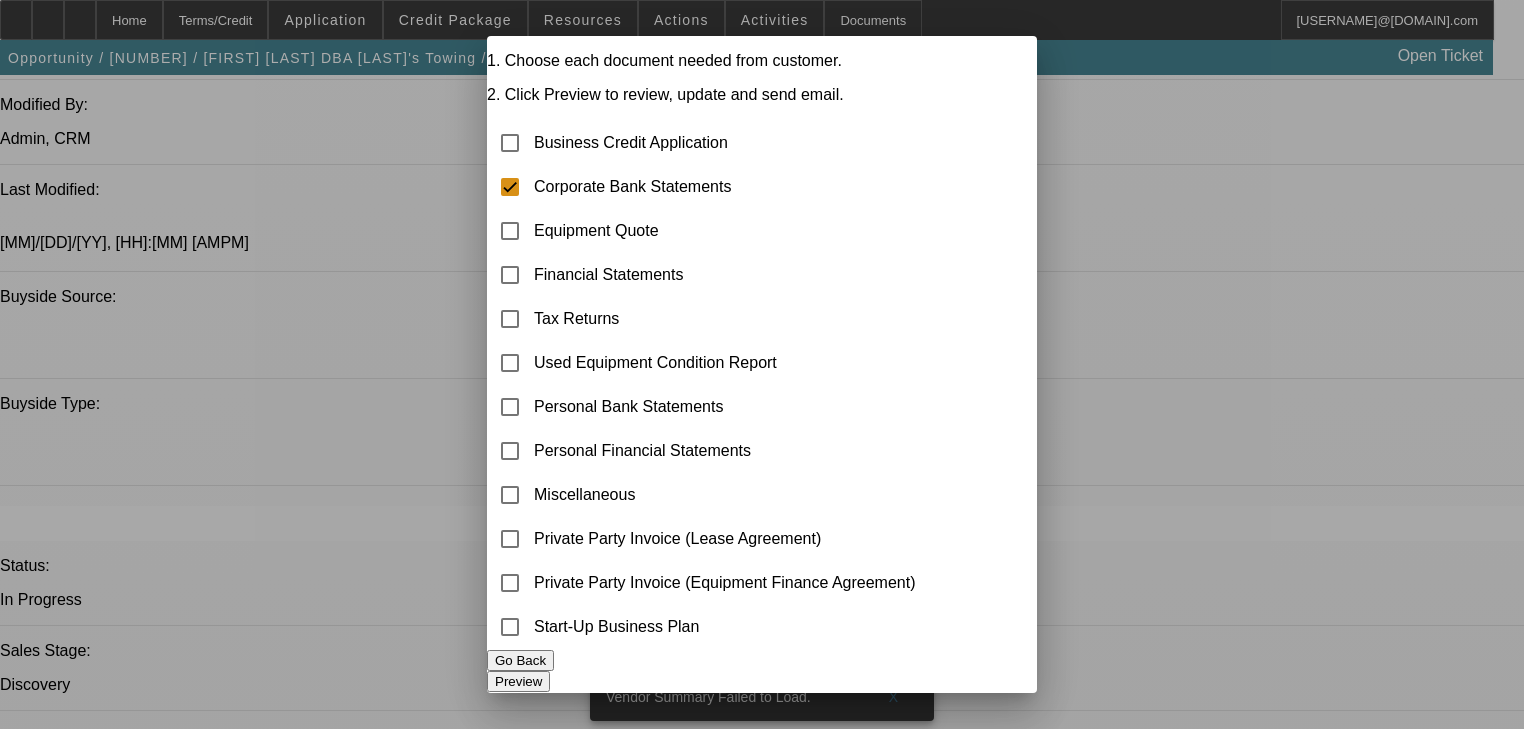 click on "Preview" at bounding box center (518, 681) 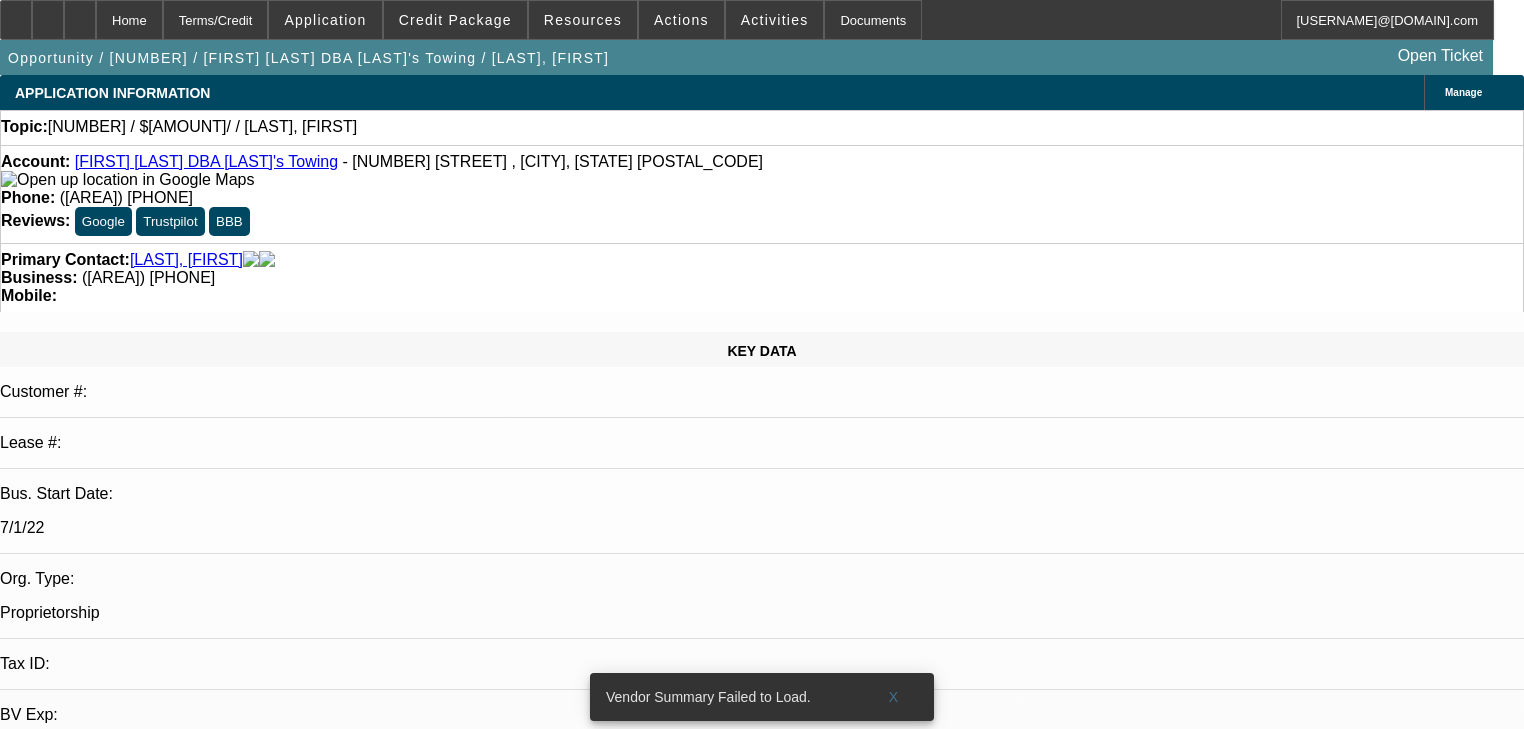 scroll, scrollTop: 1680, scrollLeft: 0, axis: vertical 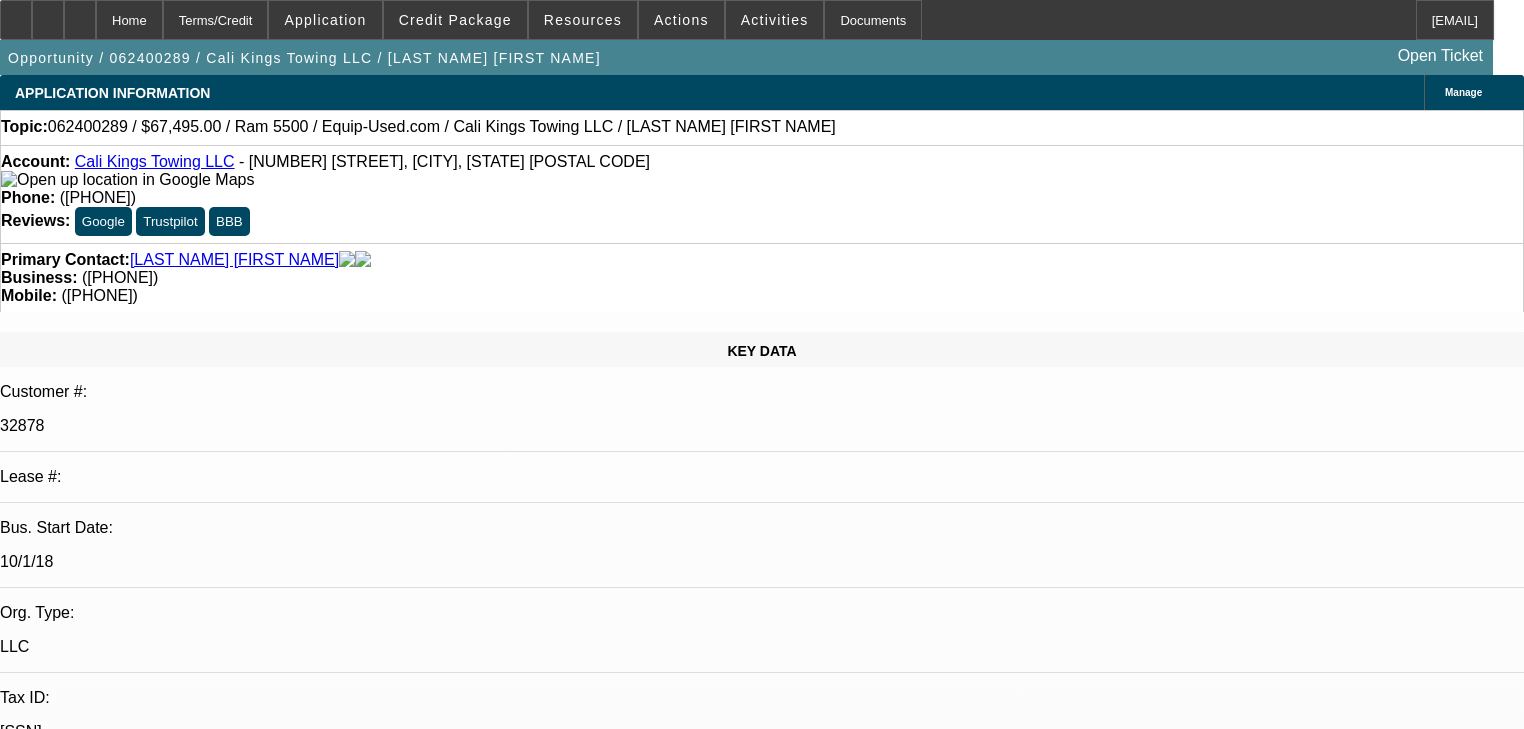select on "0.15" 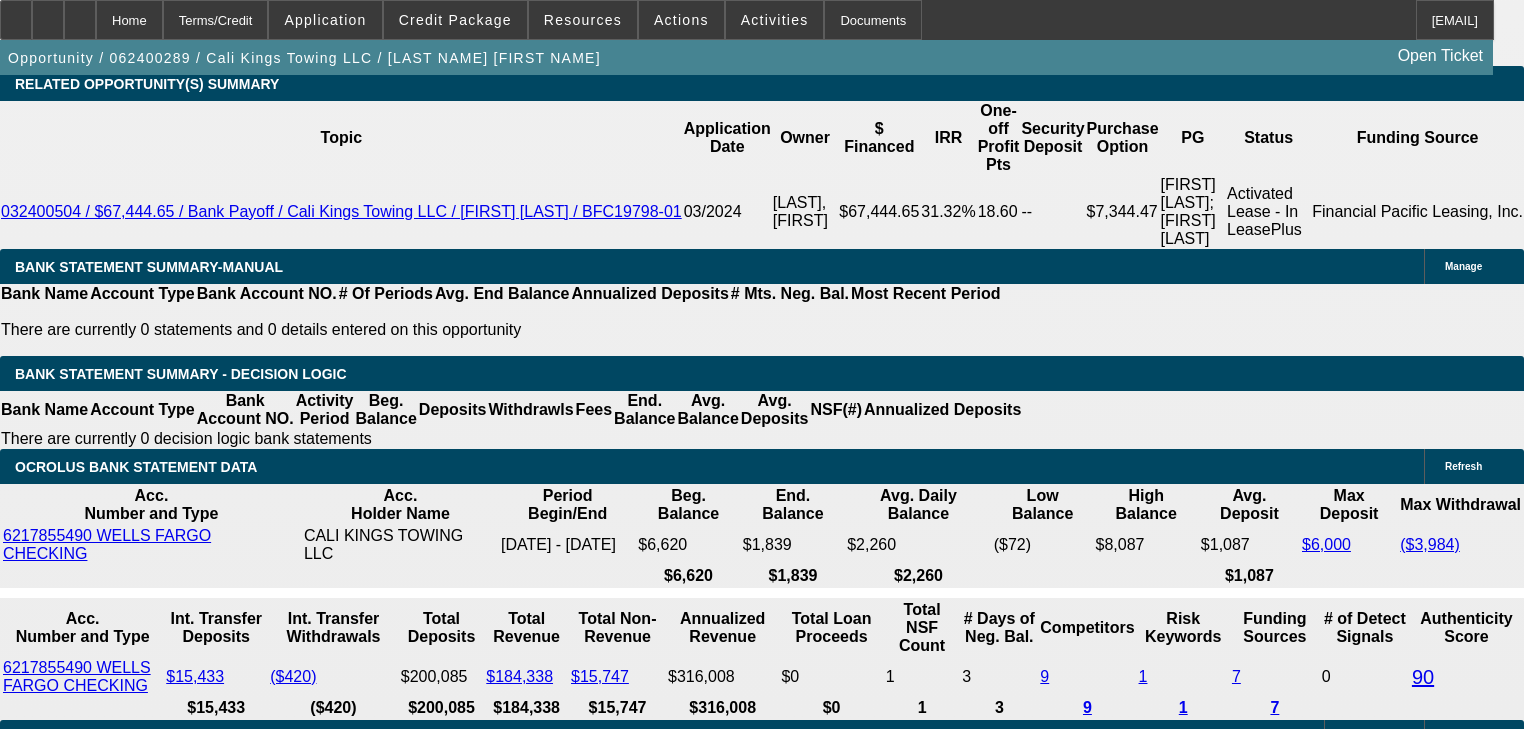 scroll, scrollTop: 3520, scrollLeft: 0, axis: vertical 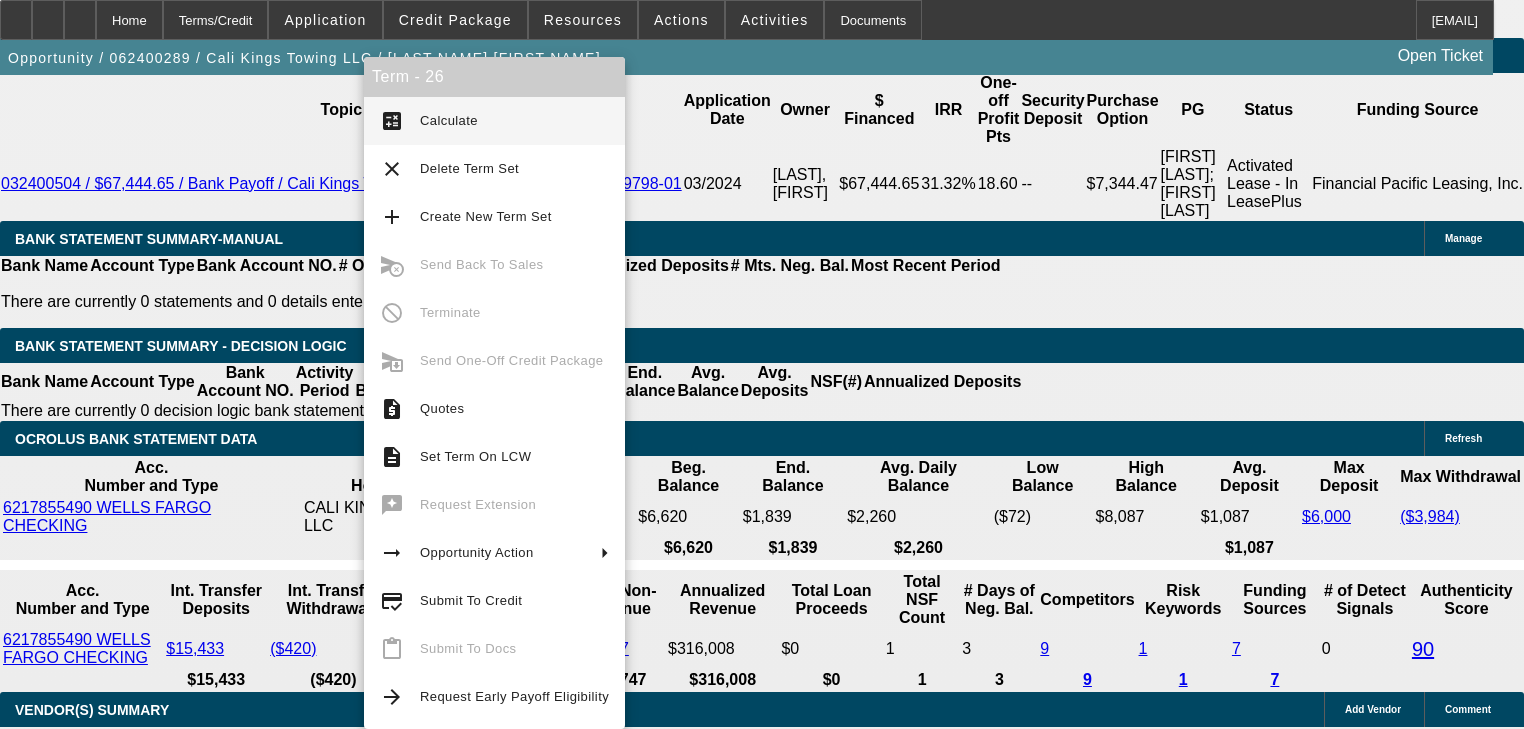 click on "$0.00" 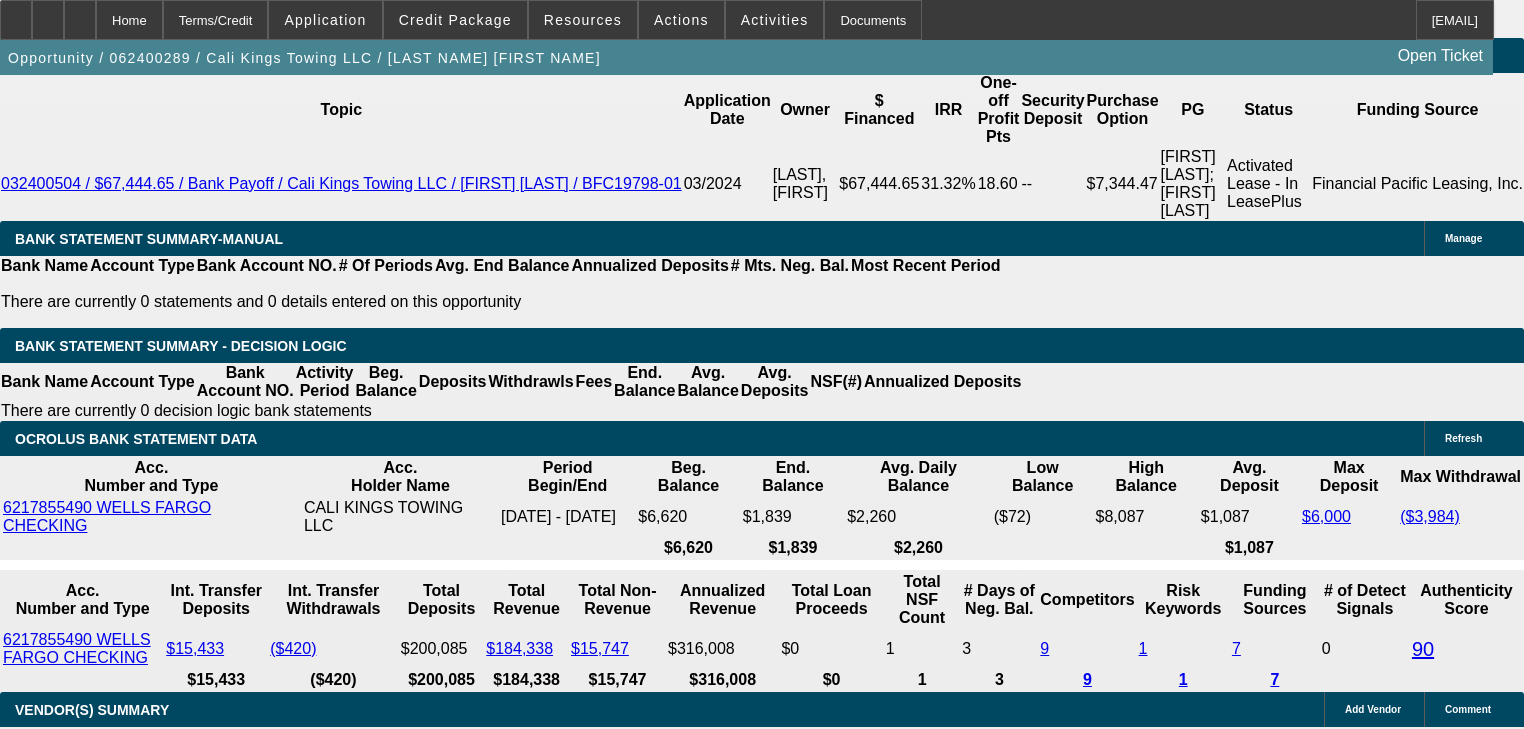click on "Equip-Used.com" 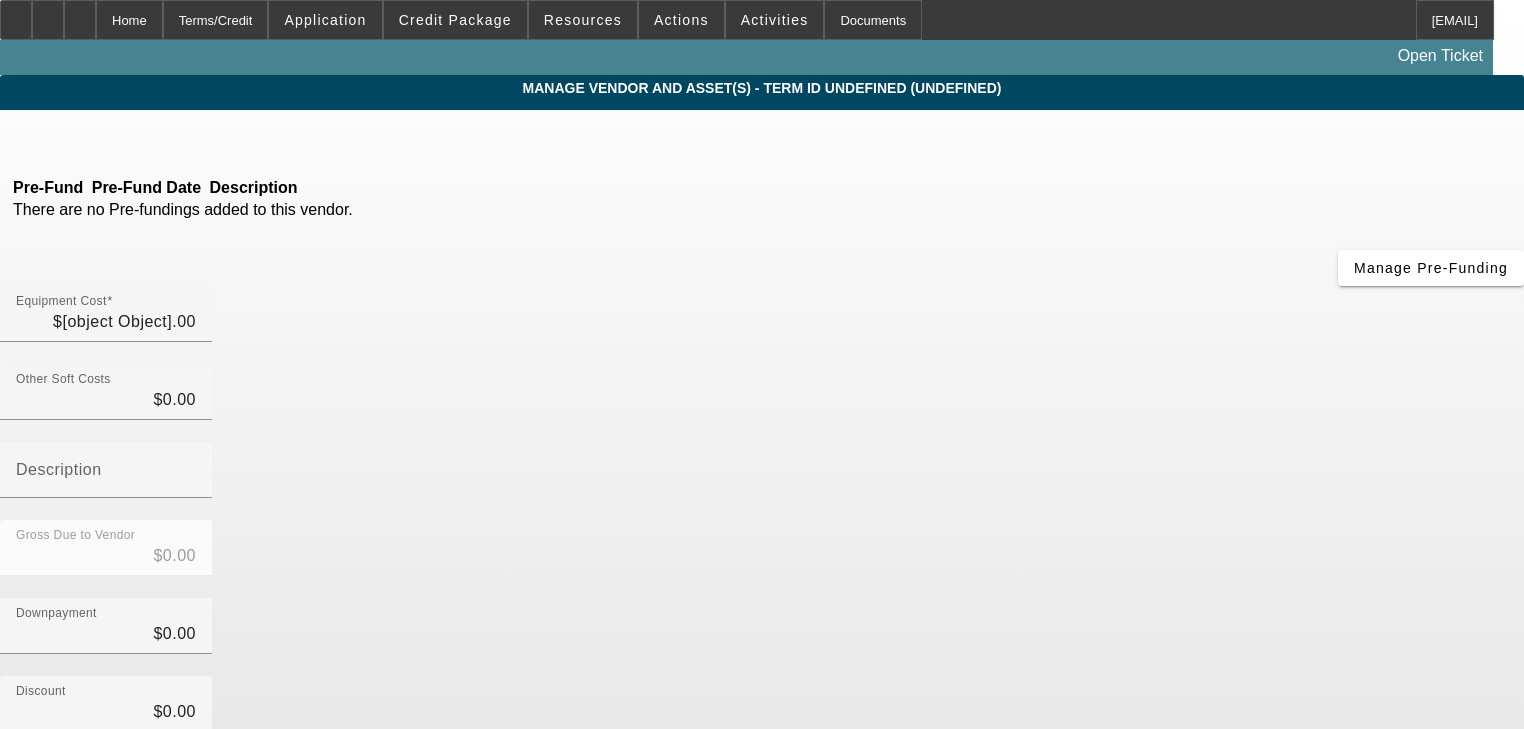 type on "$75,000.00" 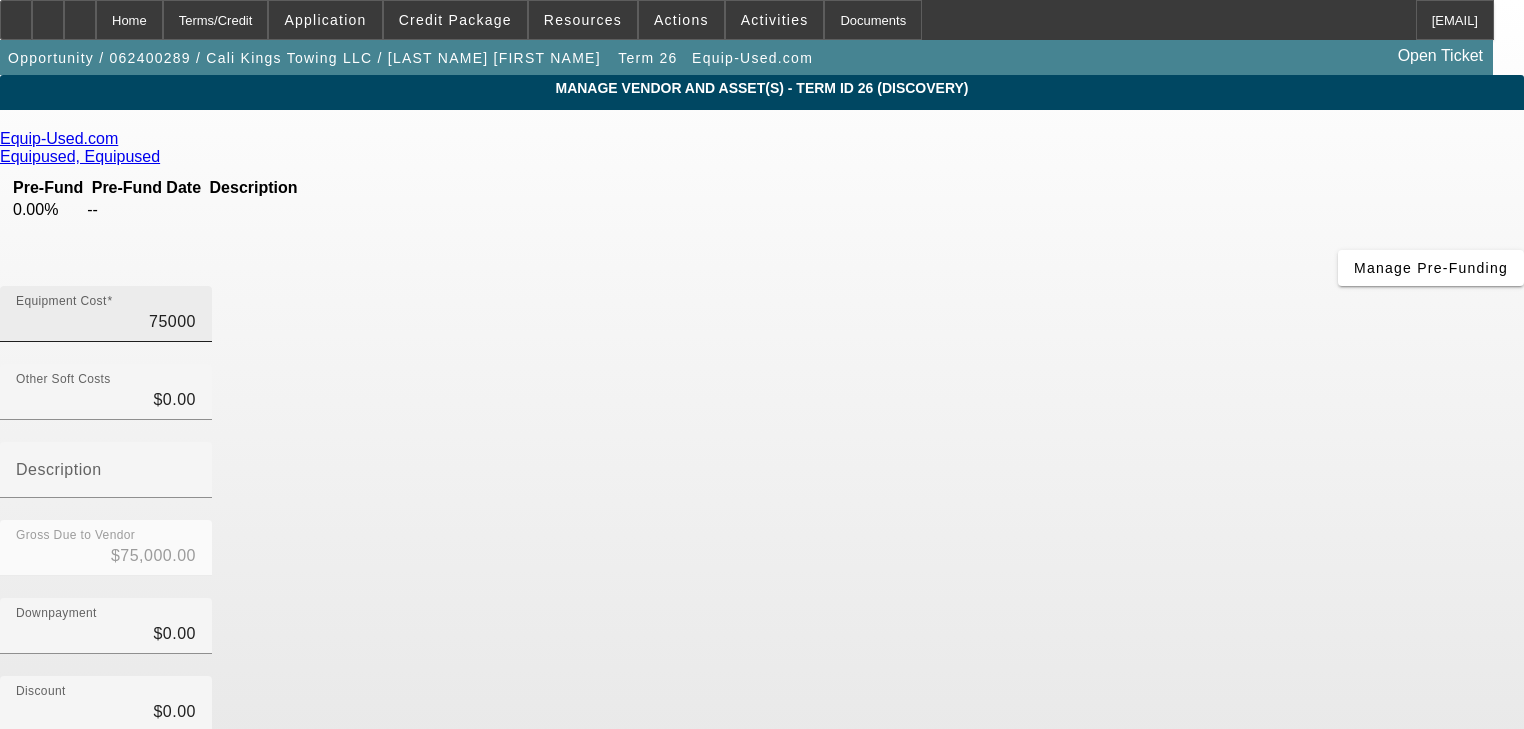 click on "75000" at bounding box center (106, 322) 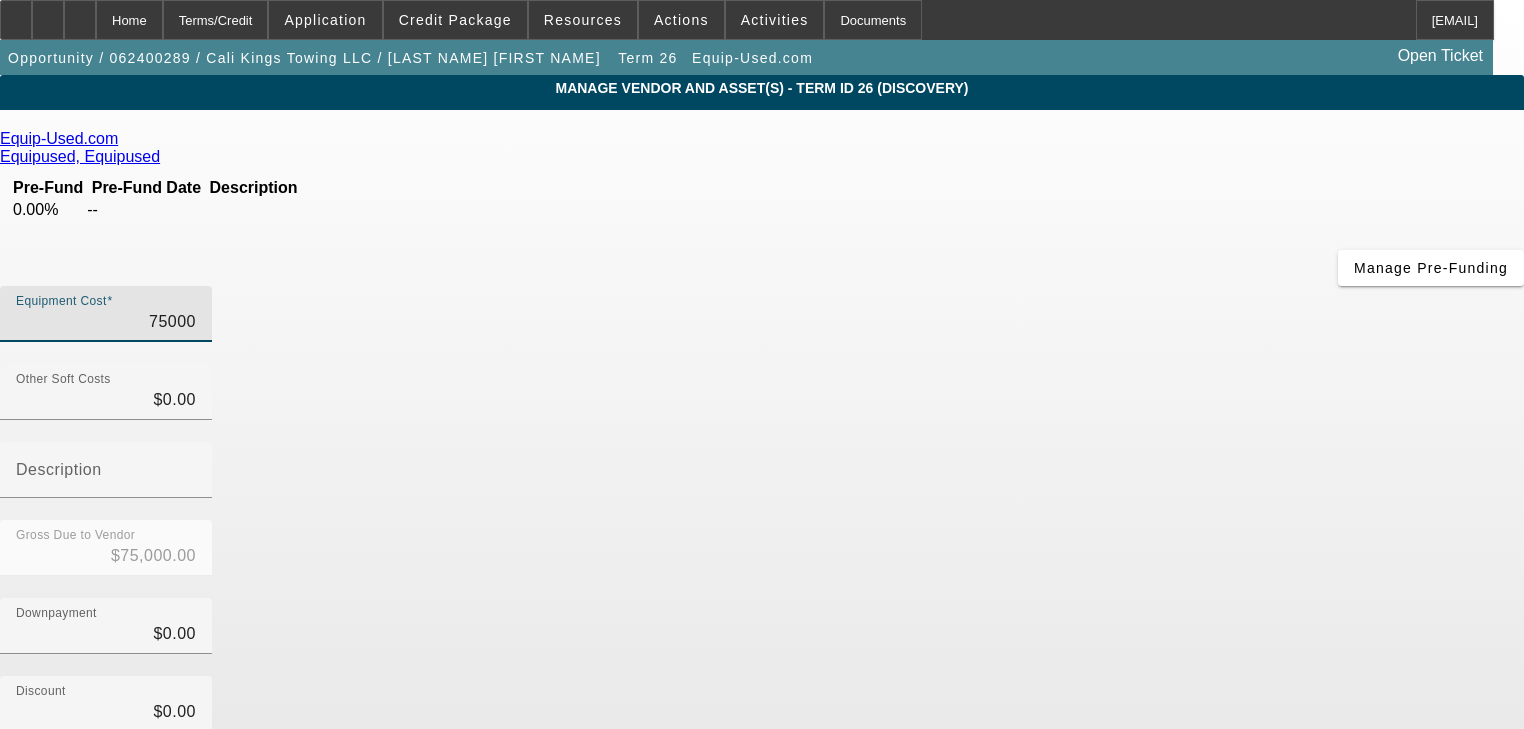 click on "75000" at bounding box center (106, 322) 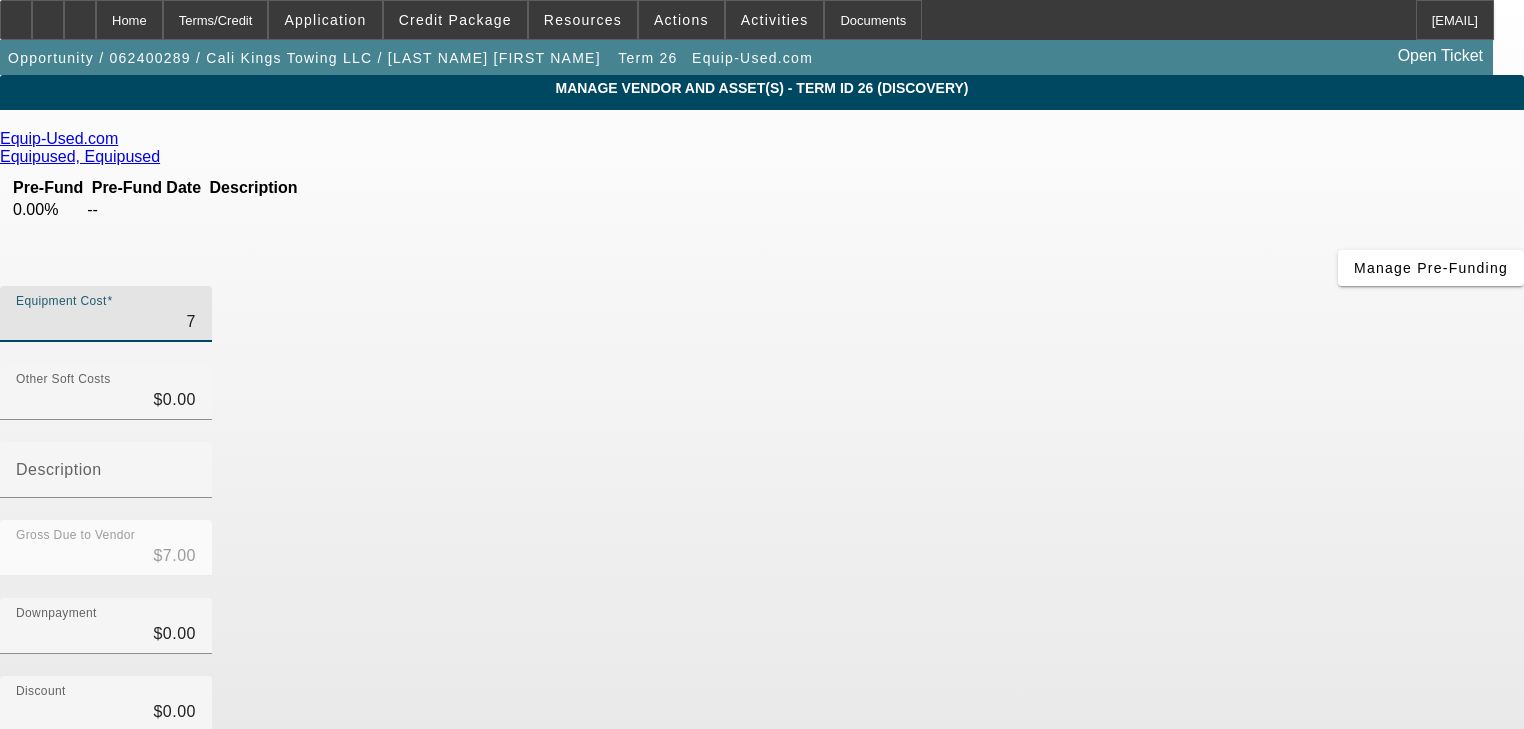 type on "73" 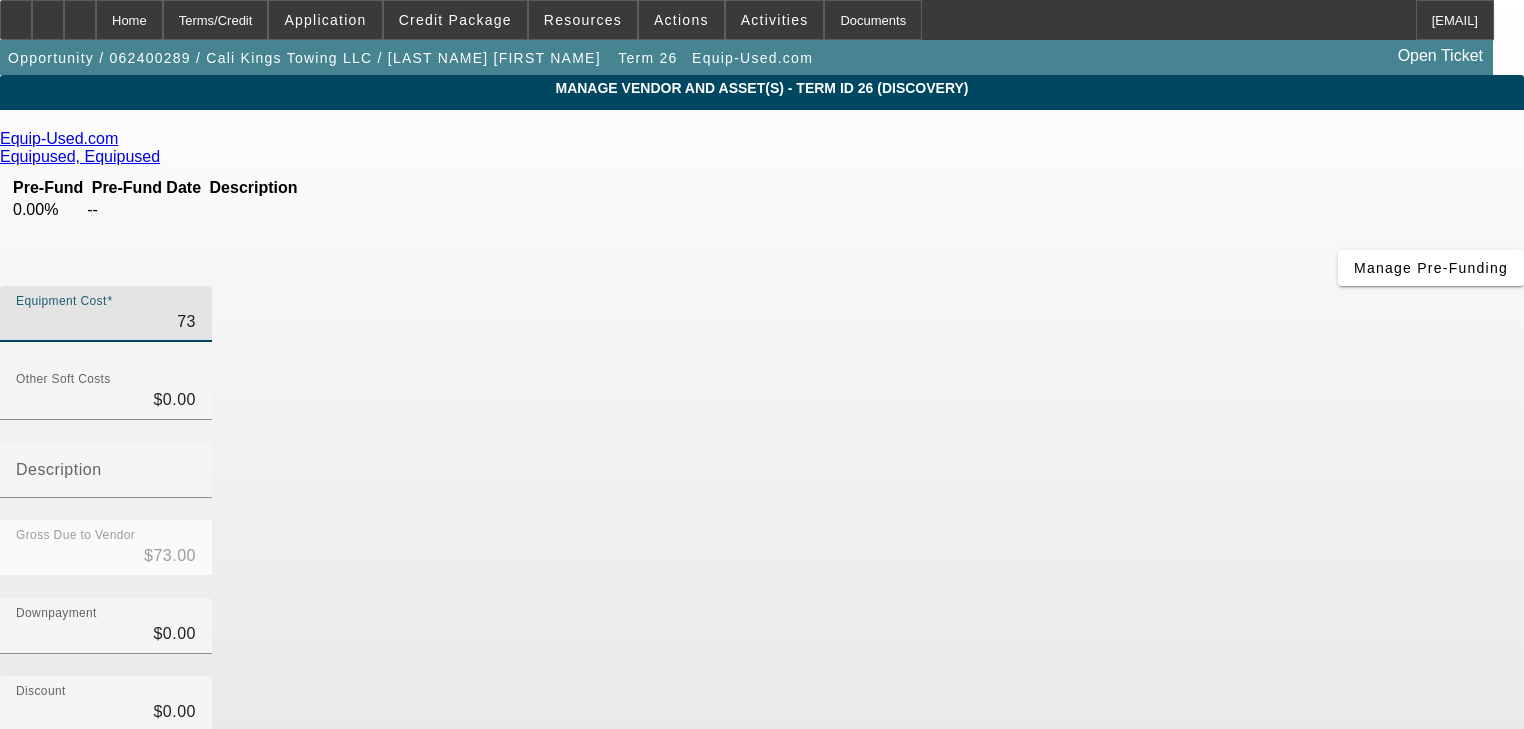 type on "730" 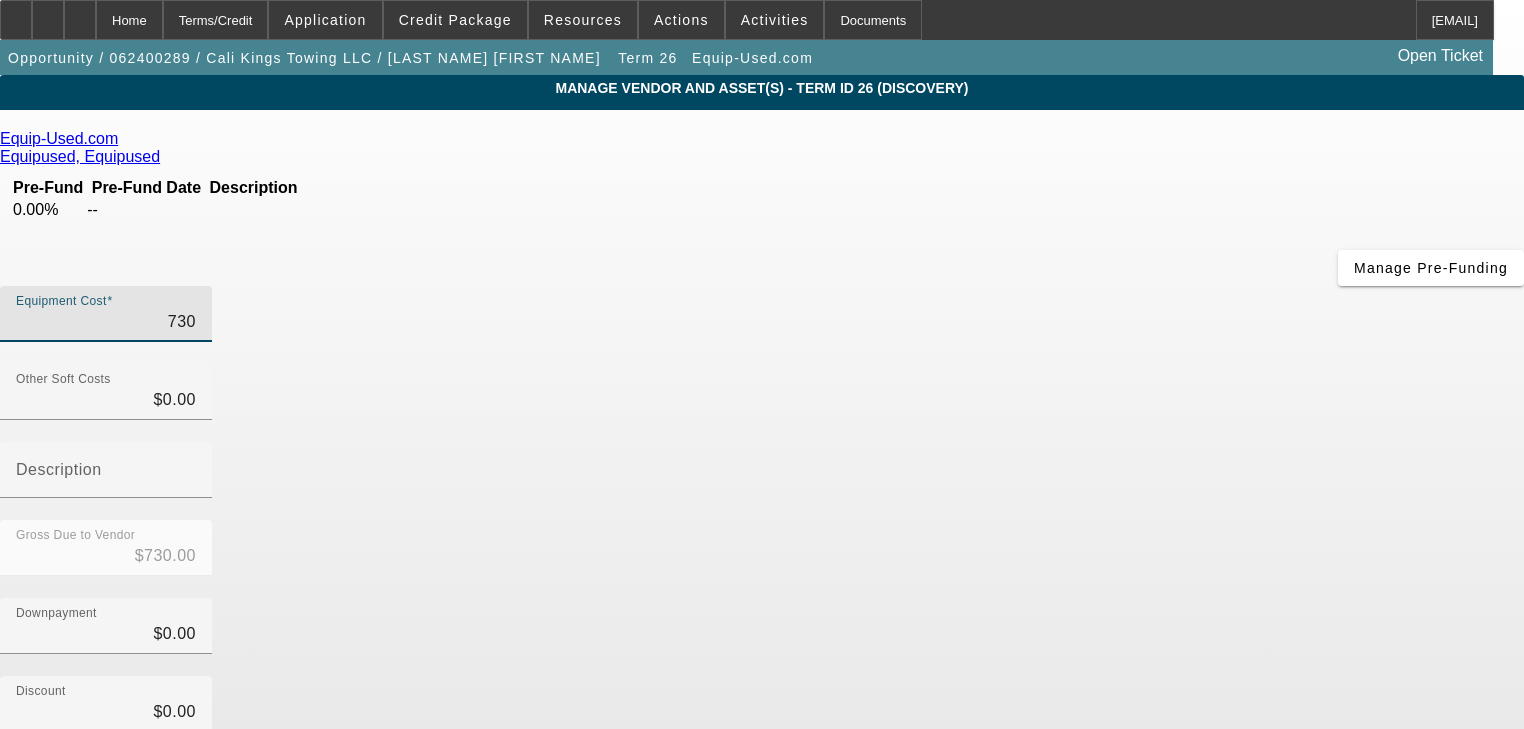 type on "7300" 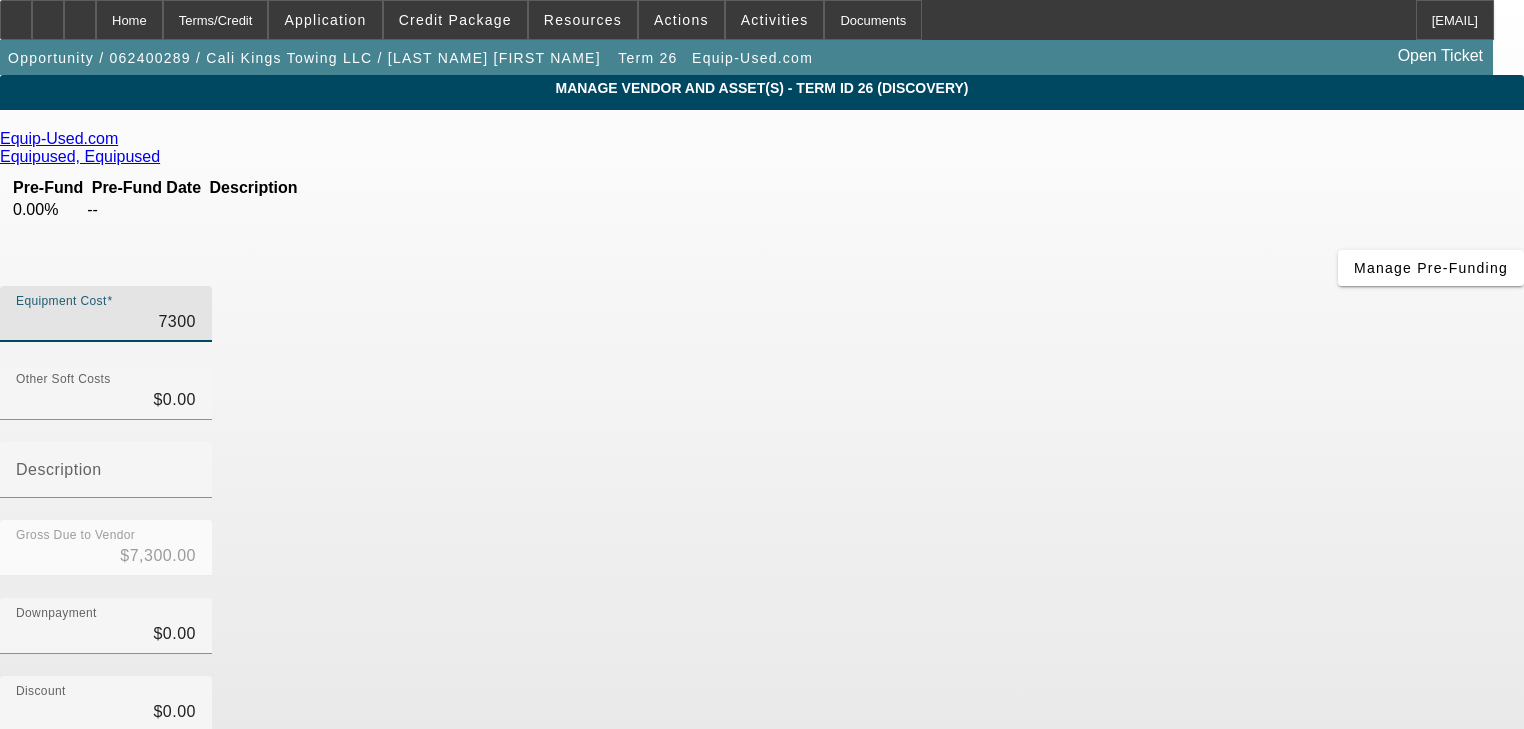type on "73000" 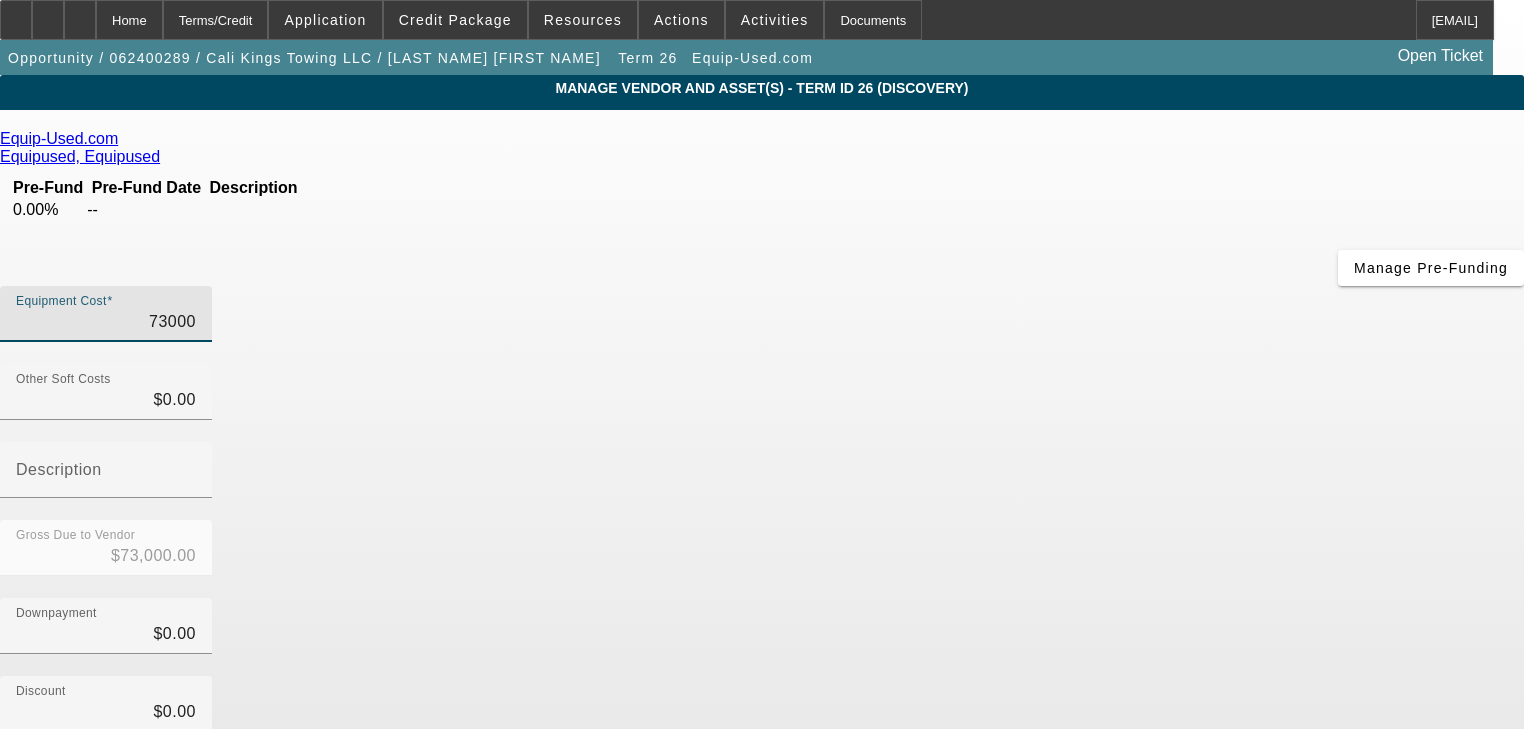 type on "$73,000.00" 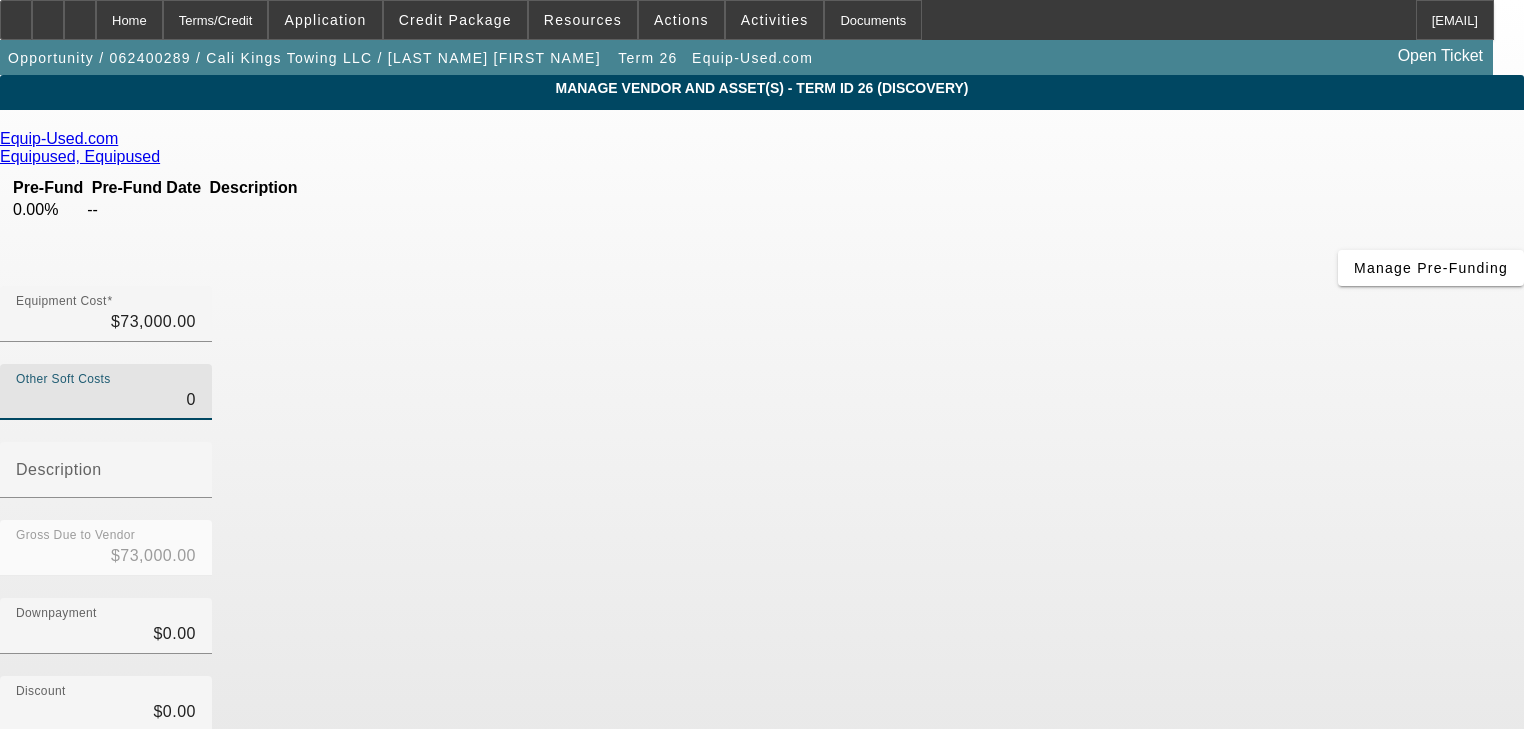 scroll, scrollTop: 233, scrollLeft: 0, axis: vertical 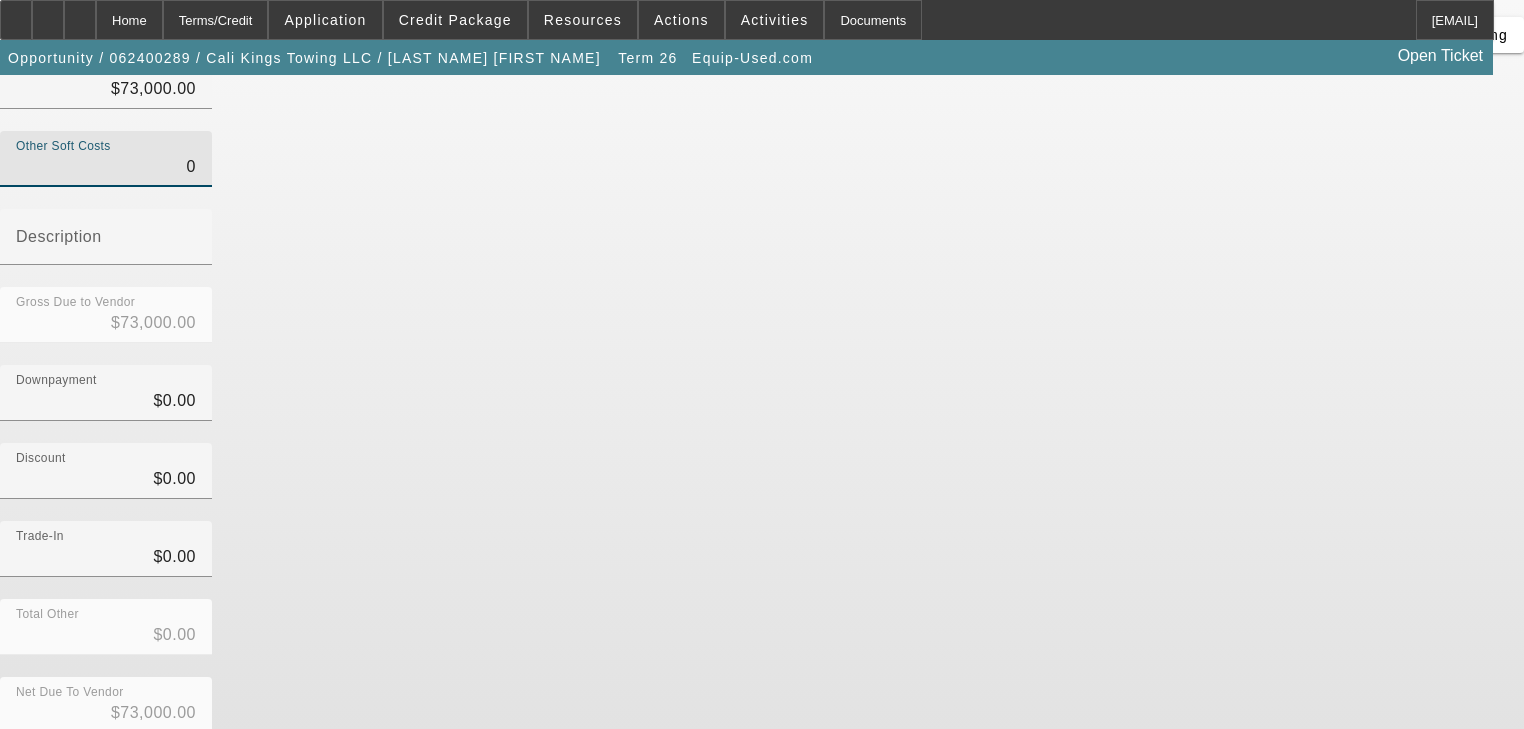 type on "$0.00" 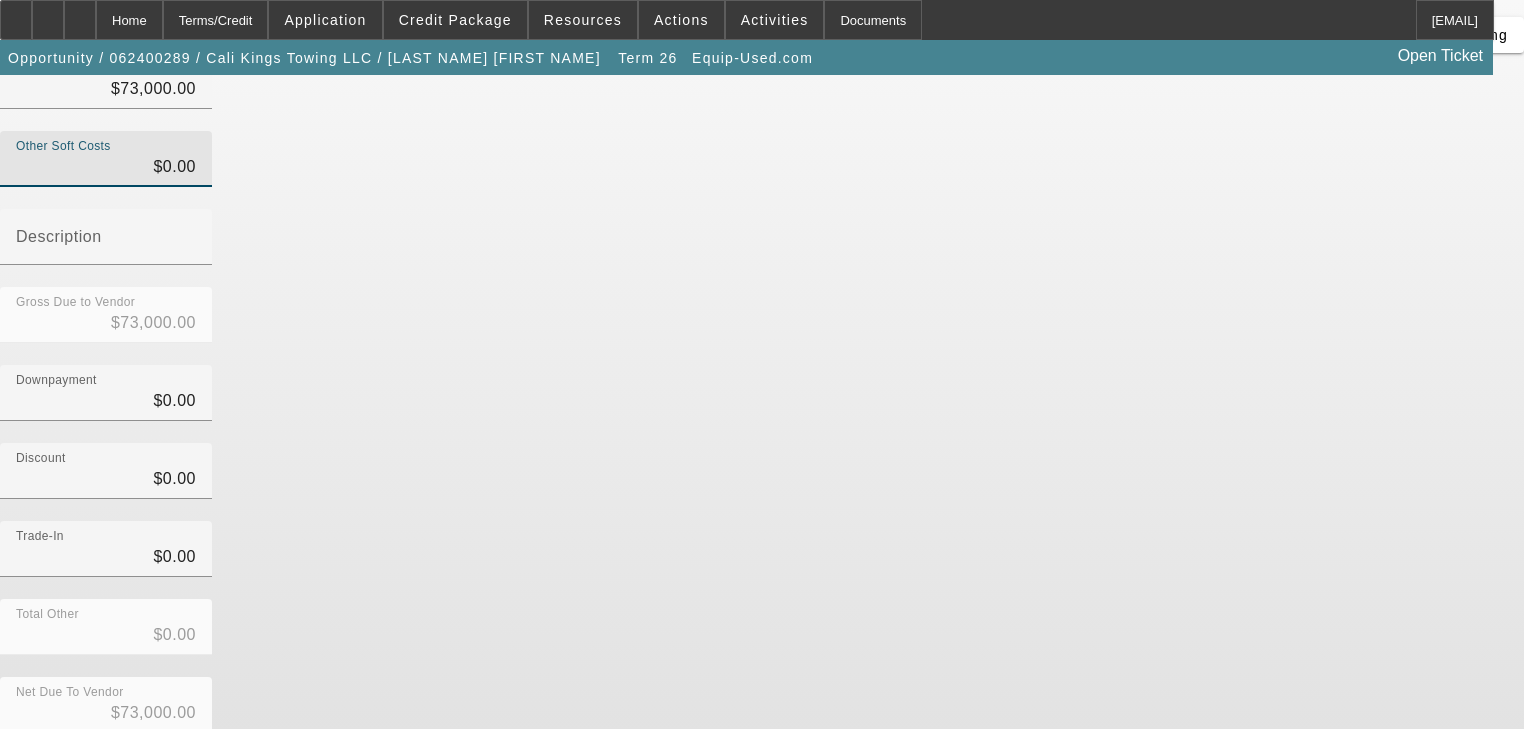 click on "Submit" at bounding box center (28, 786) 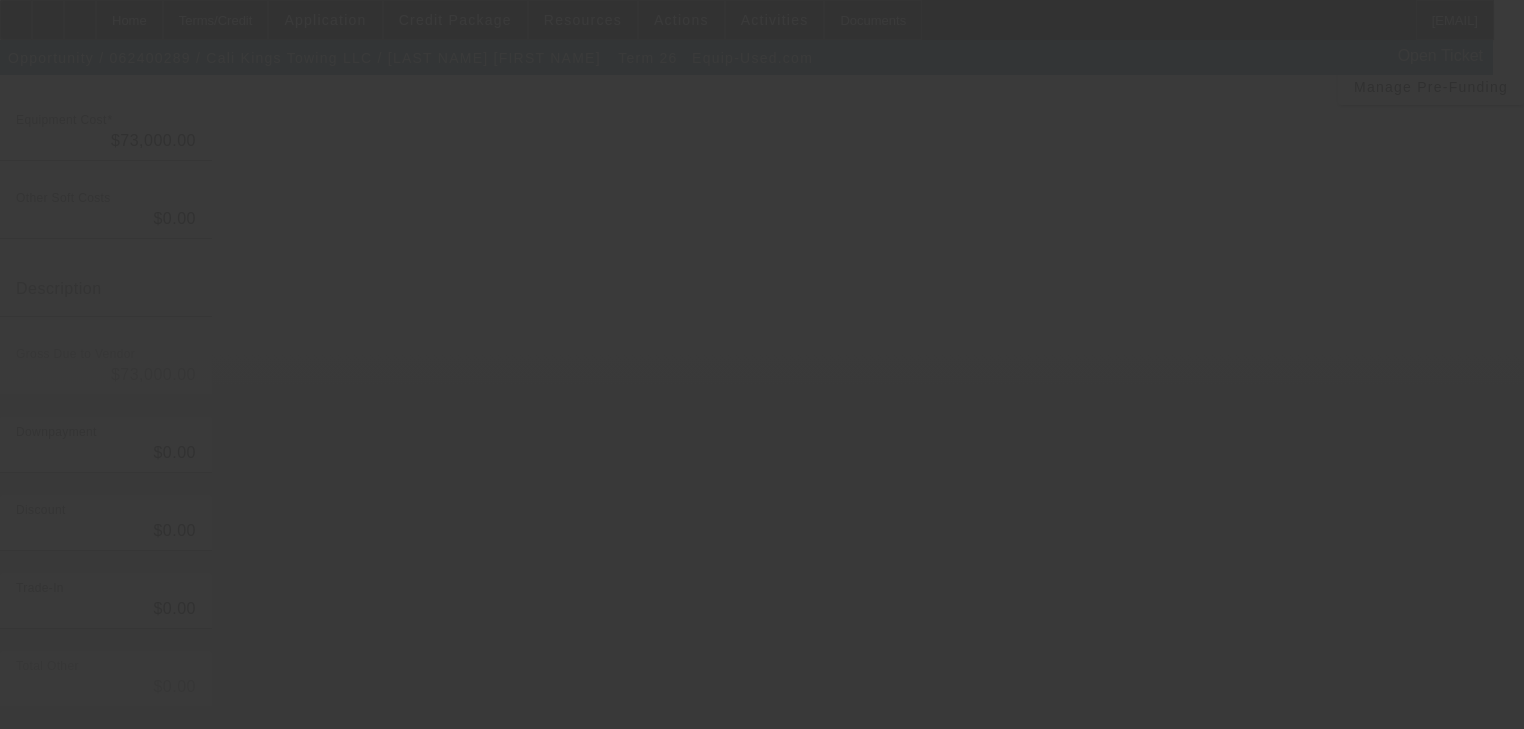 scroll, scrollTop: 153, scrollLeft: 0, axis: vertical 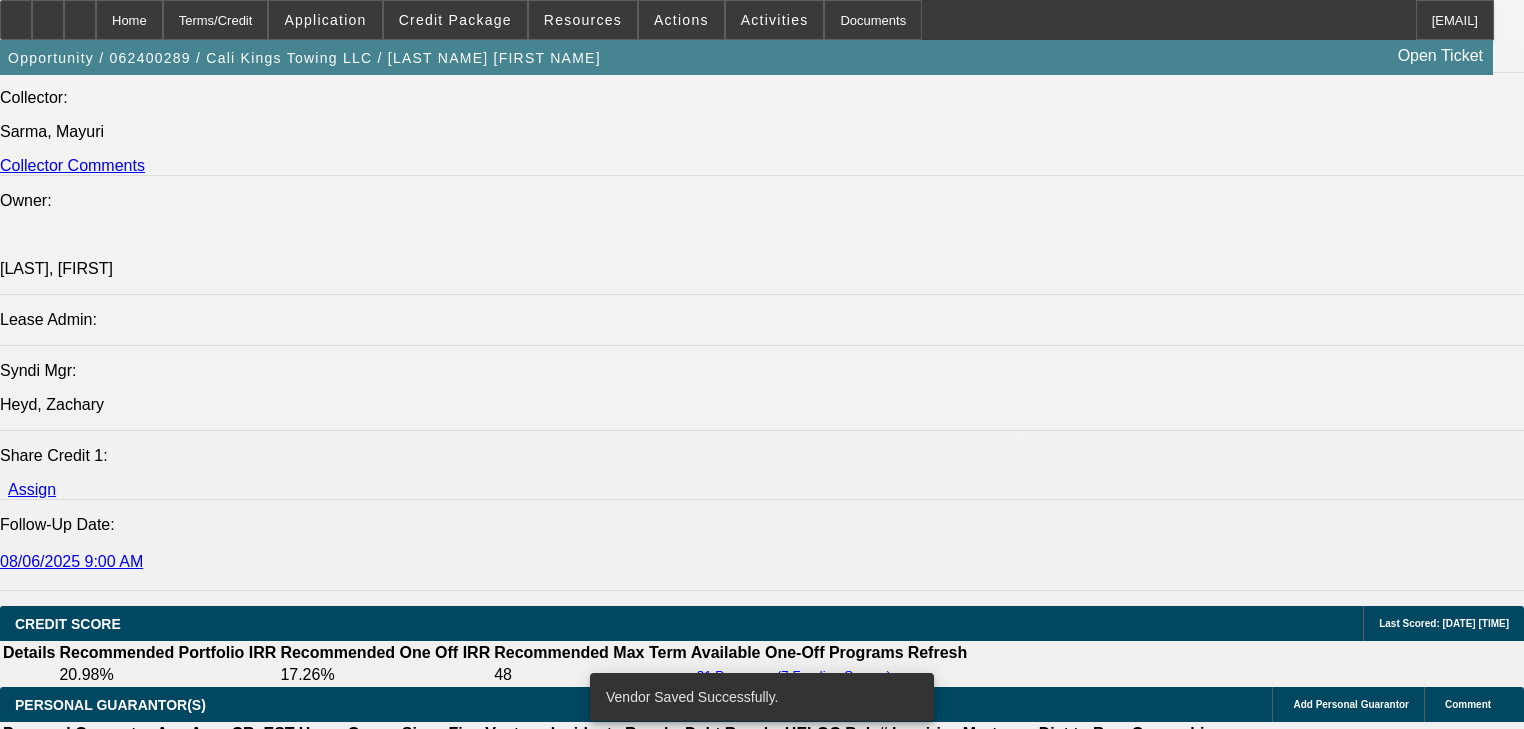 select on "0.15" 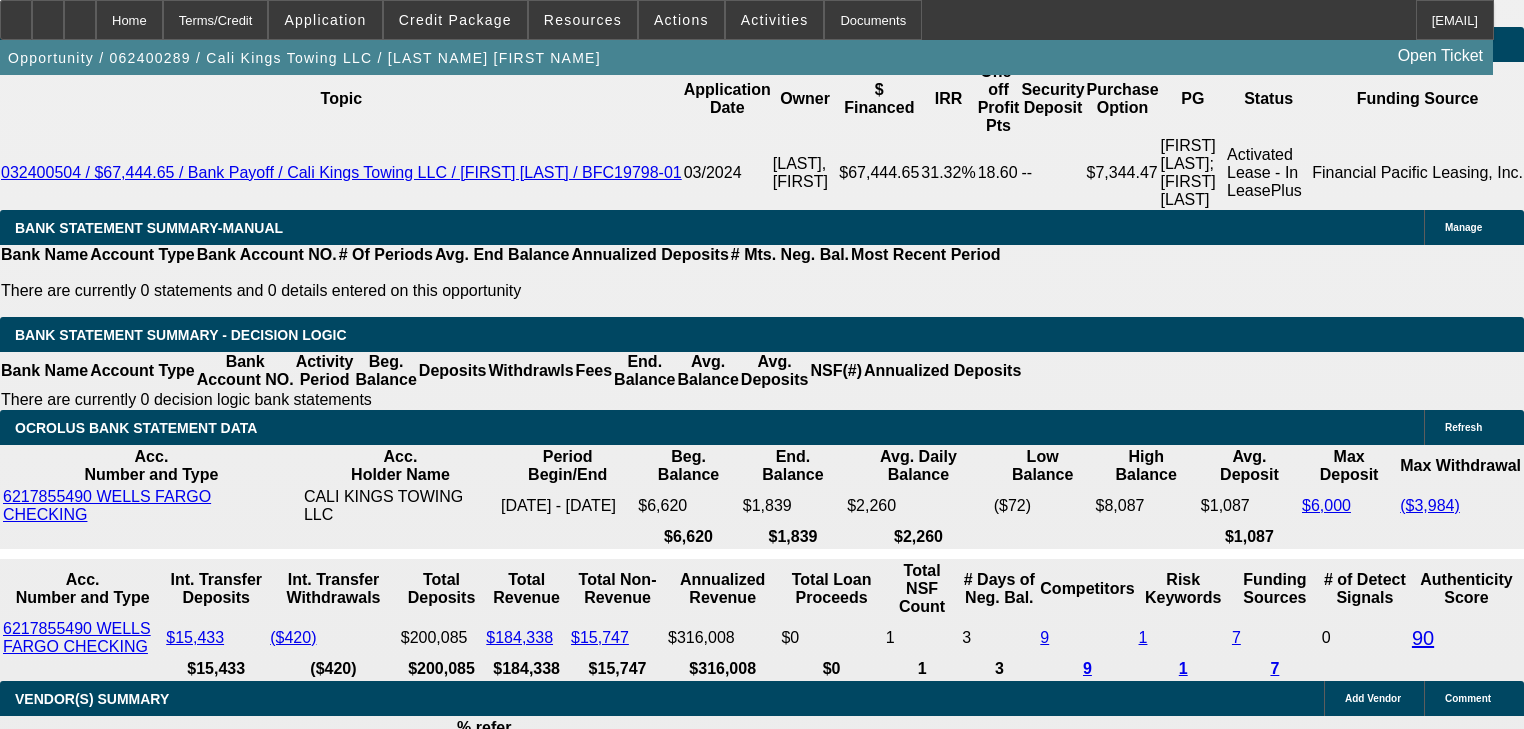 scroll, scrollTop: 3553, scrollLeft: 0, axis: vertical 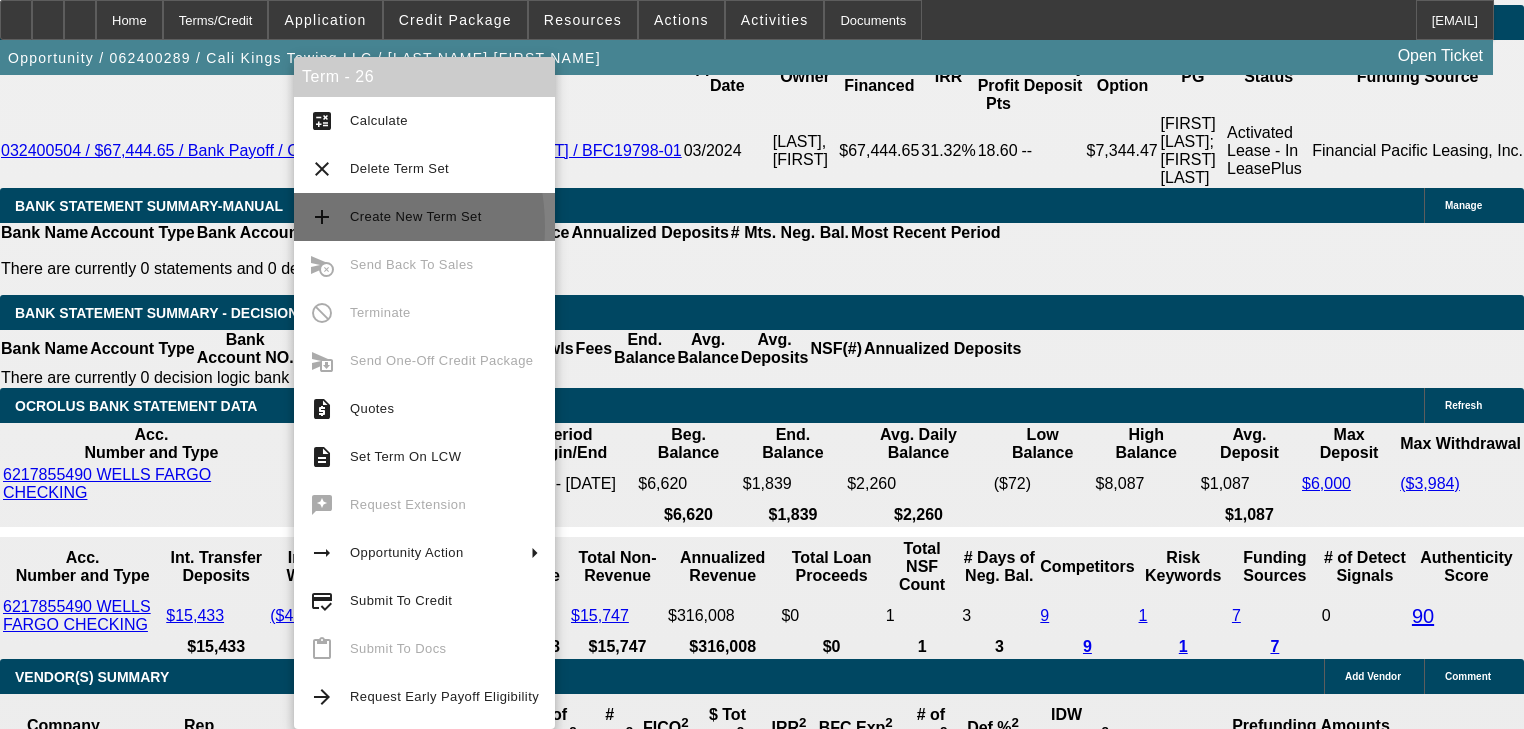 click on "add" at bounding box center (322, 217) 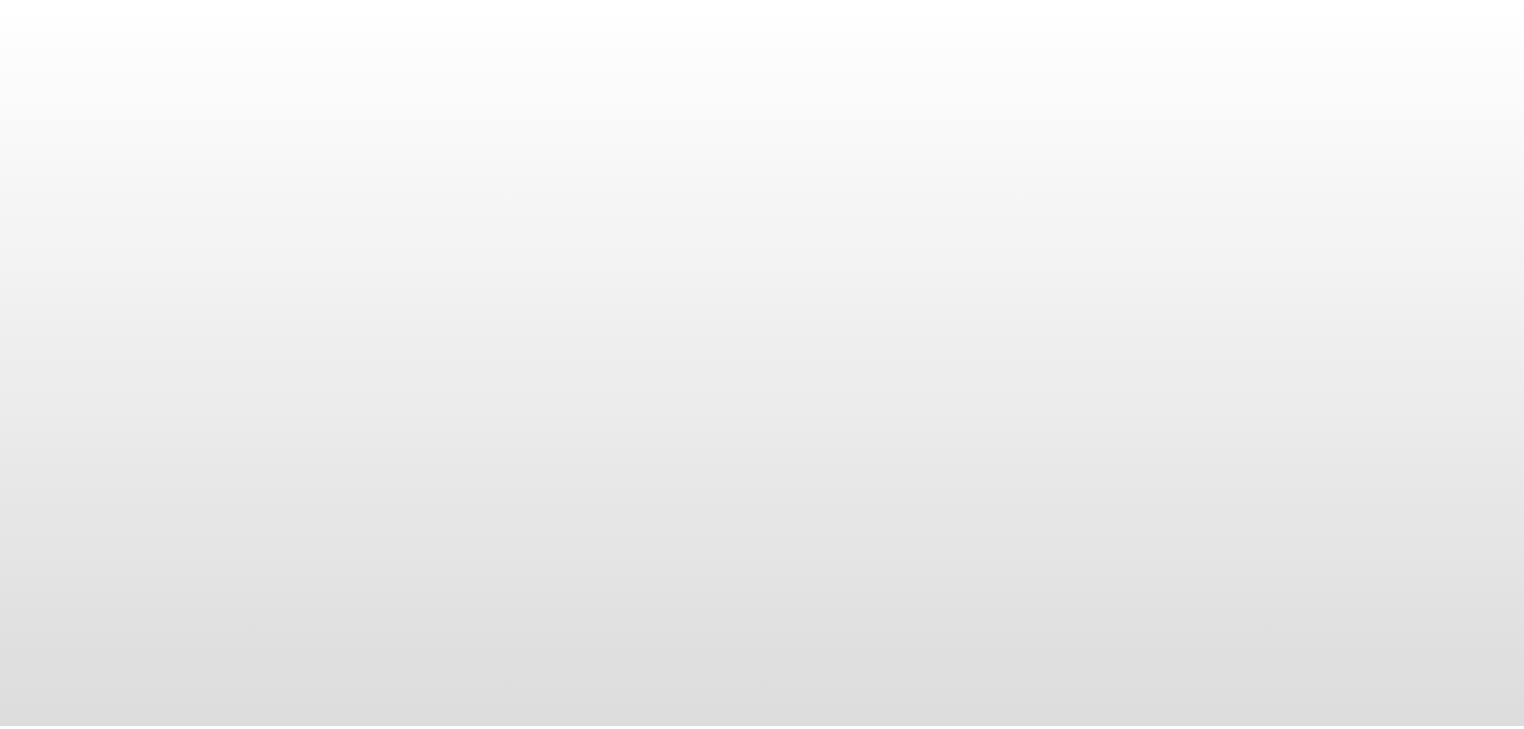 scroll, scrollTop: 0, scrollLeft: 0, axis: both 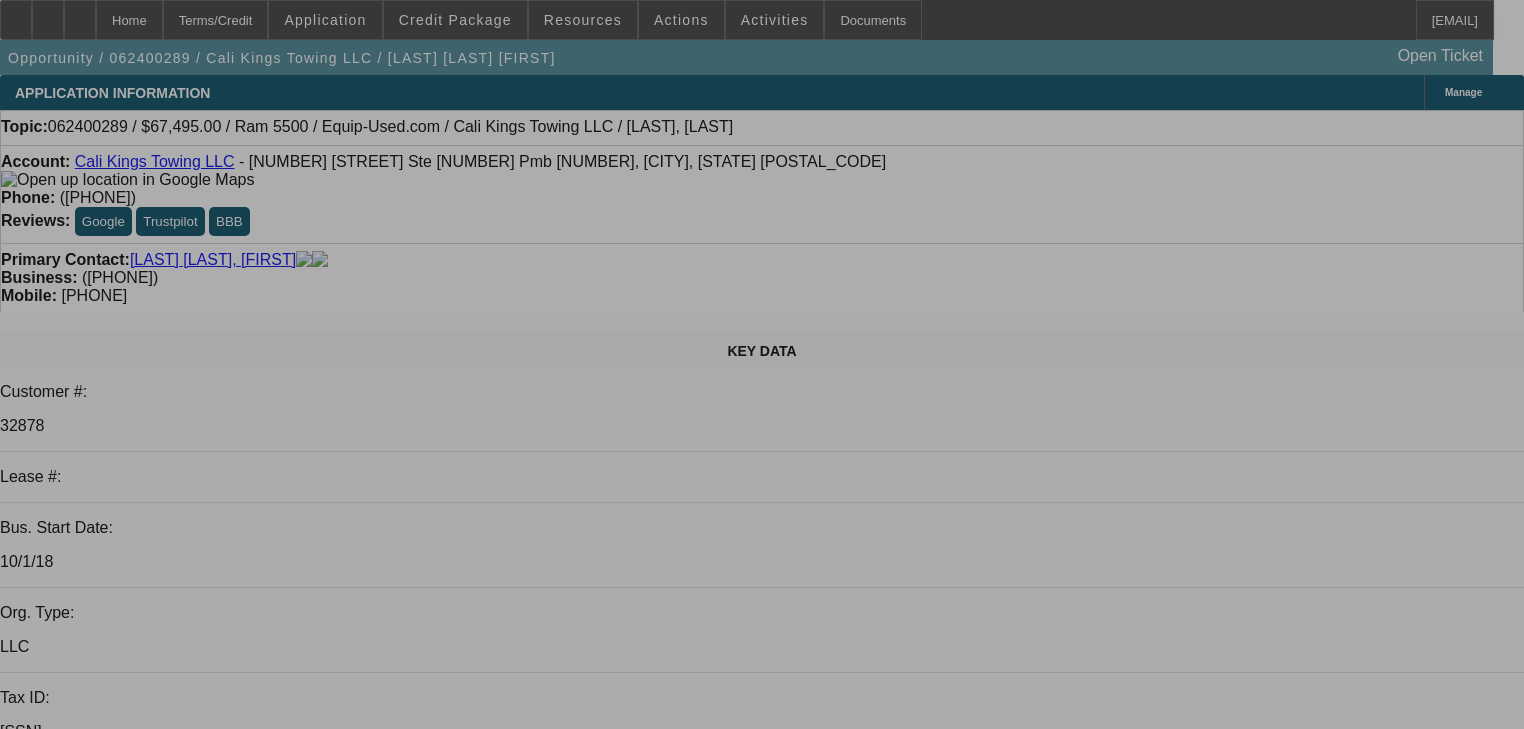 select on "0.15" 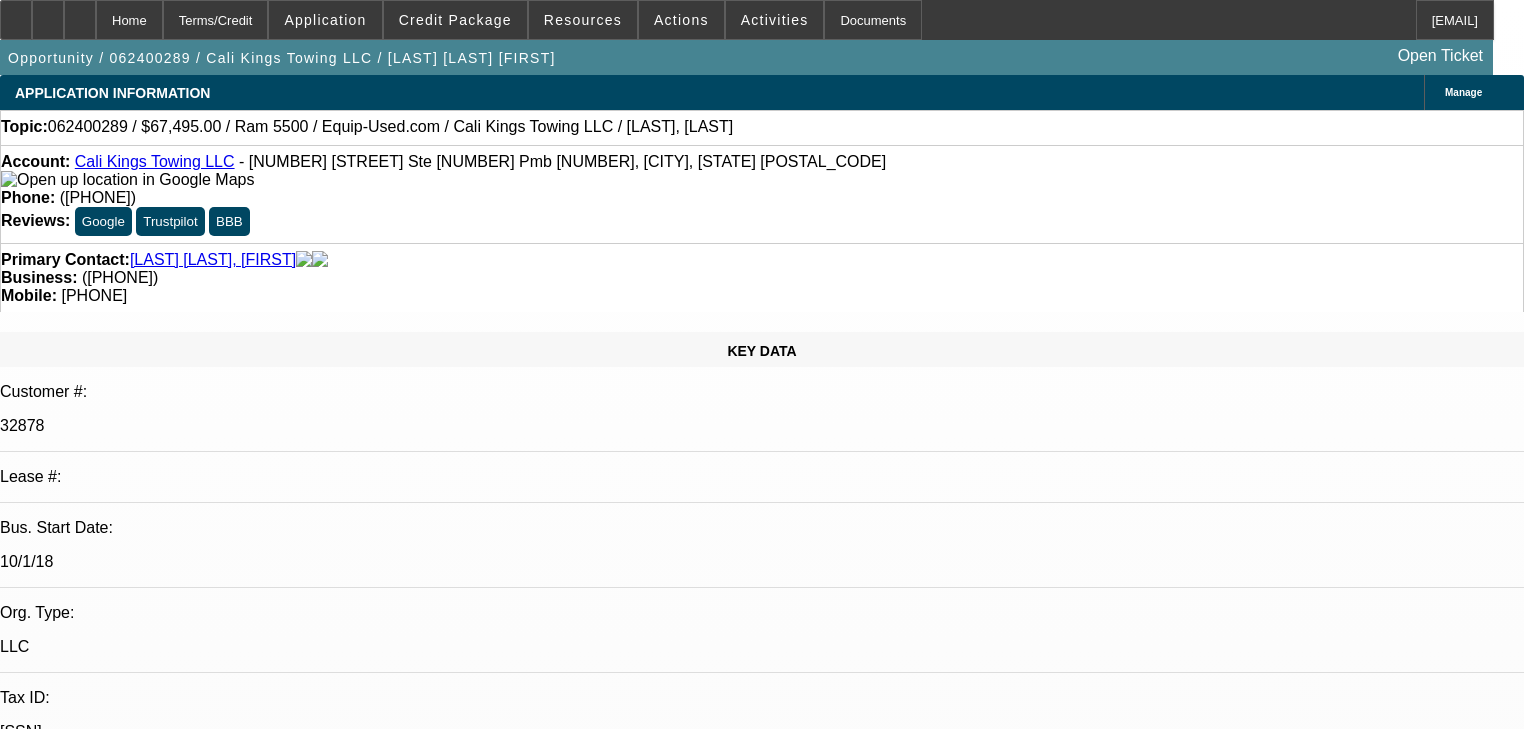 select on "2" 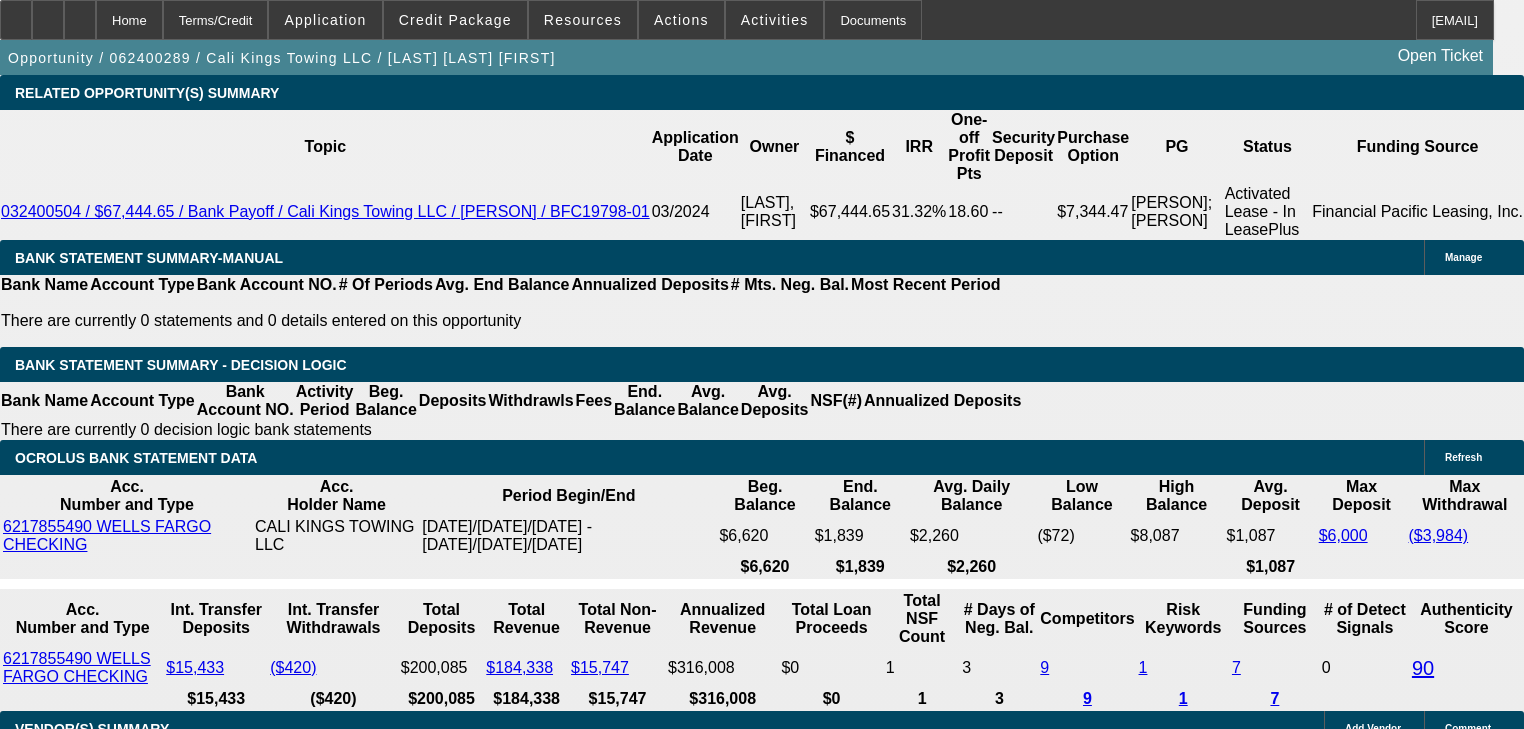 scroll, scrollTop: 3440, scrollLeft: 0, axis: vertical 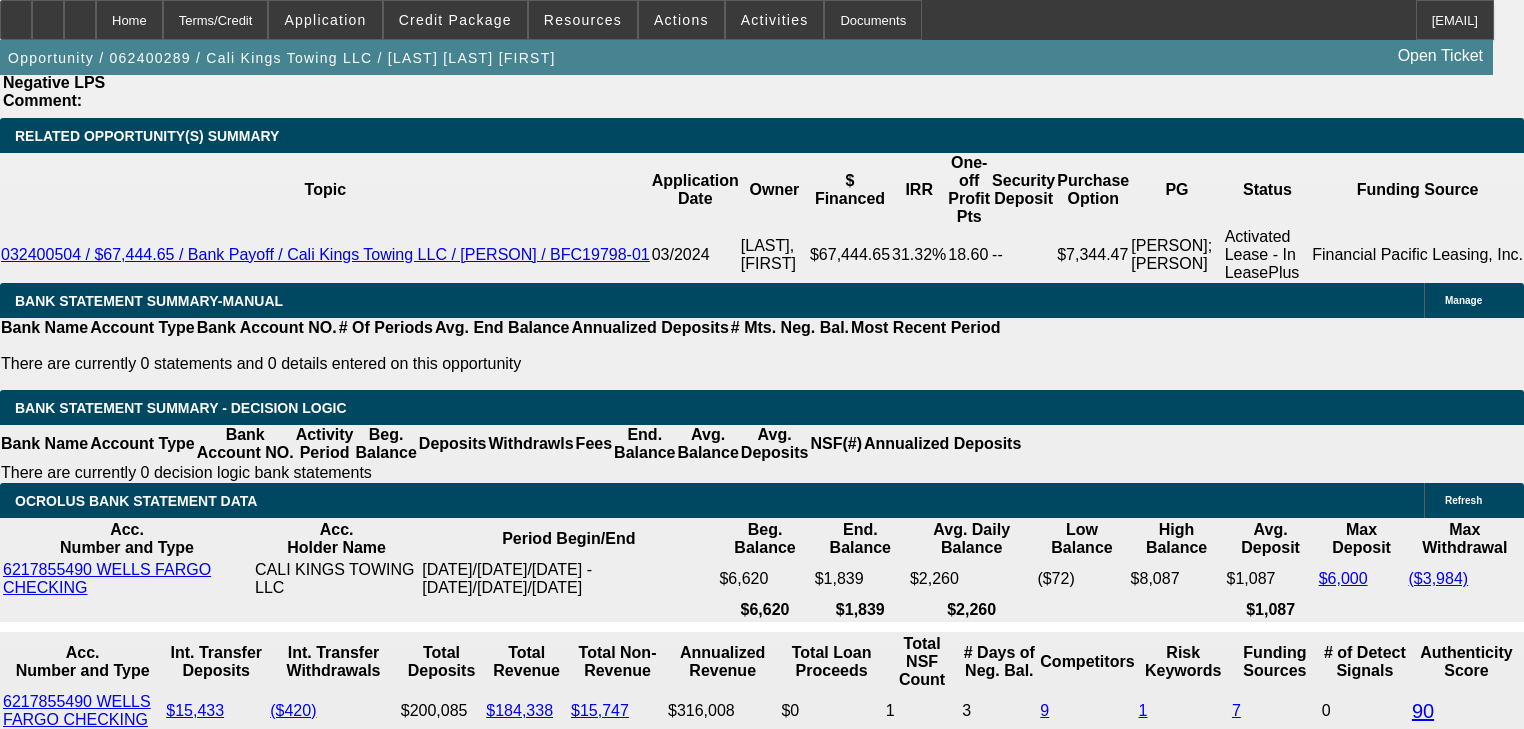 click on "Equip-Used.com" 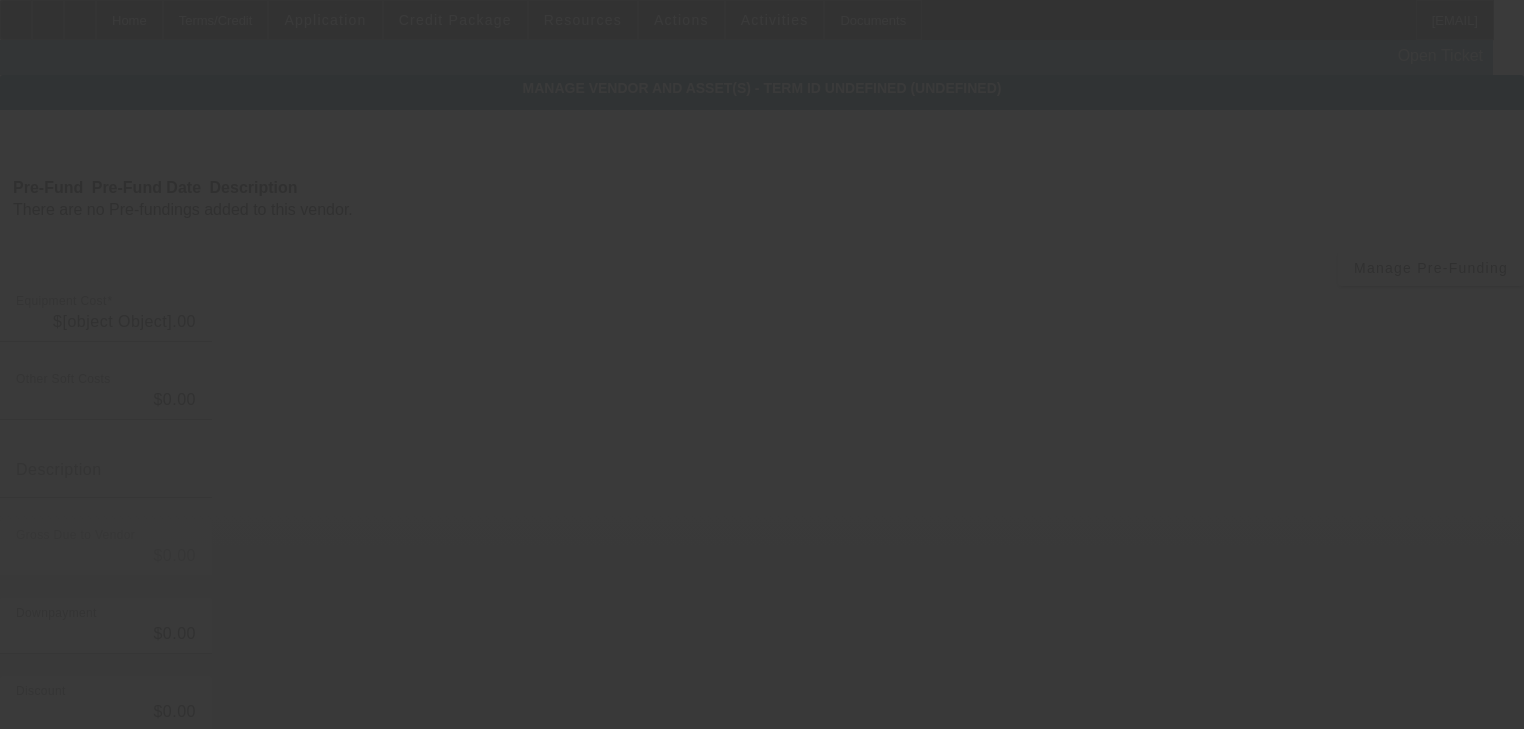 type on "$73,000.00" 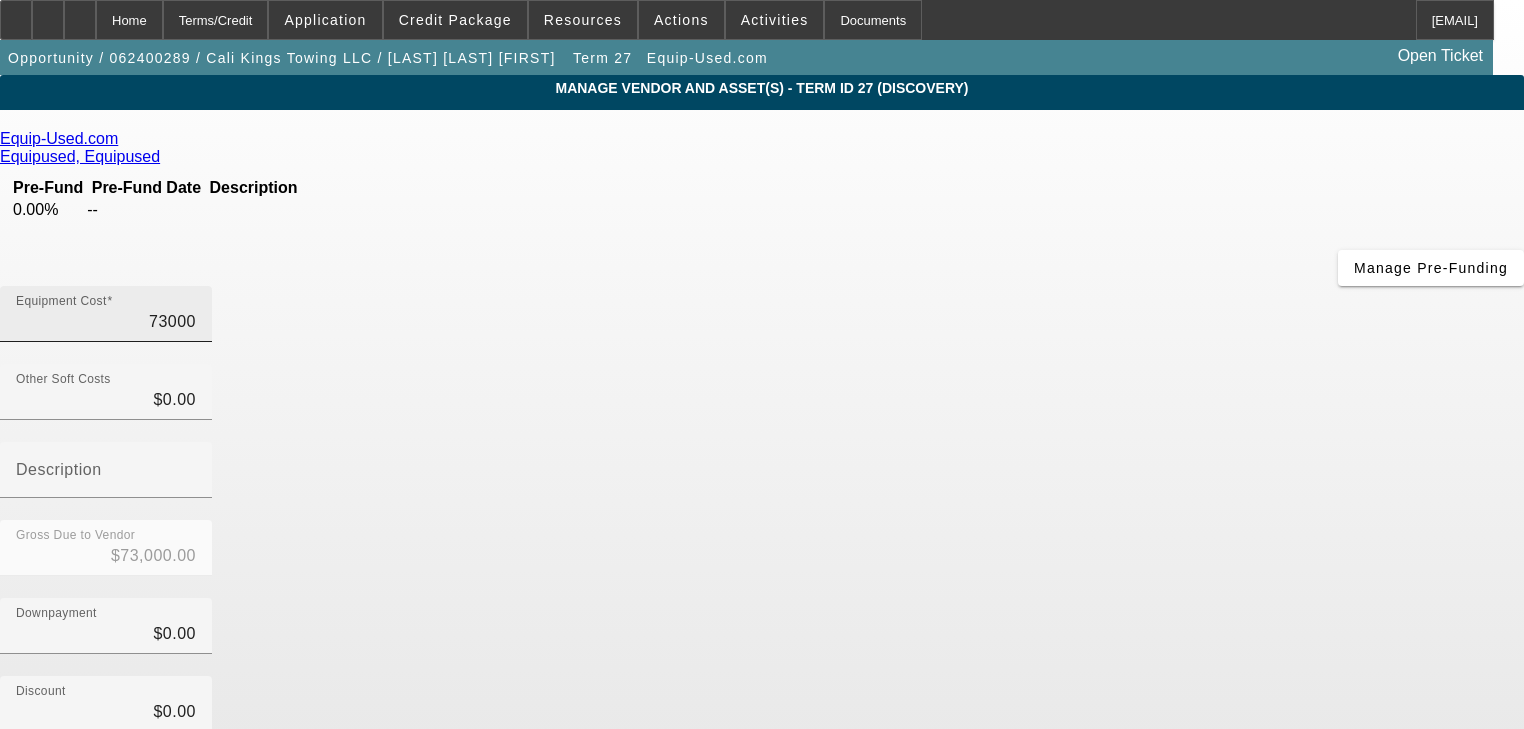 click on "73000" at bounding box center [106, 322] 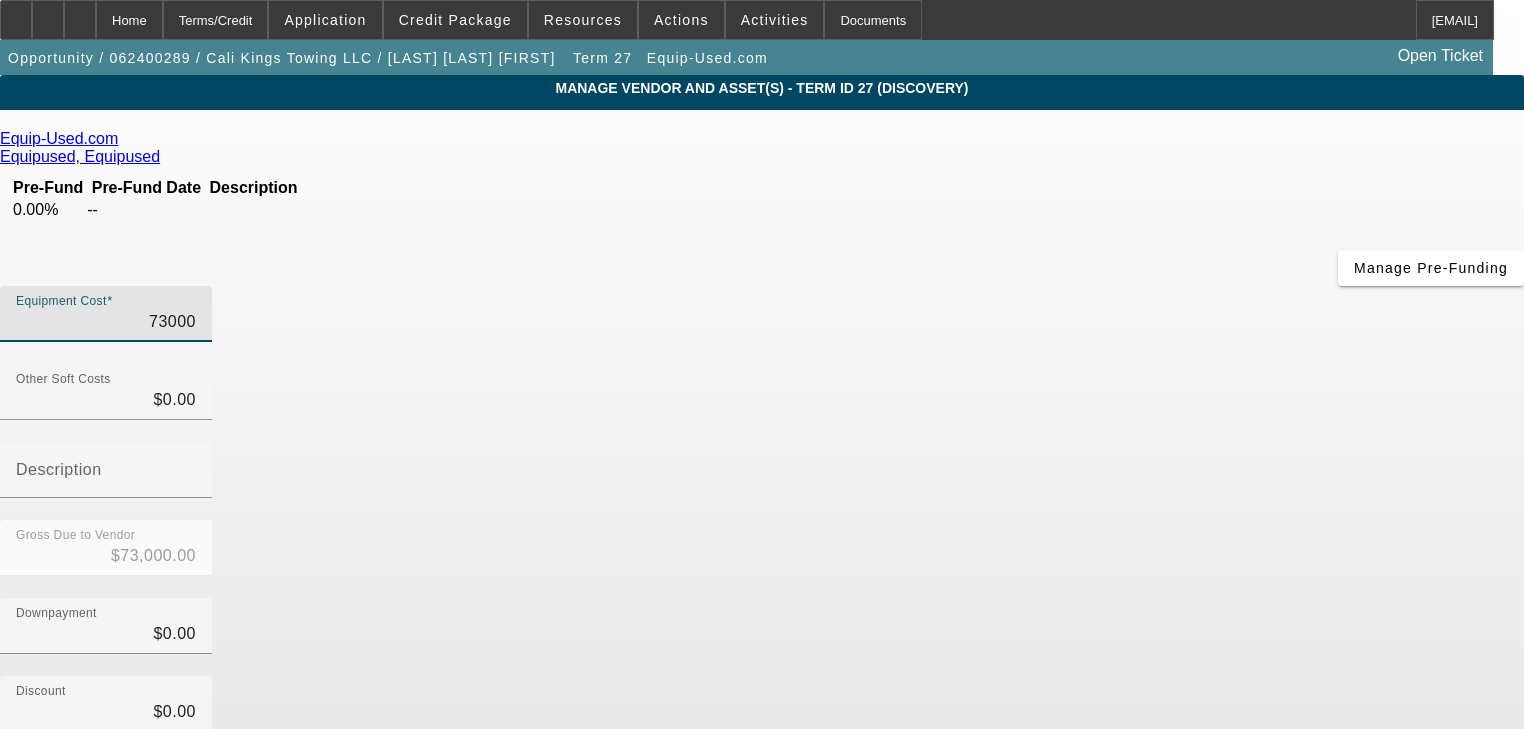 click on "73000" at bounding box center [106, 322] 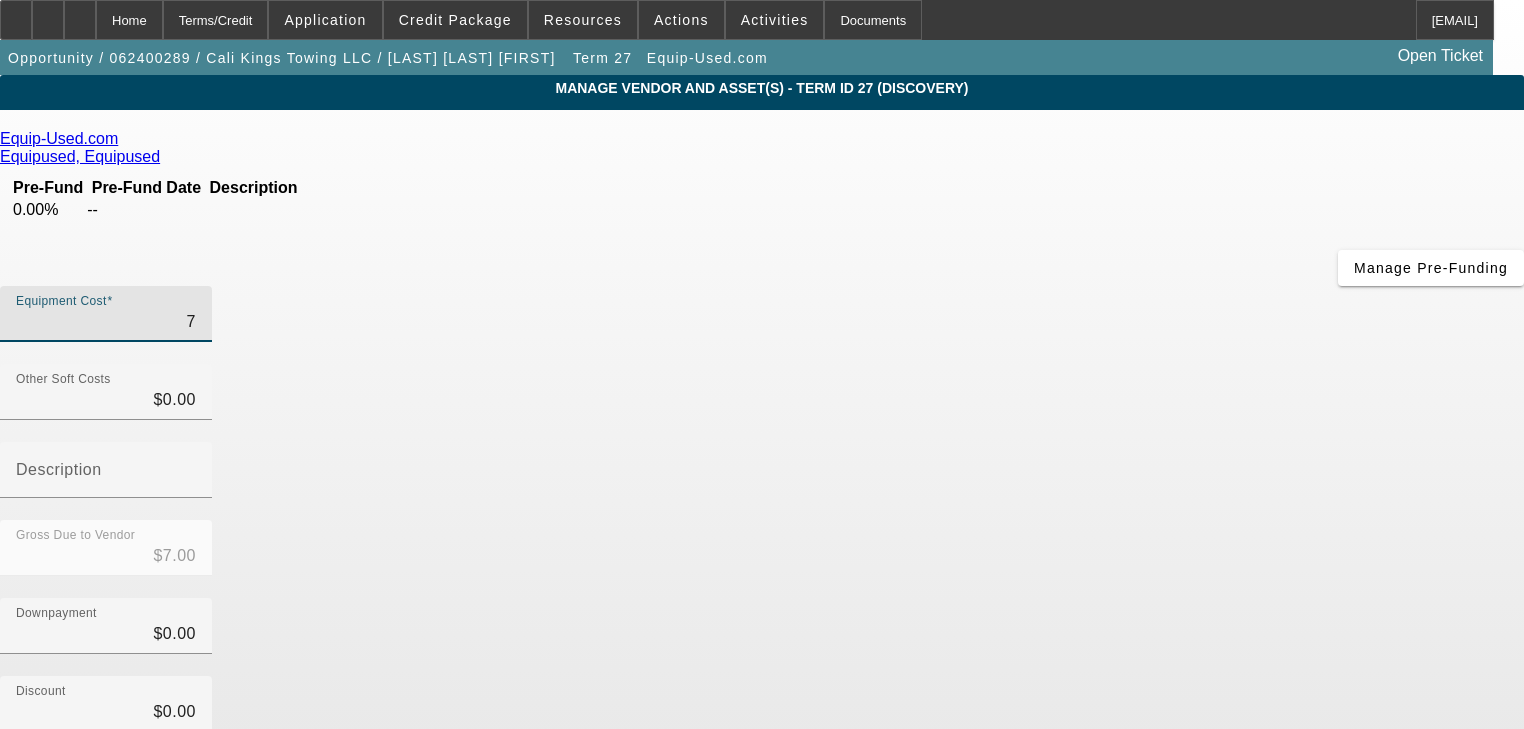 type on "70" 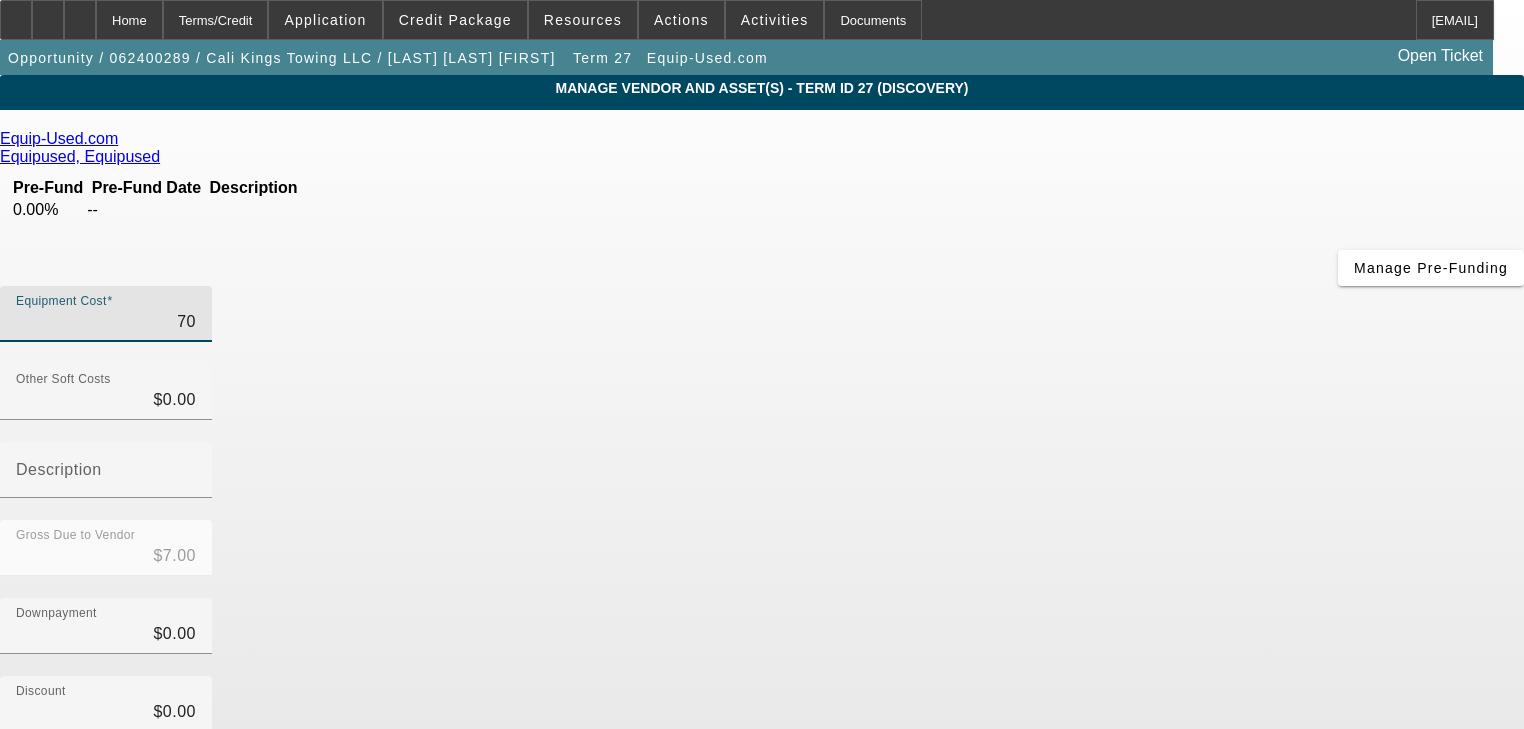type on "$70.00" 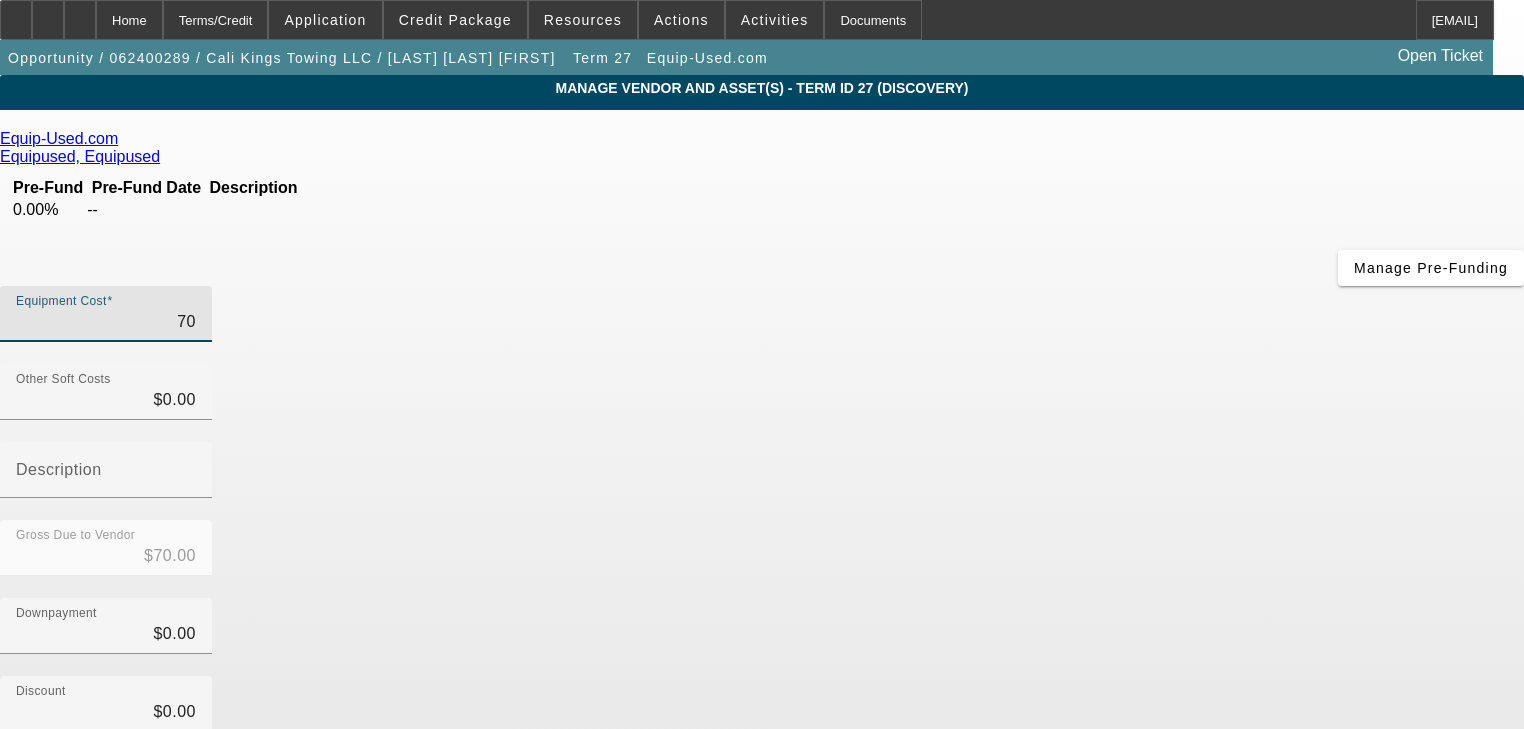 type on "700" 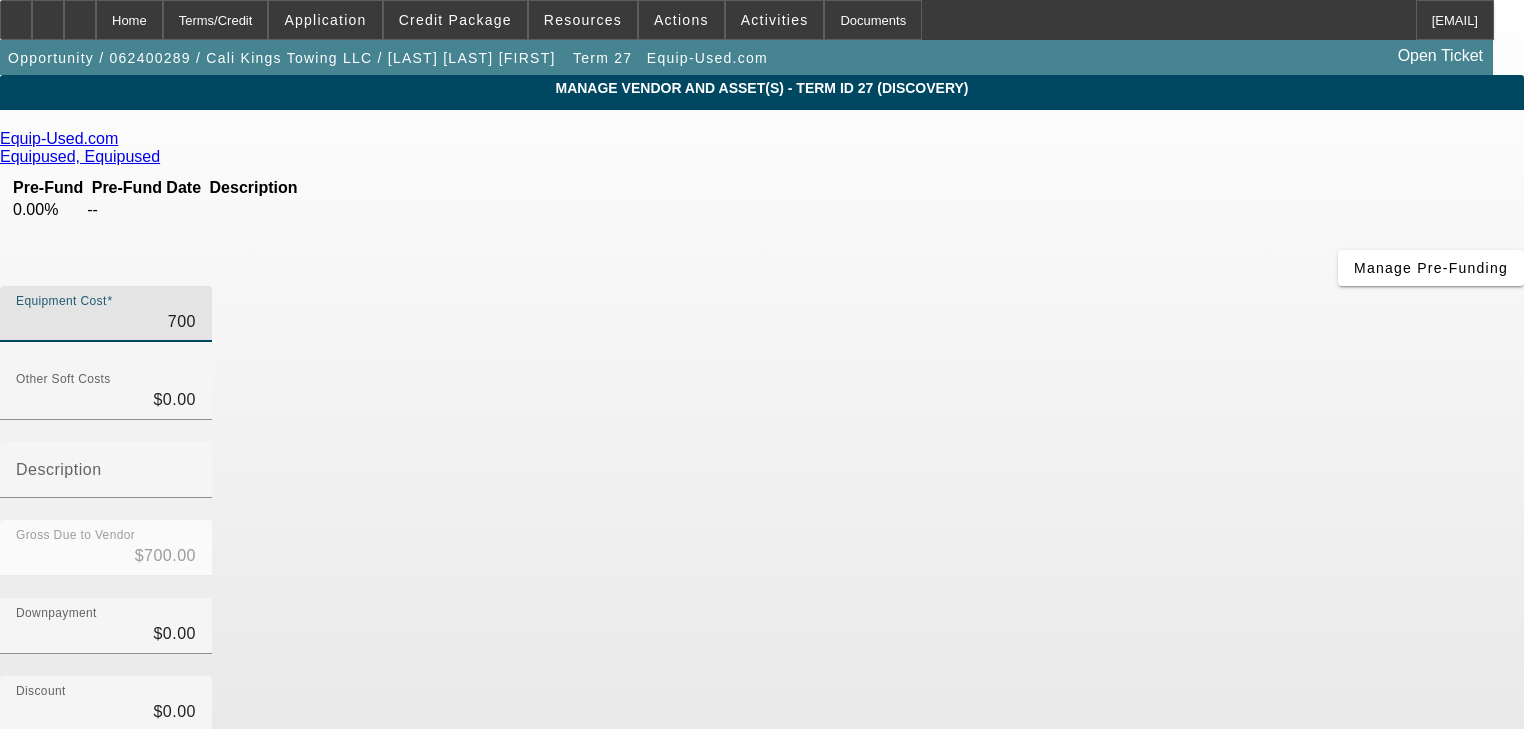 type on "7000" 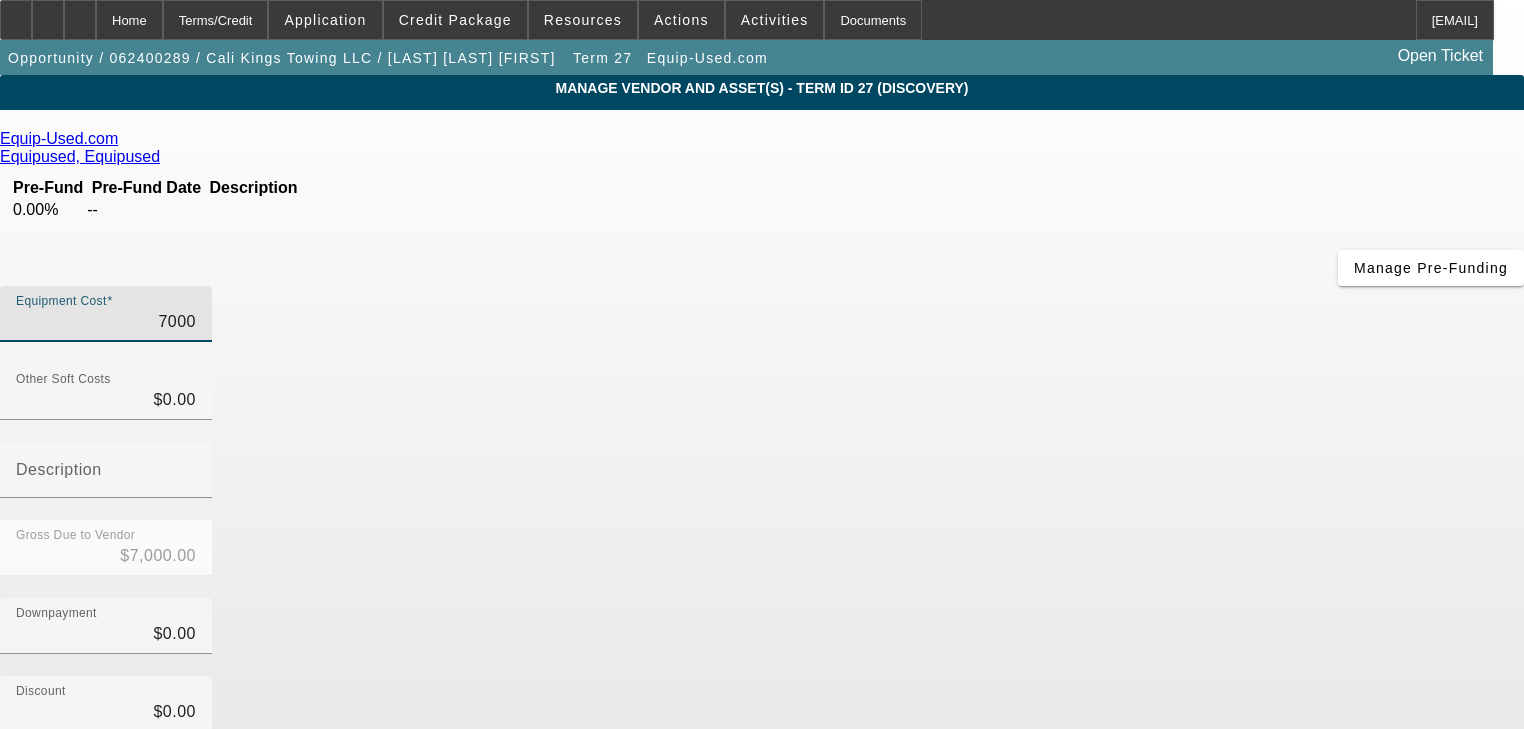 type on "70000" 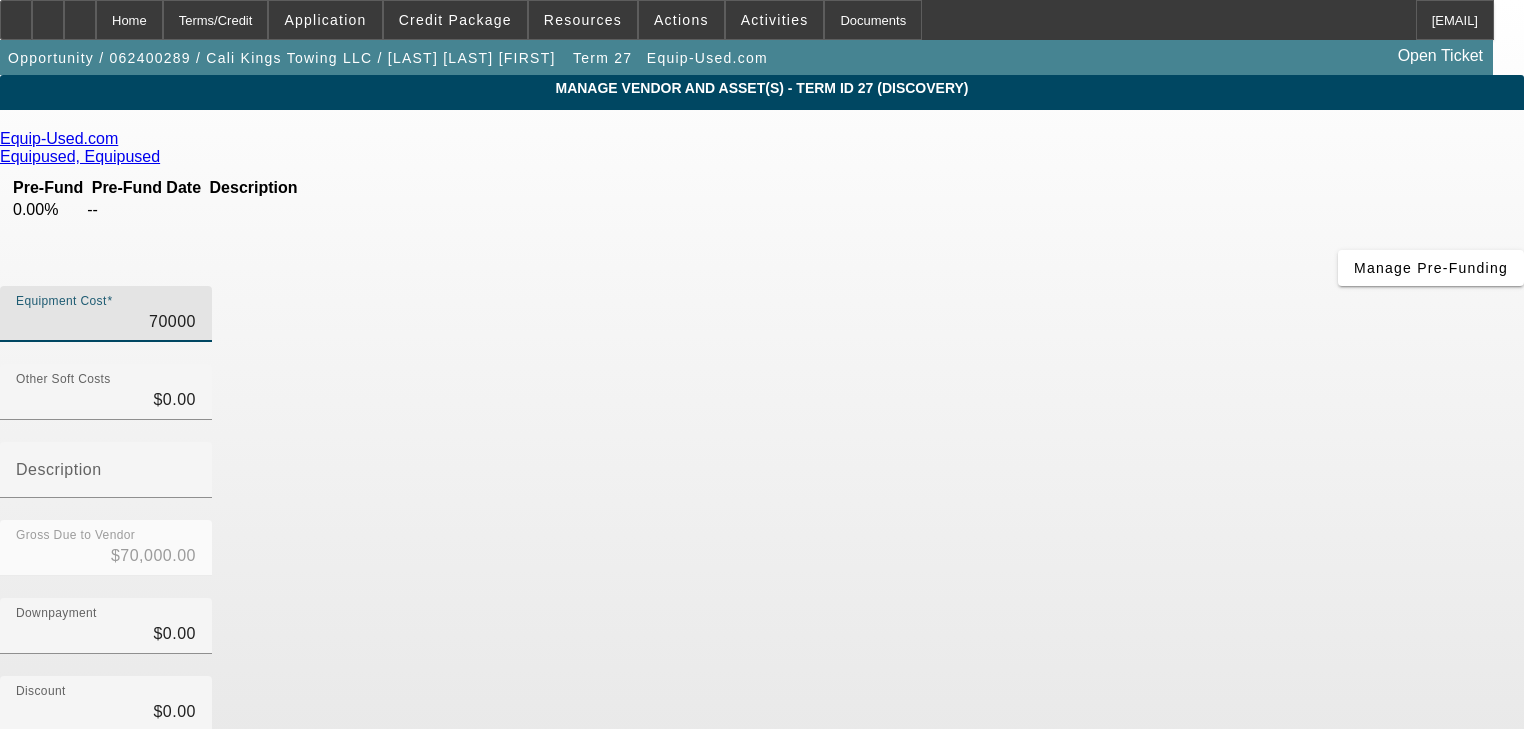 type on "$70,000.00" 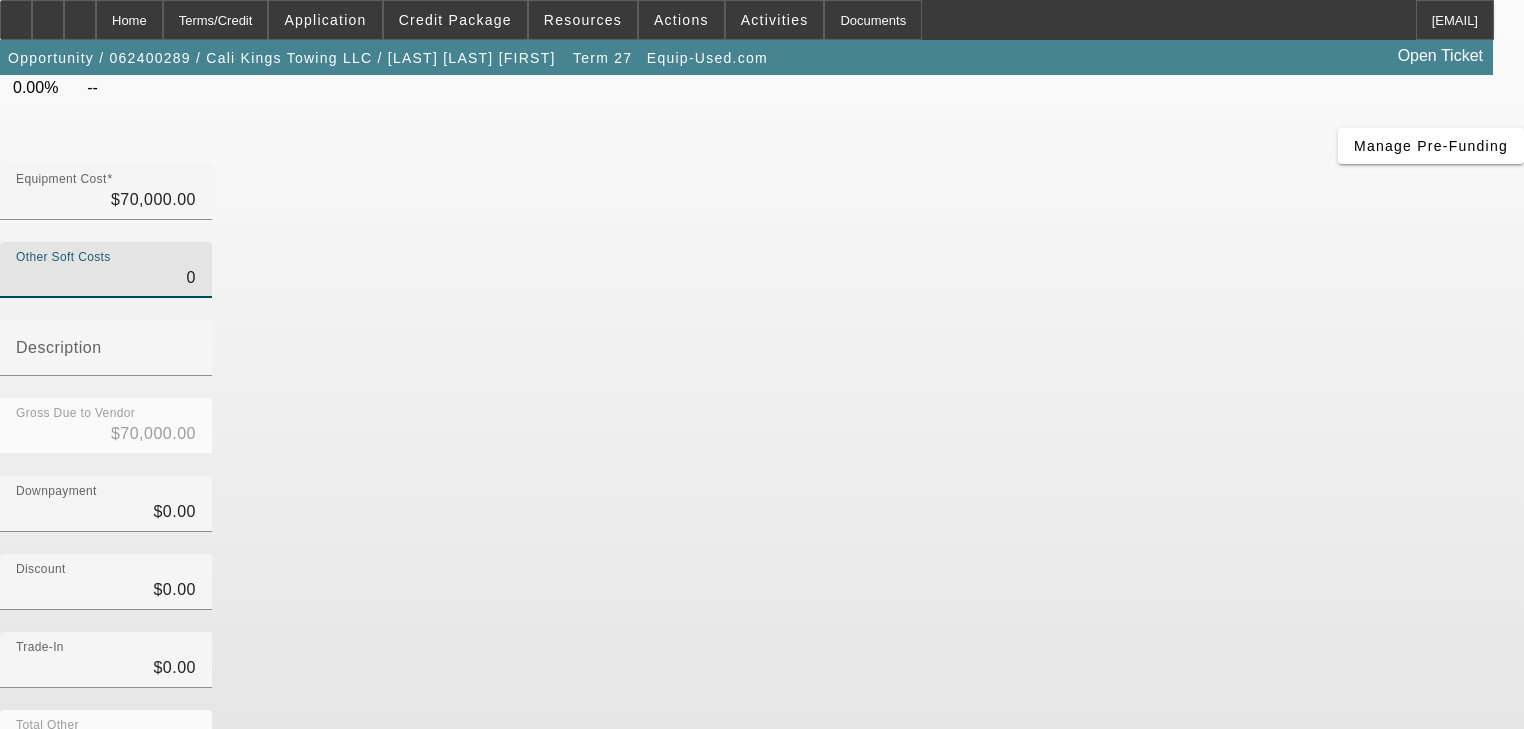 scroll, scrollTop: 233, scrollLeft: 0, axis: vertical 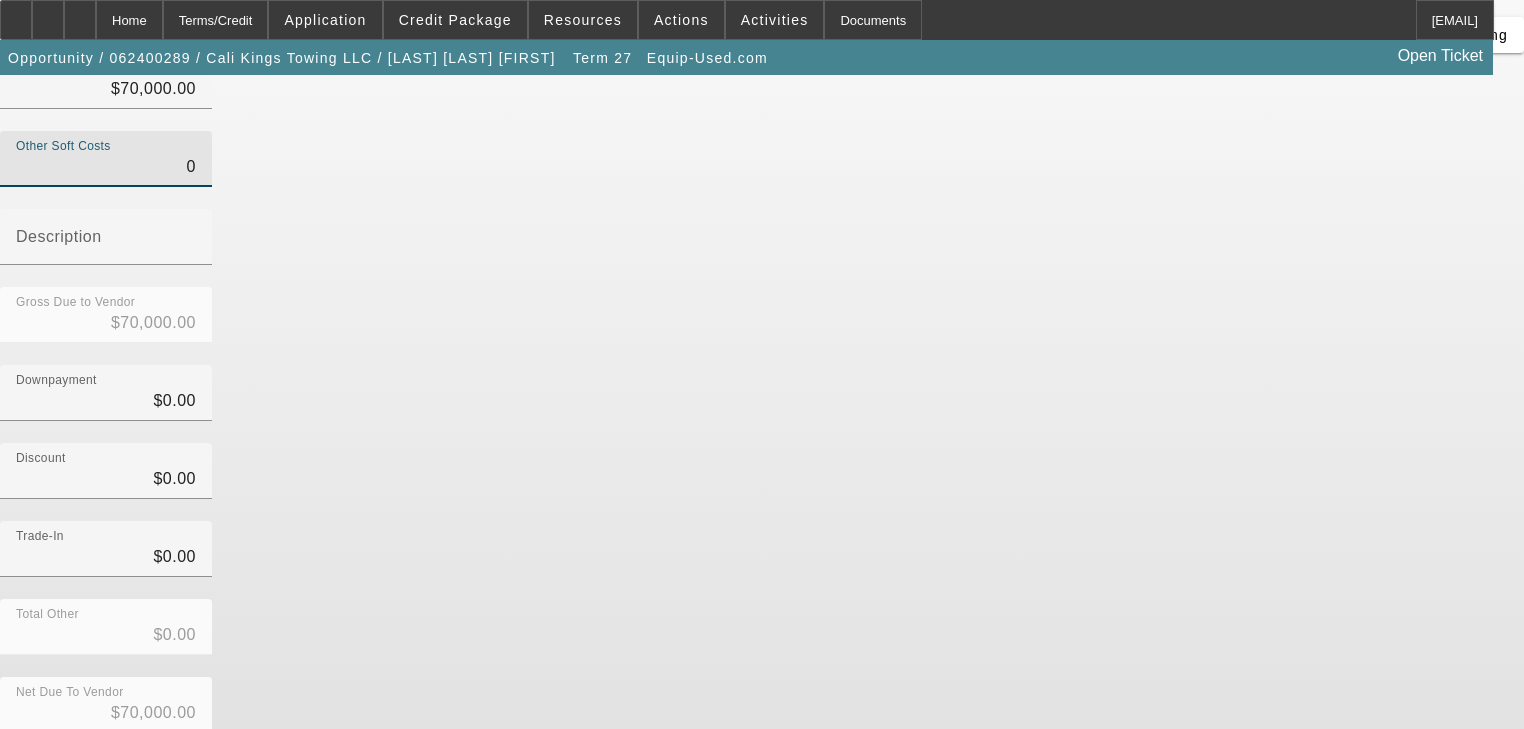 type on "$0.00" 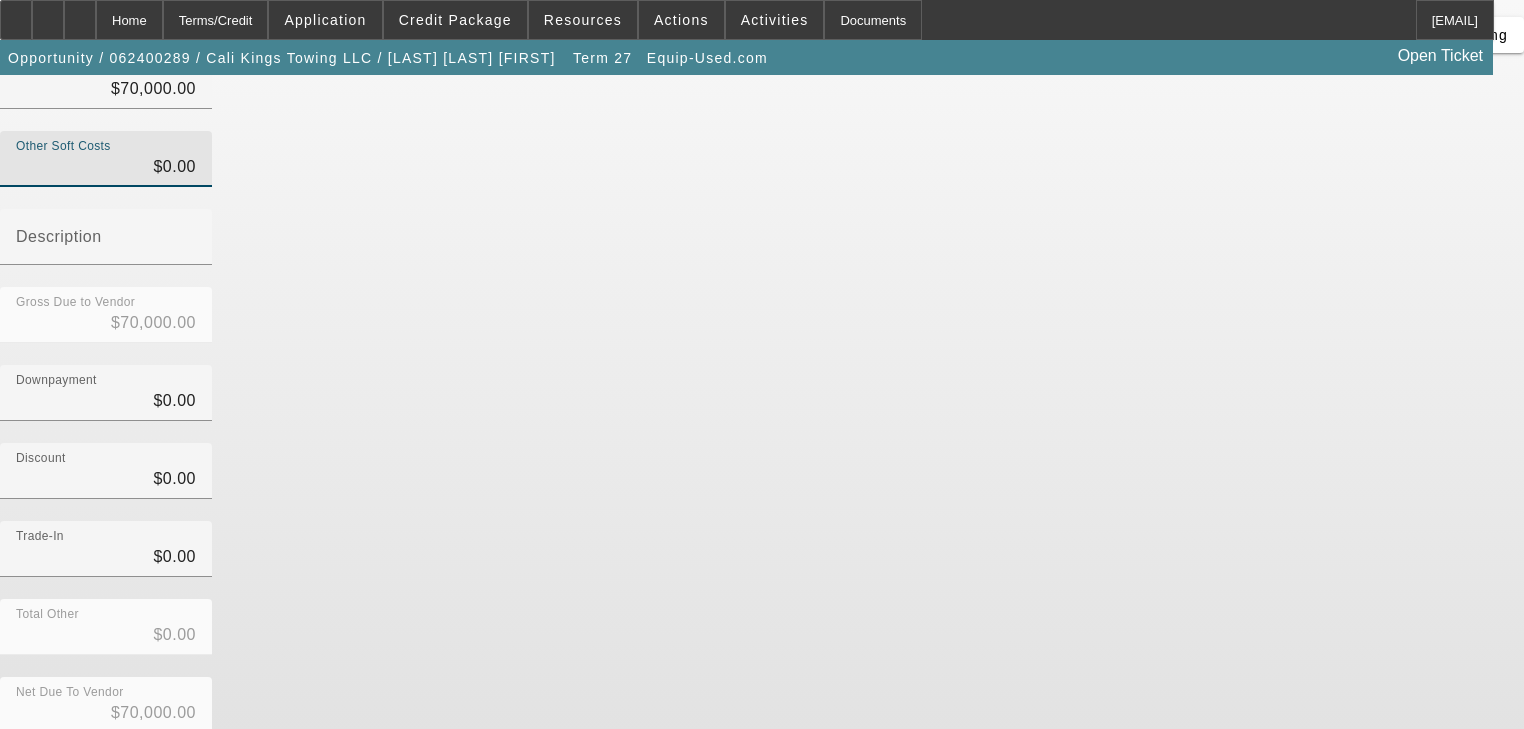 click on "Submit" at bounding box center [28, 786] 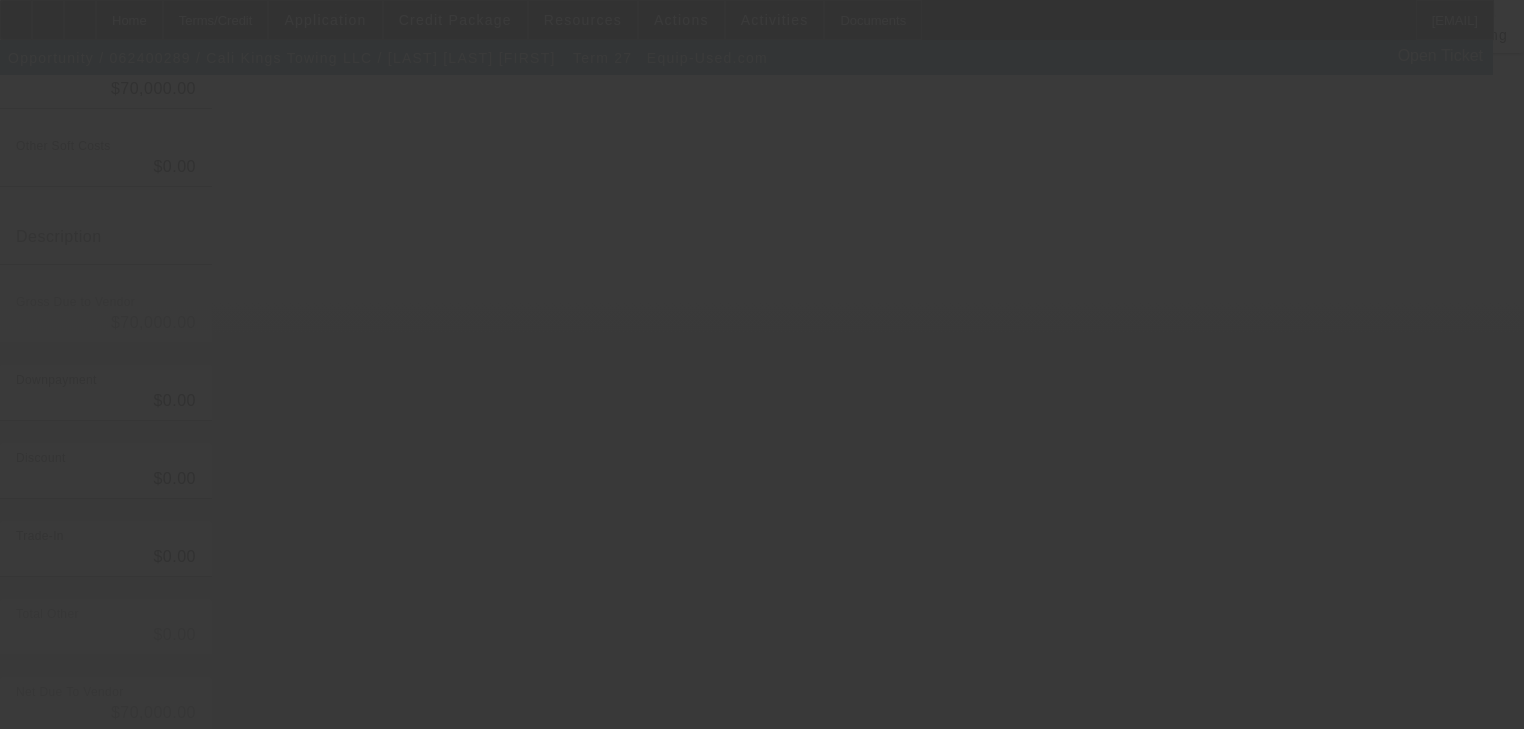 type 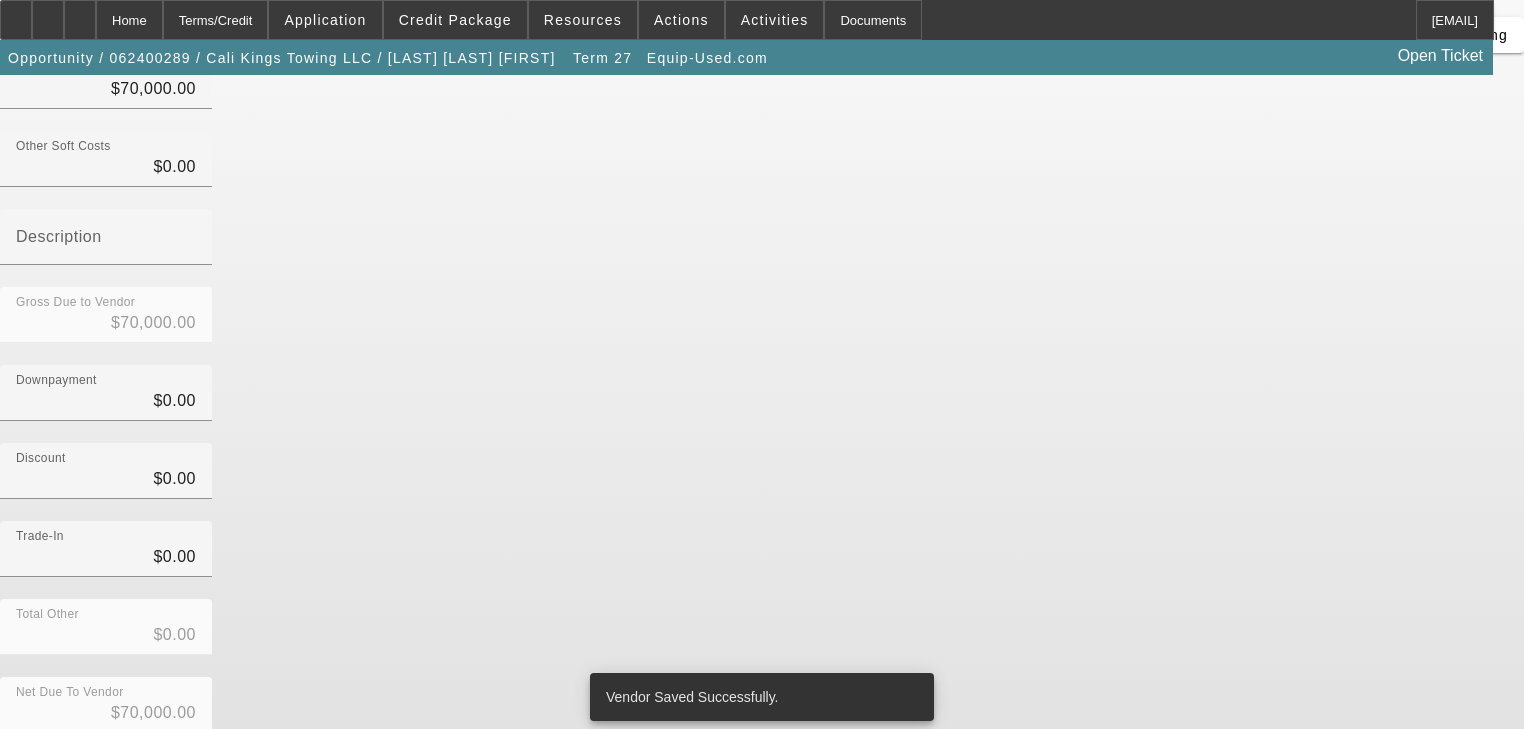 scroll, scrollTop: 0, scrollLeft: 0, axis: both 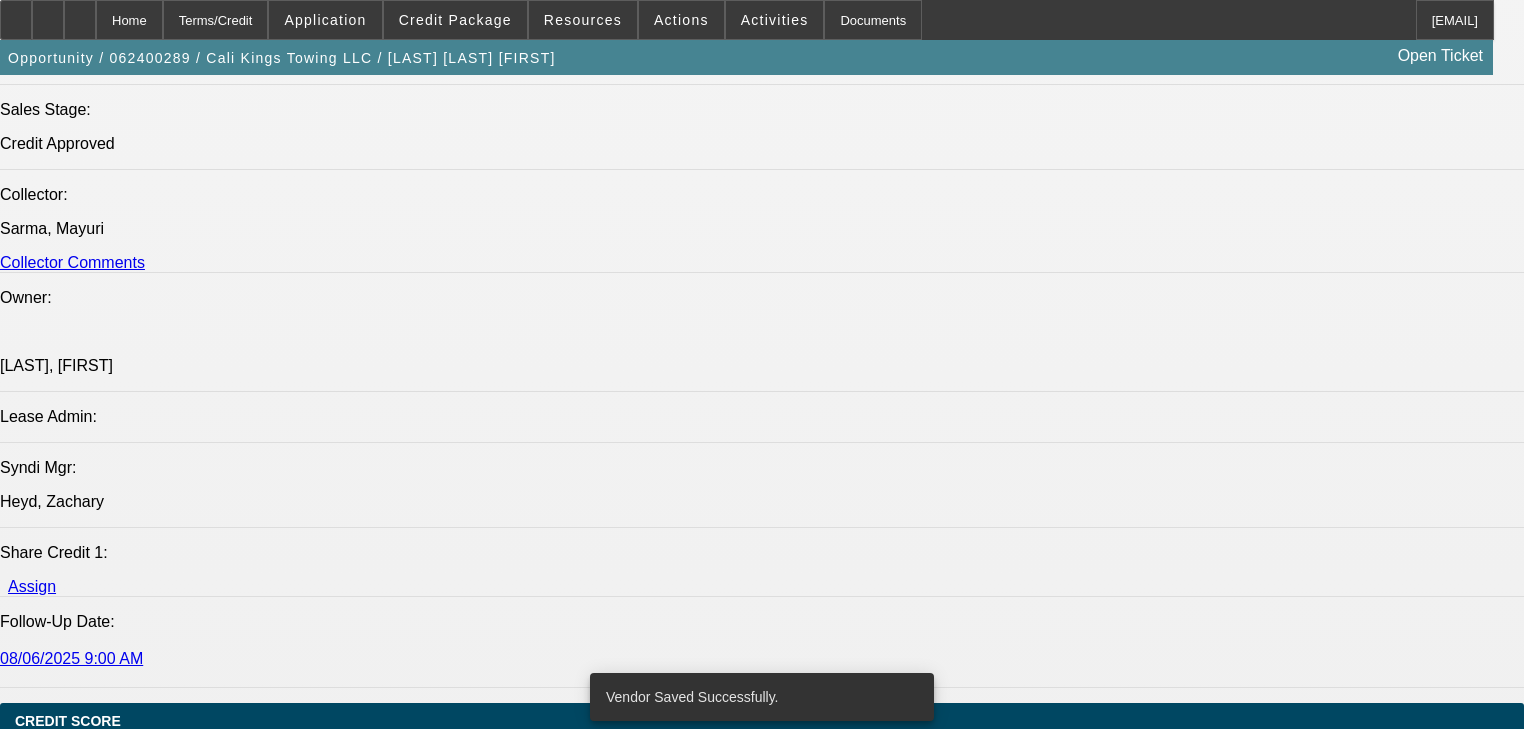 select on "0.15" 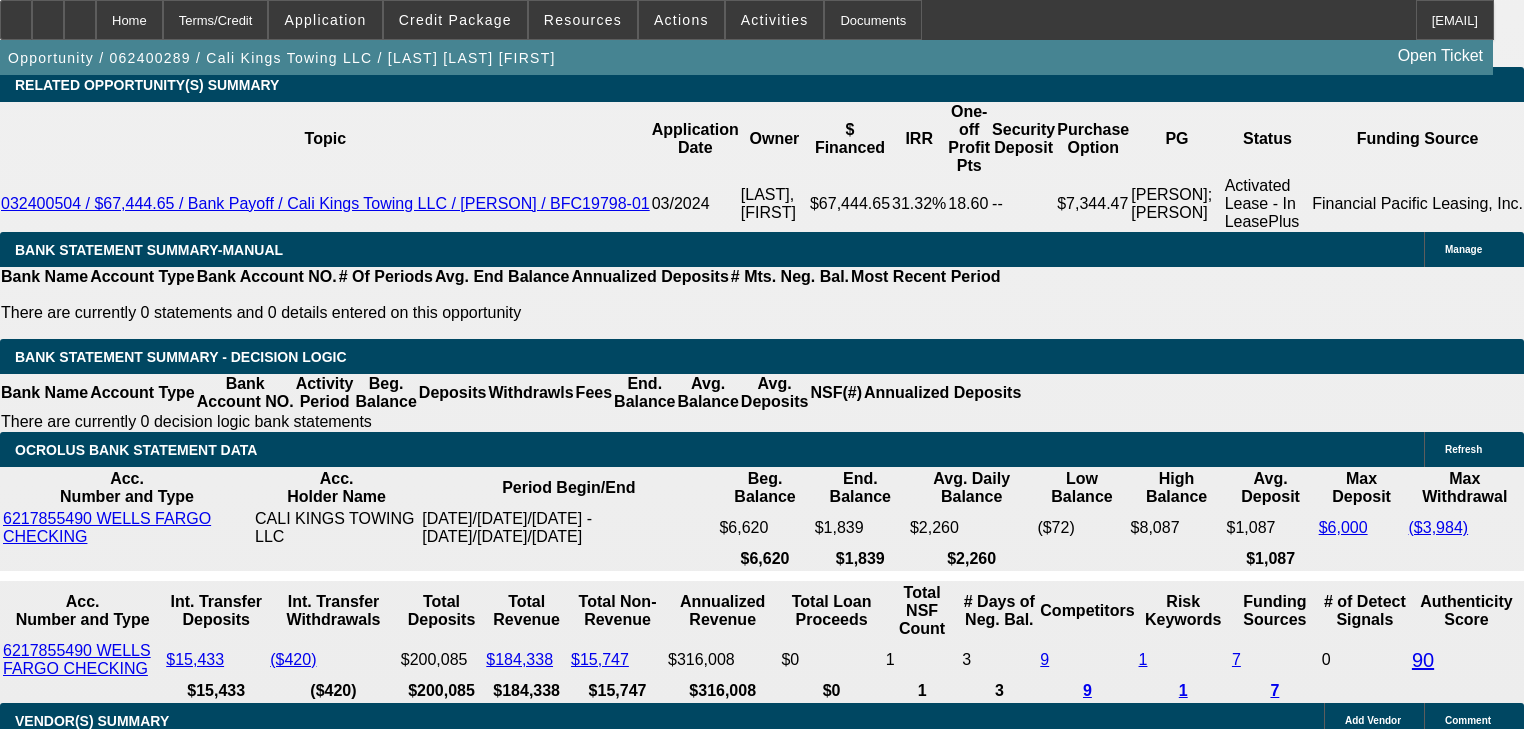 scroll, scrollTop: 3468, scrollLeft: 0, axis: vertical 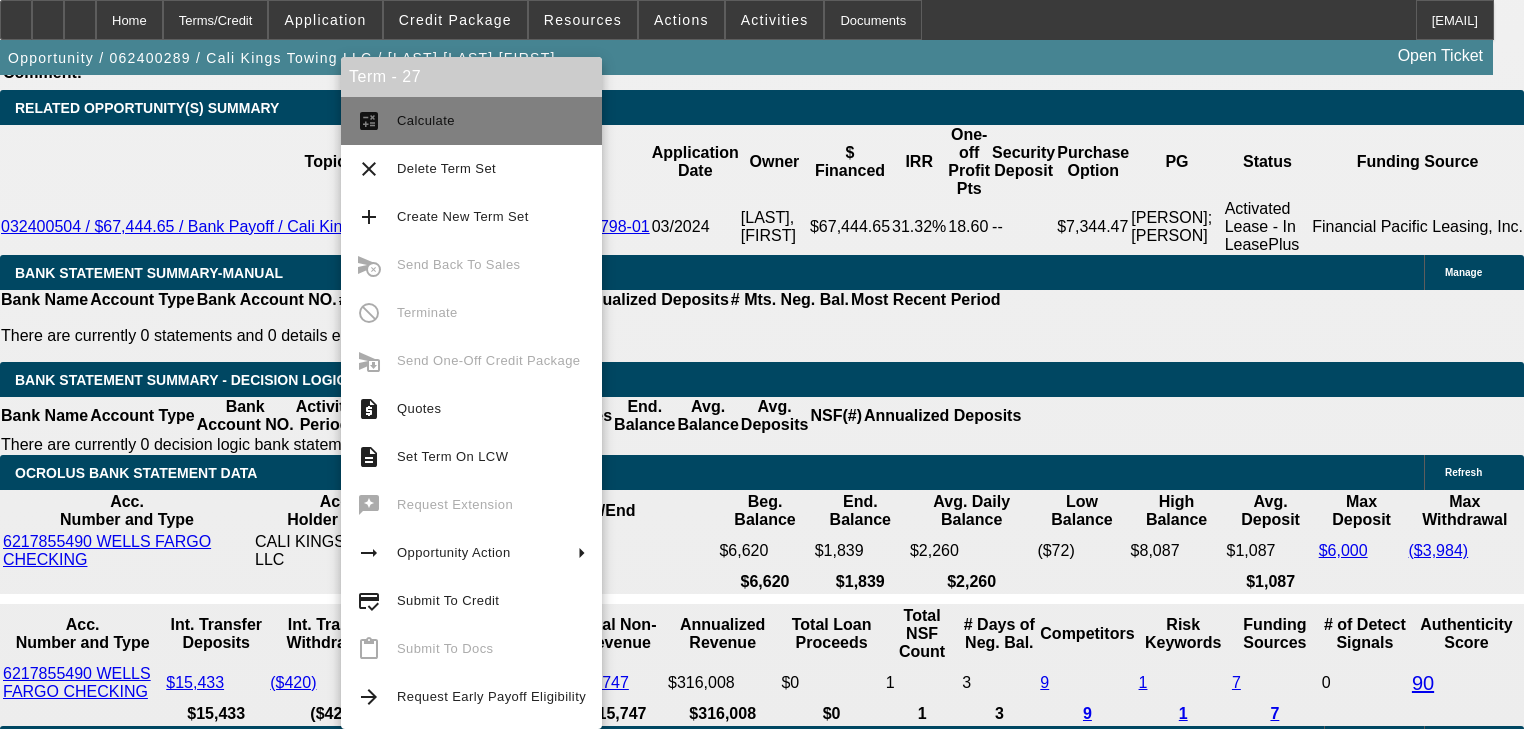 click on "calculate
Calculate" at bounding box center [471, 121] 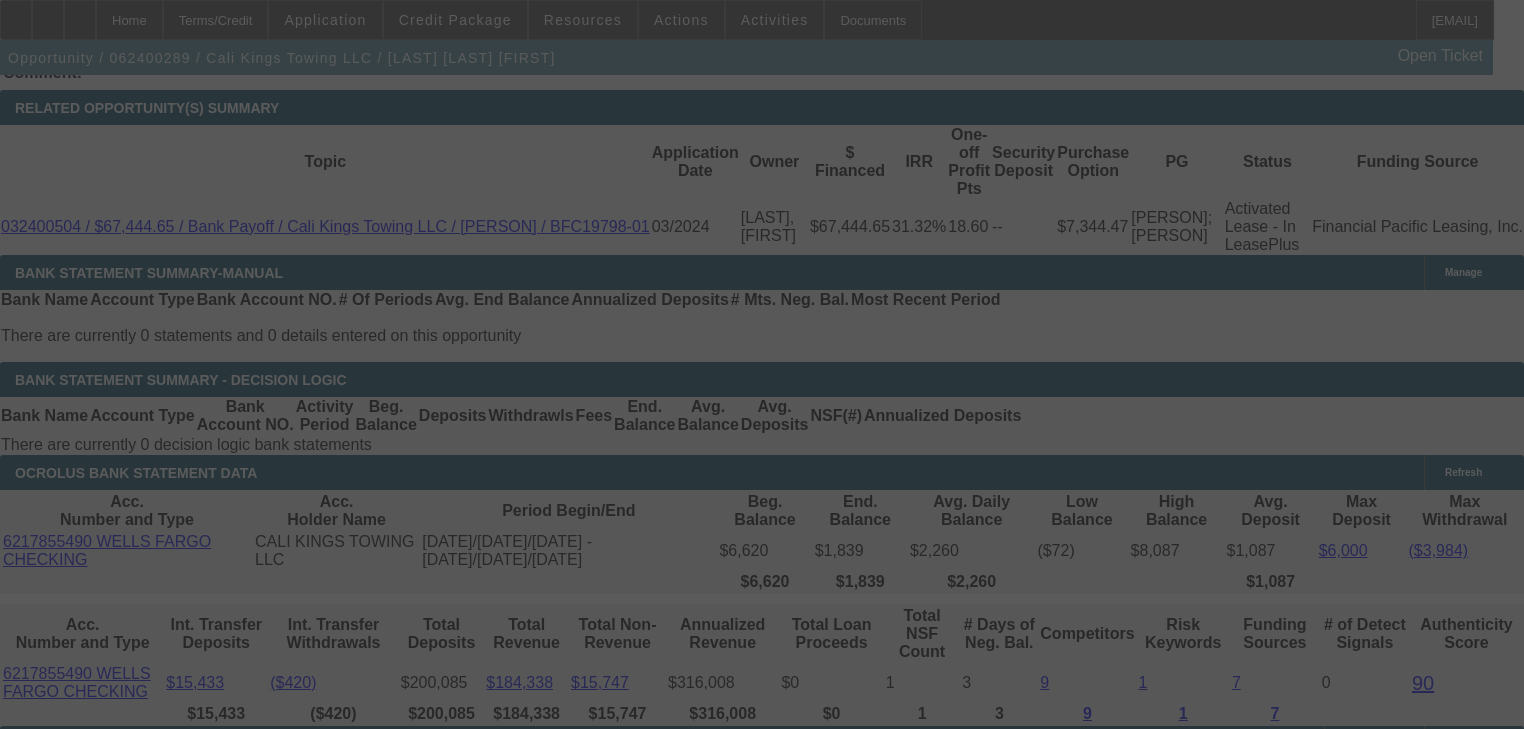 select on "0.15" 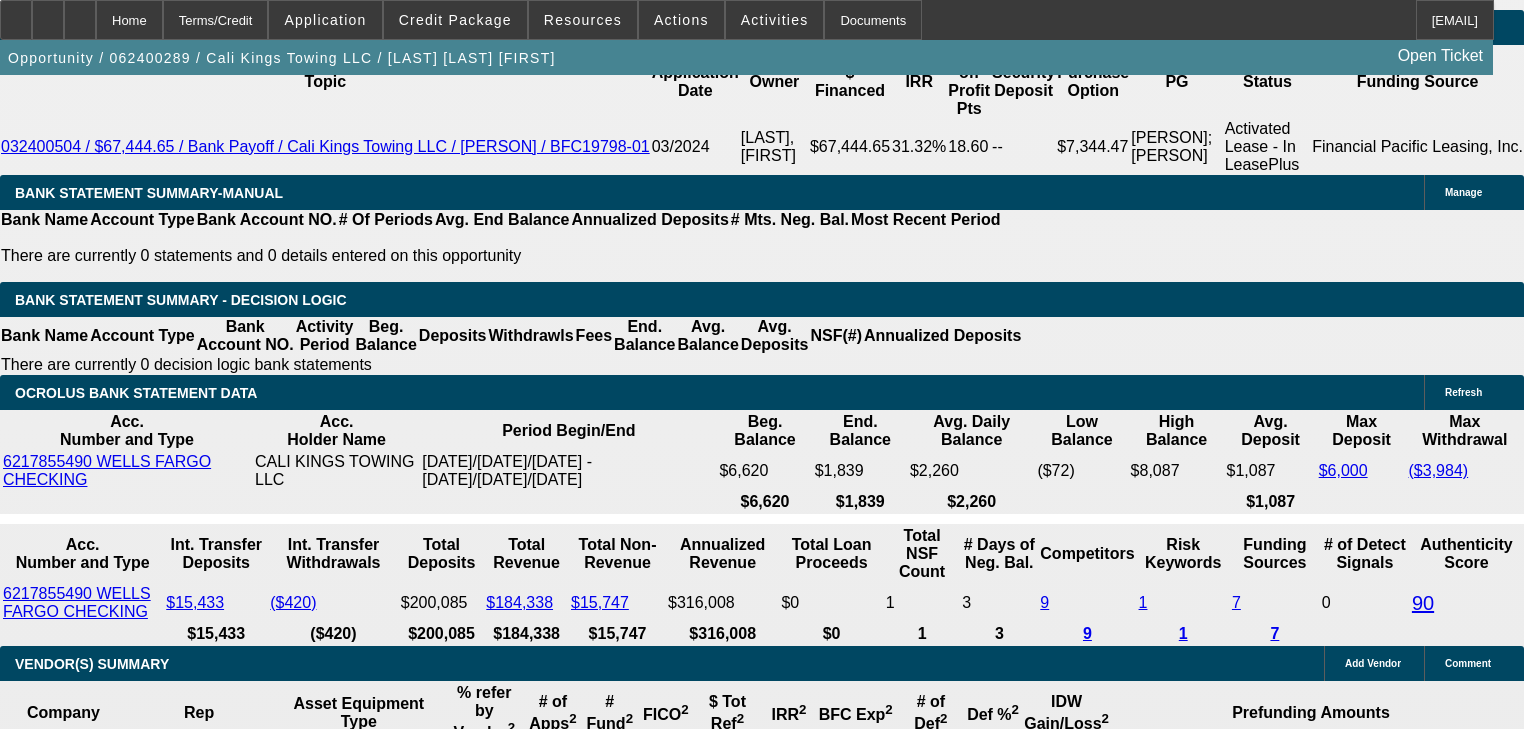 scroll, scrollTop: 3548, scrollLeft: 0, axis: vertical 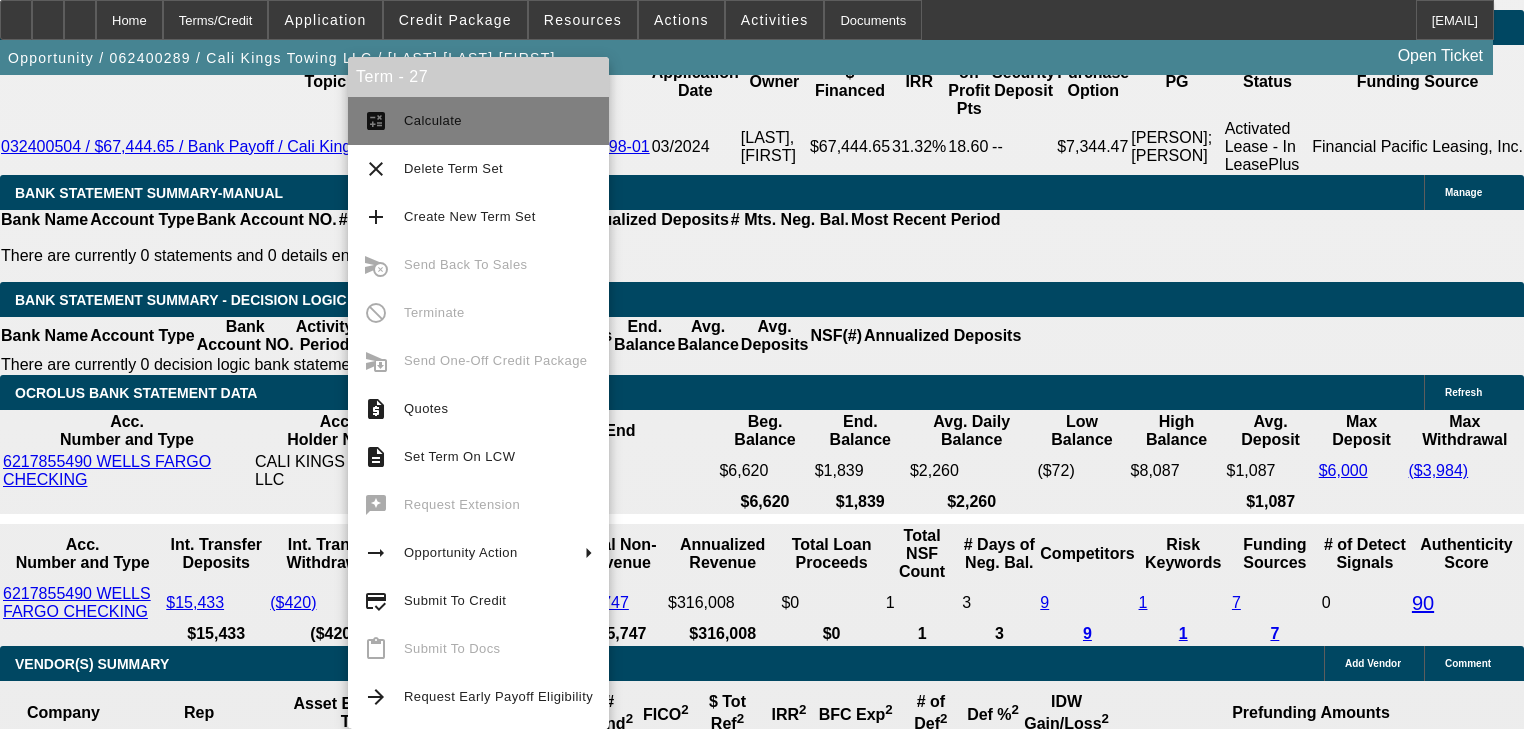 click on "calculate
Calculate" at bounding box center [478, 121] 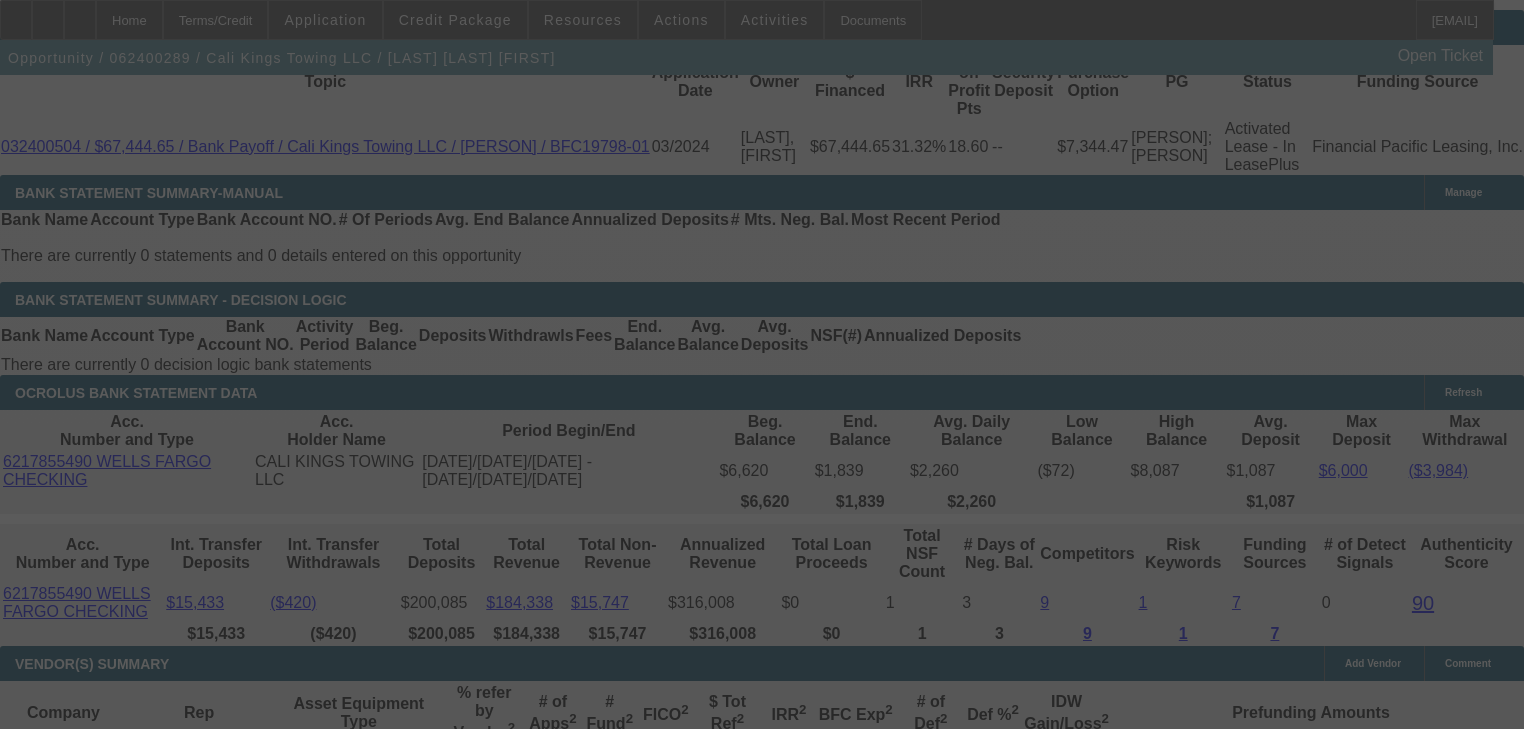 select on "0.15" 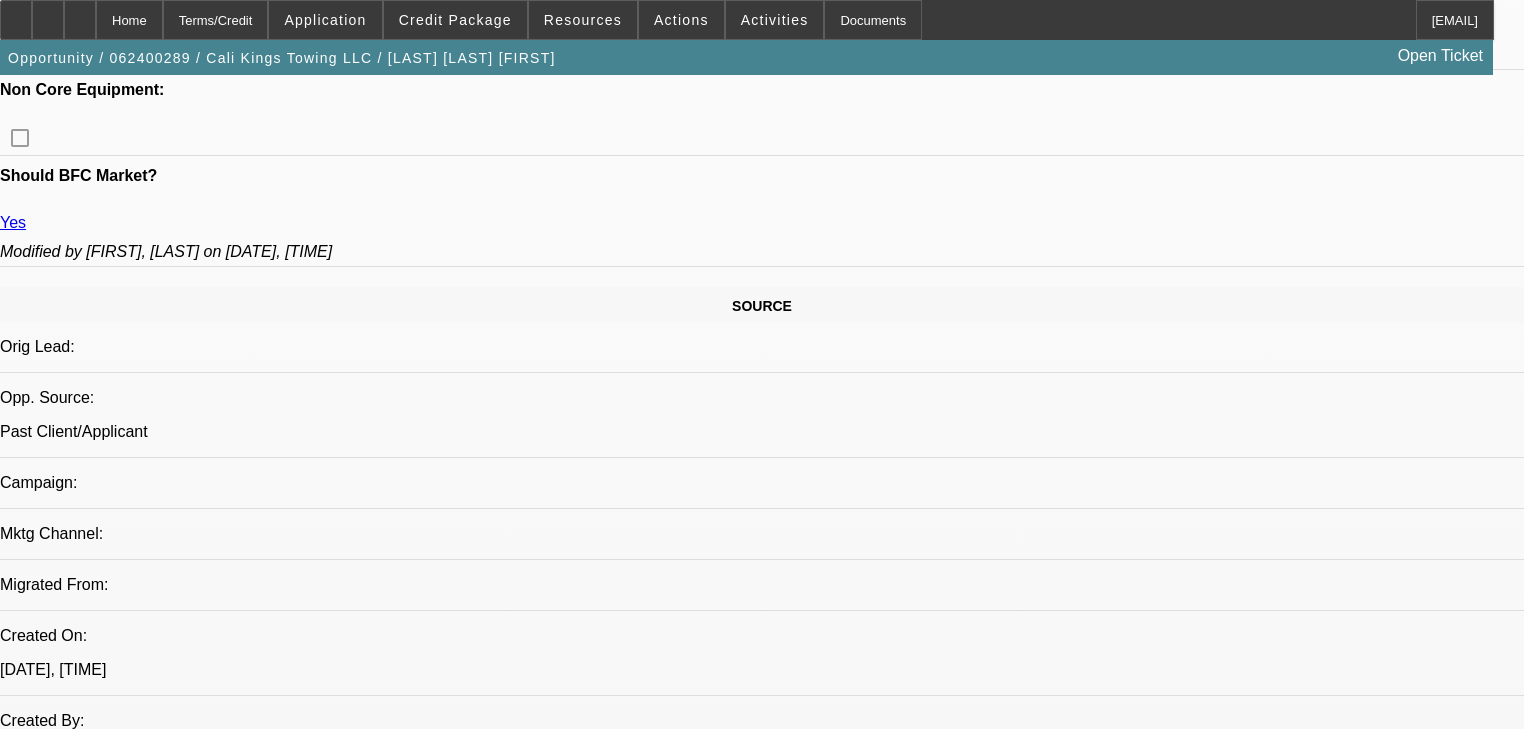 scroll, scrollTop: 0, scrollLeft: 0, axis: both 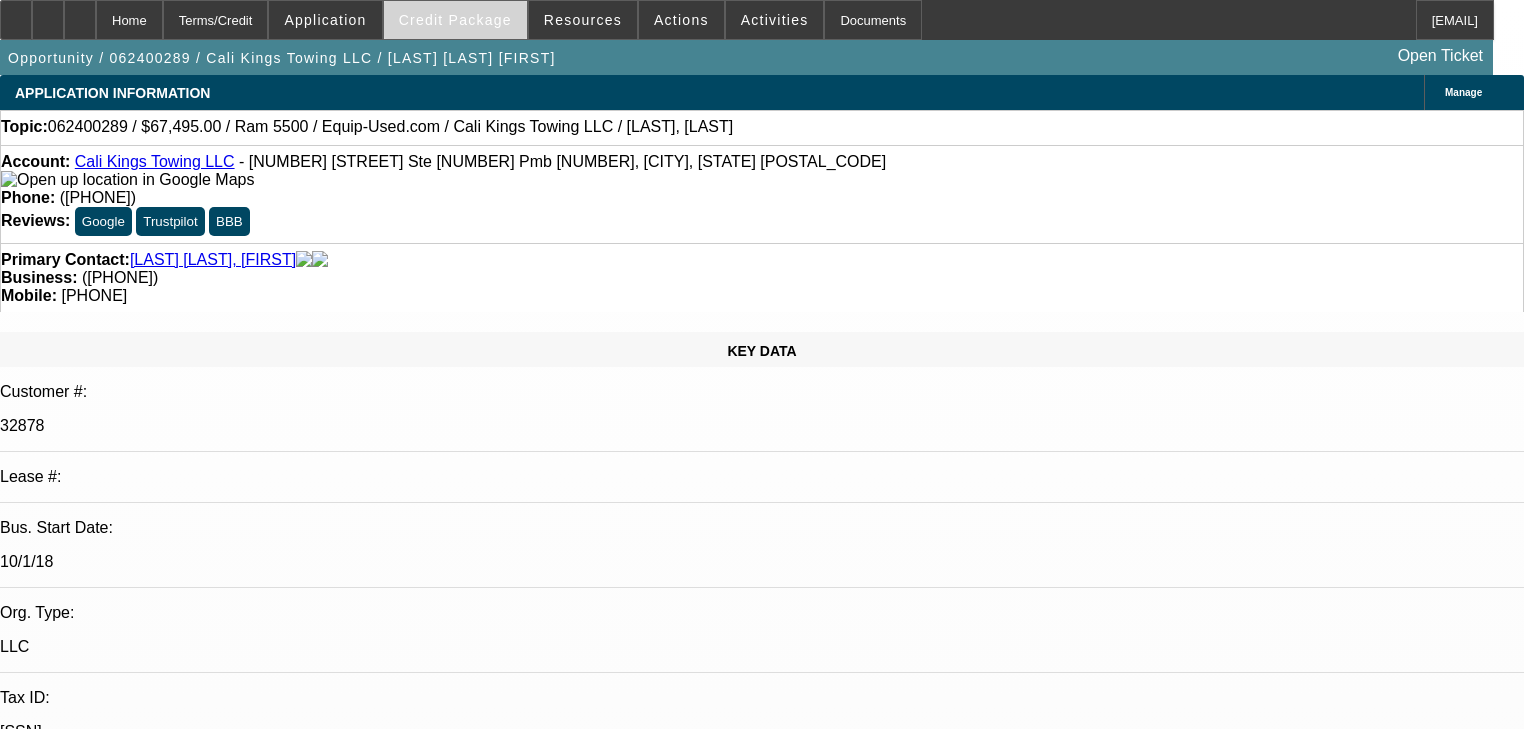 click at bounding box center [455, 20] 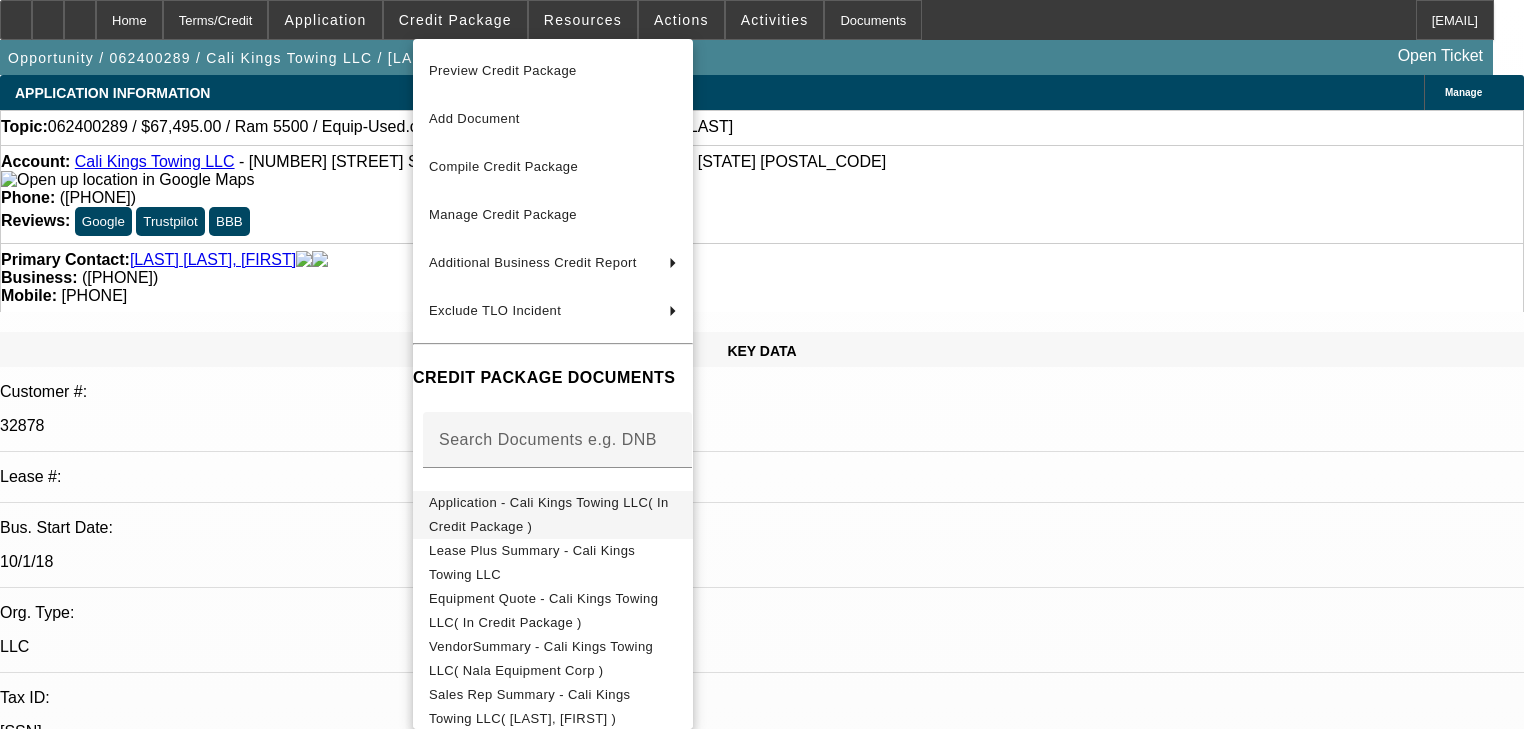click on "Application - Cali Kings Towing LLC( In Credit Package )" at bounding box center (553, 515) 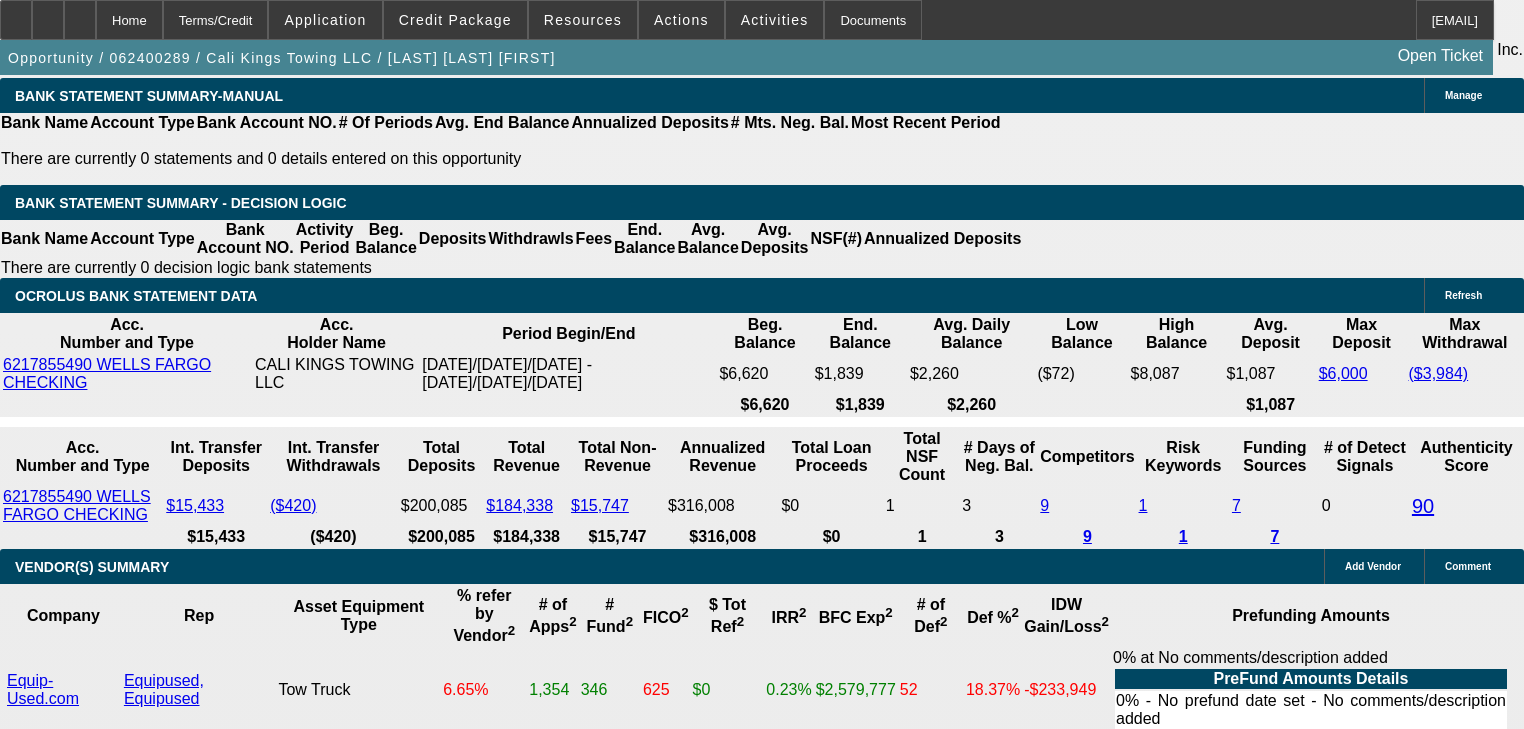 scroll, scrollTop: 3600, scrollLeft: 0, axis: vertical 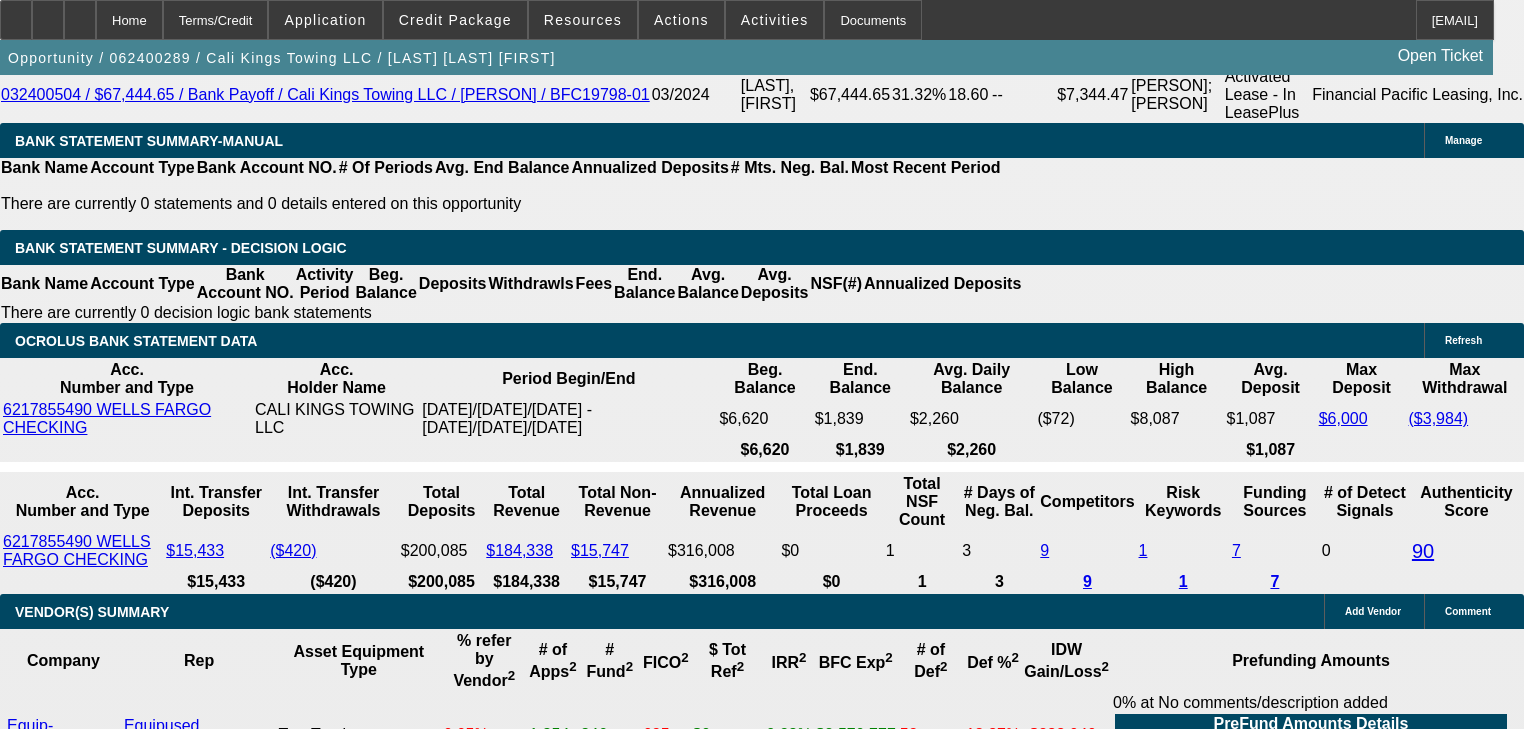 click on "5% 10% 15% 20% $" 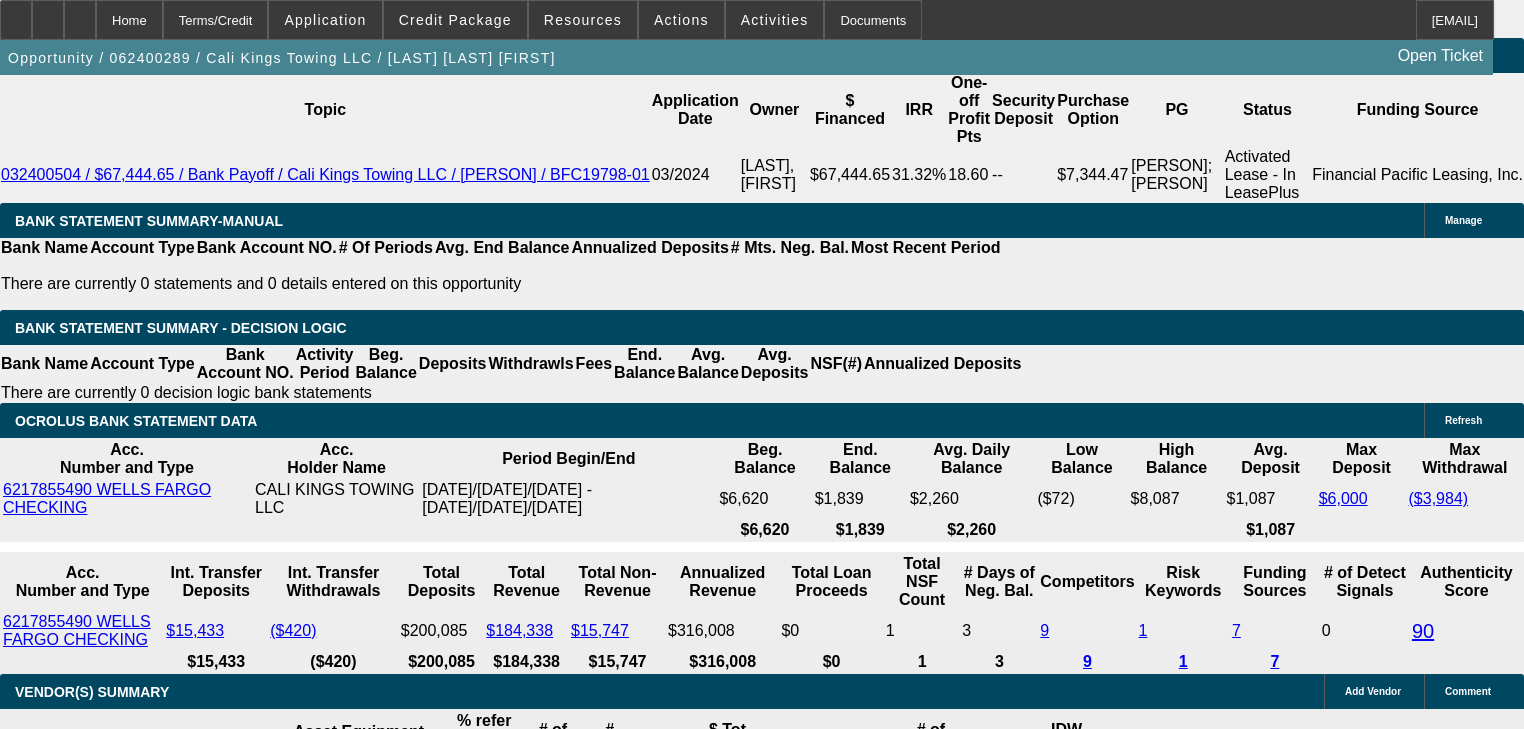 click on "Equip-Used.com" 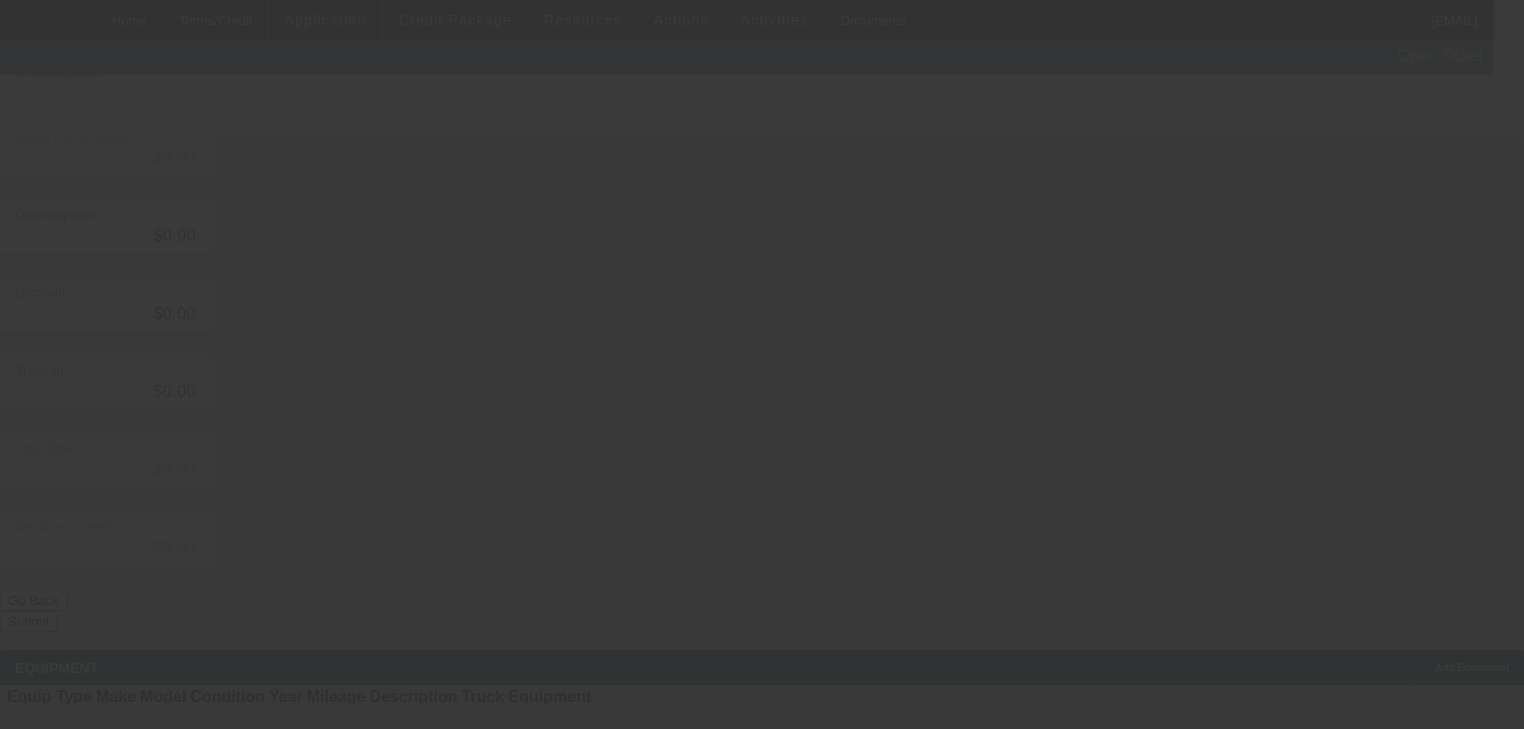 scroll, scrollTop: 0, scrollLeft: 0, axis: both 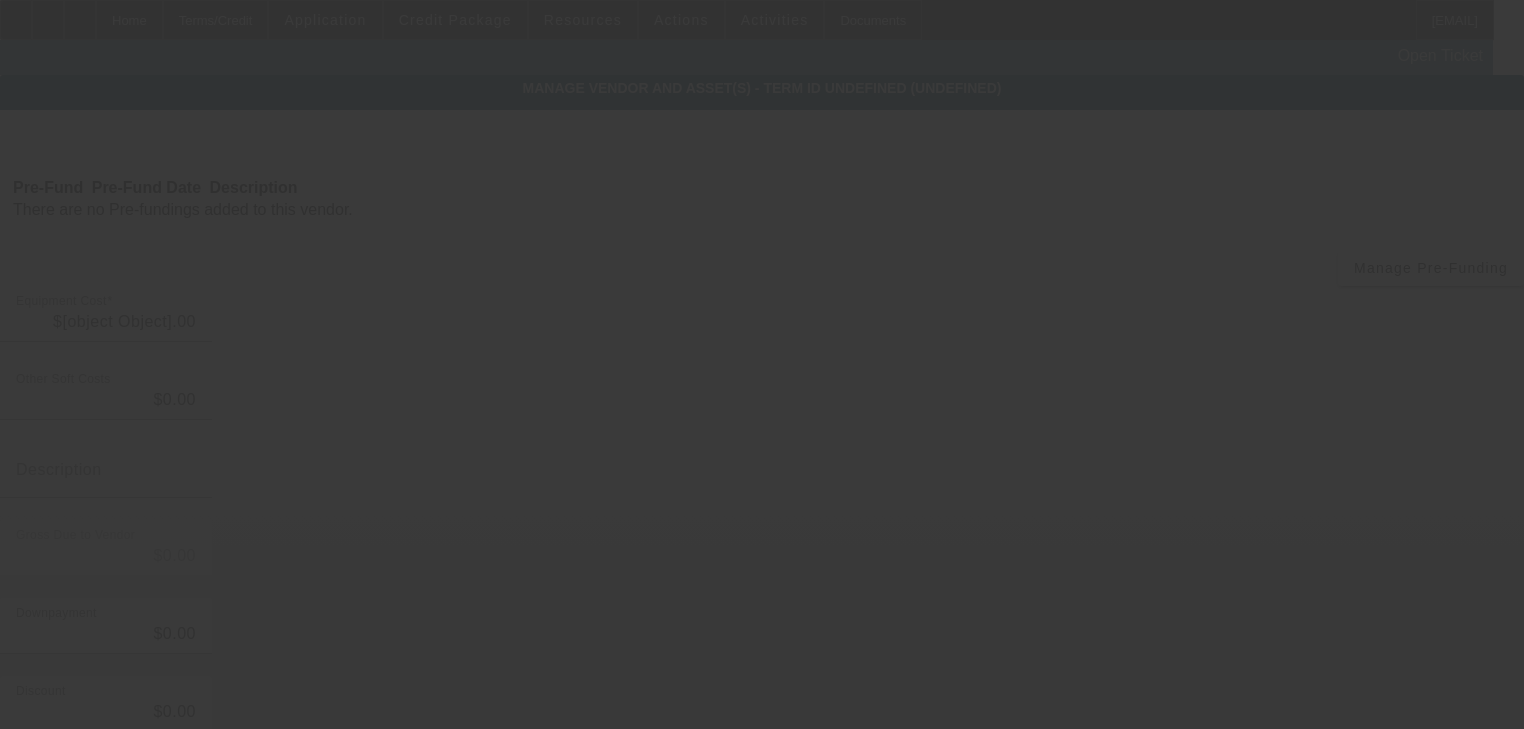 type on "$73,000.00" 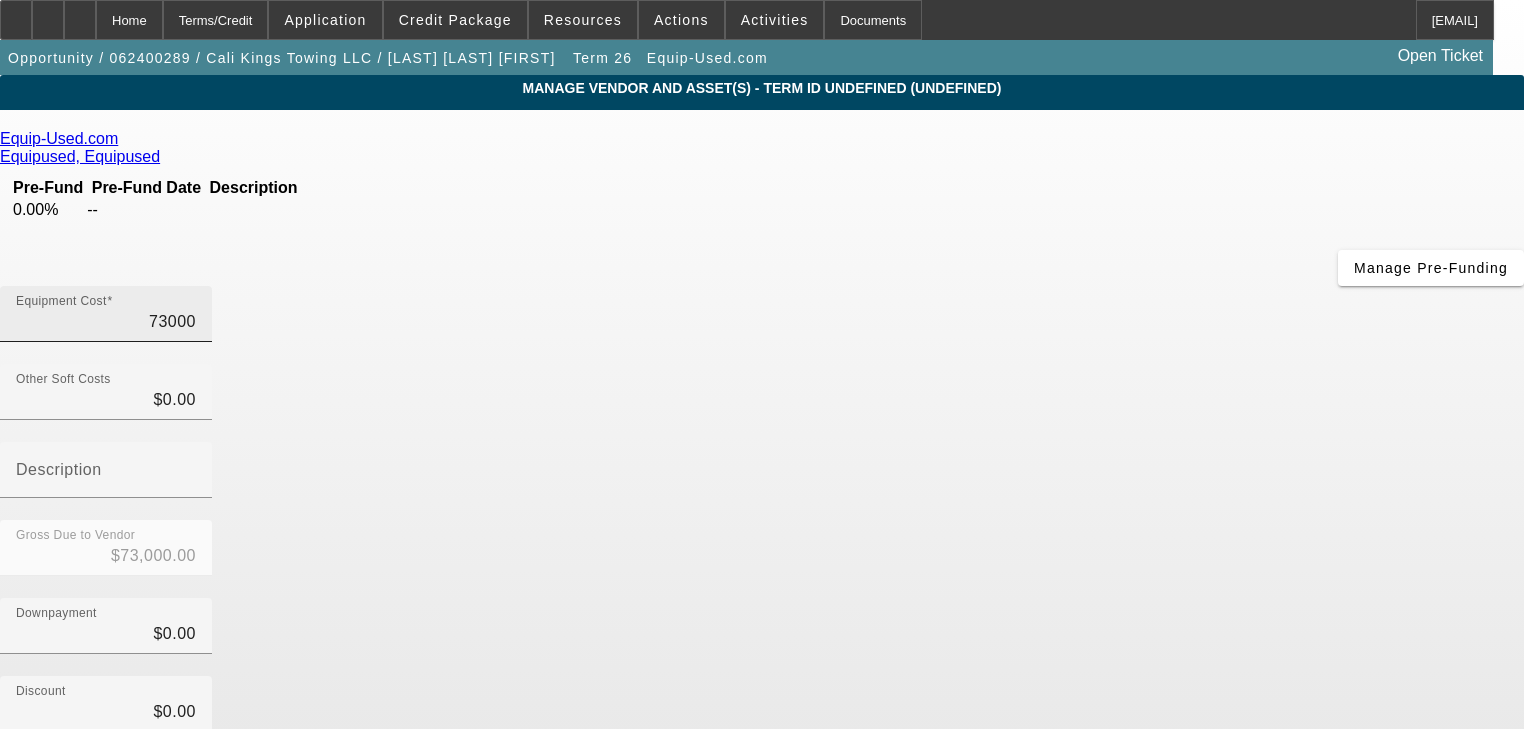 click on "73000" at bounding box center [106, 322] 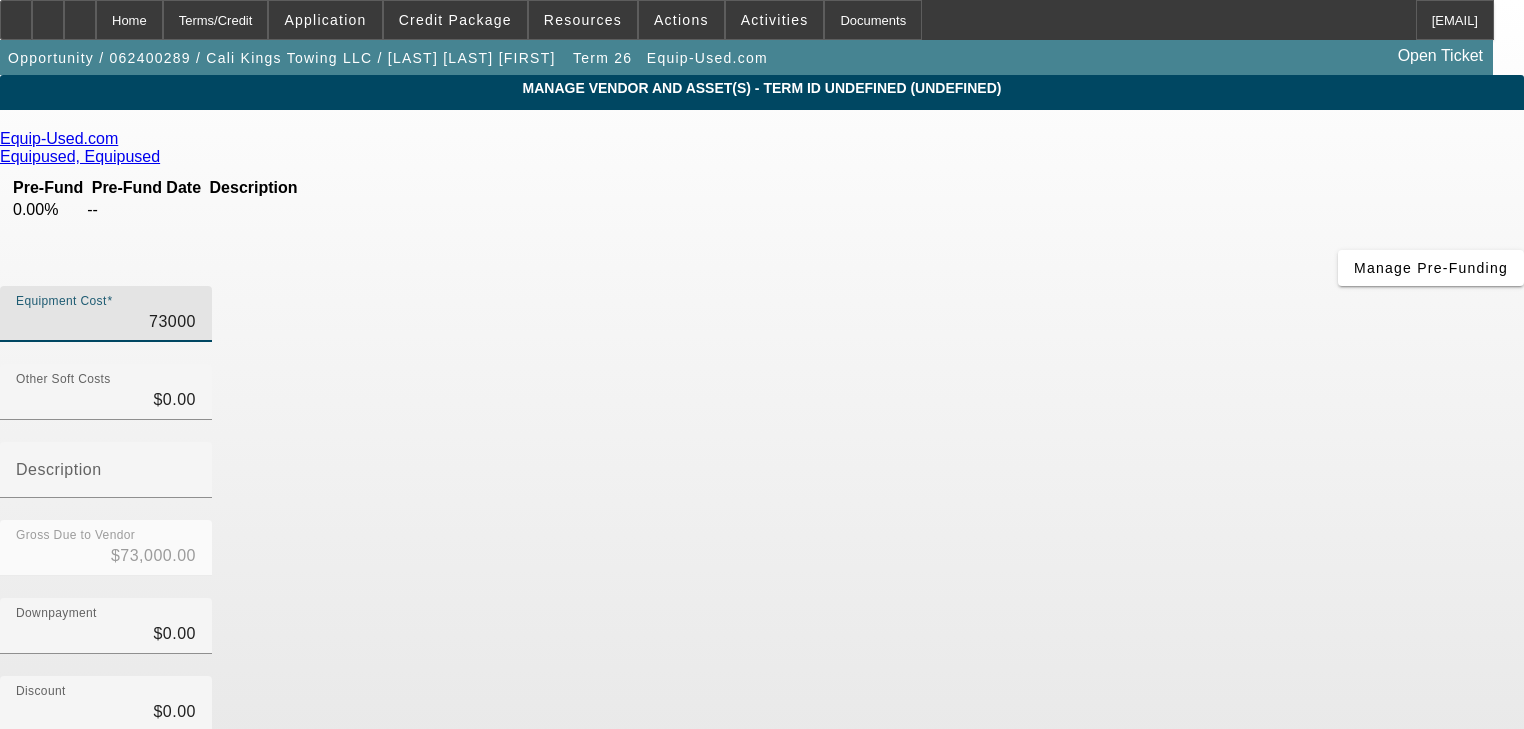 click on "73000" at bounding box center [106, 322] 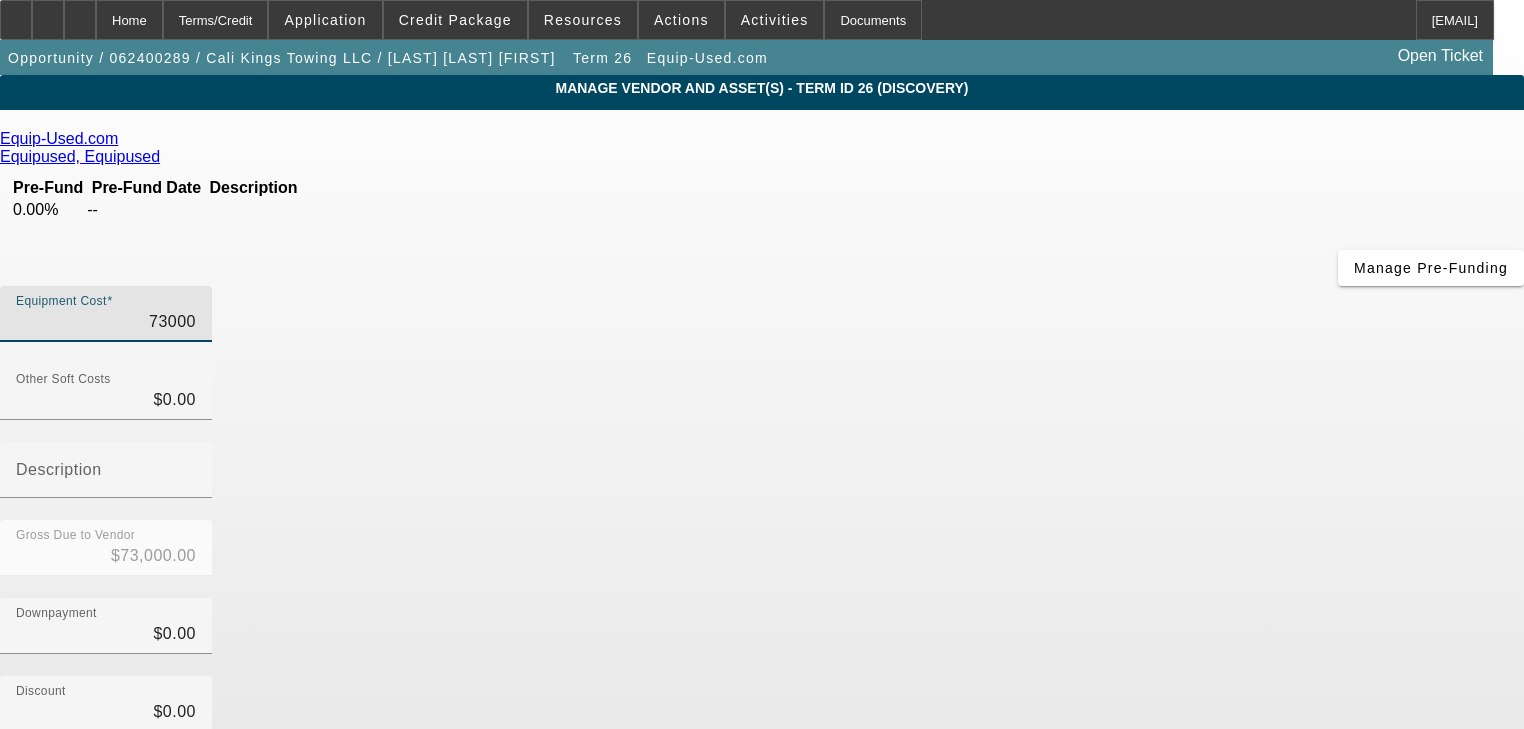 type on "8" 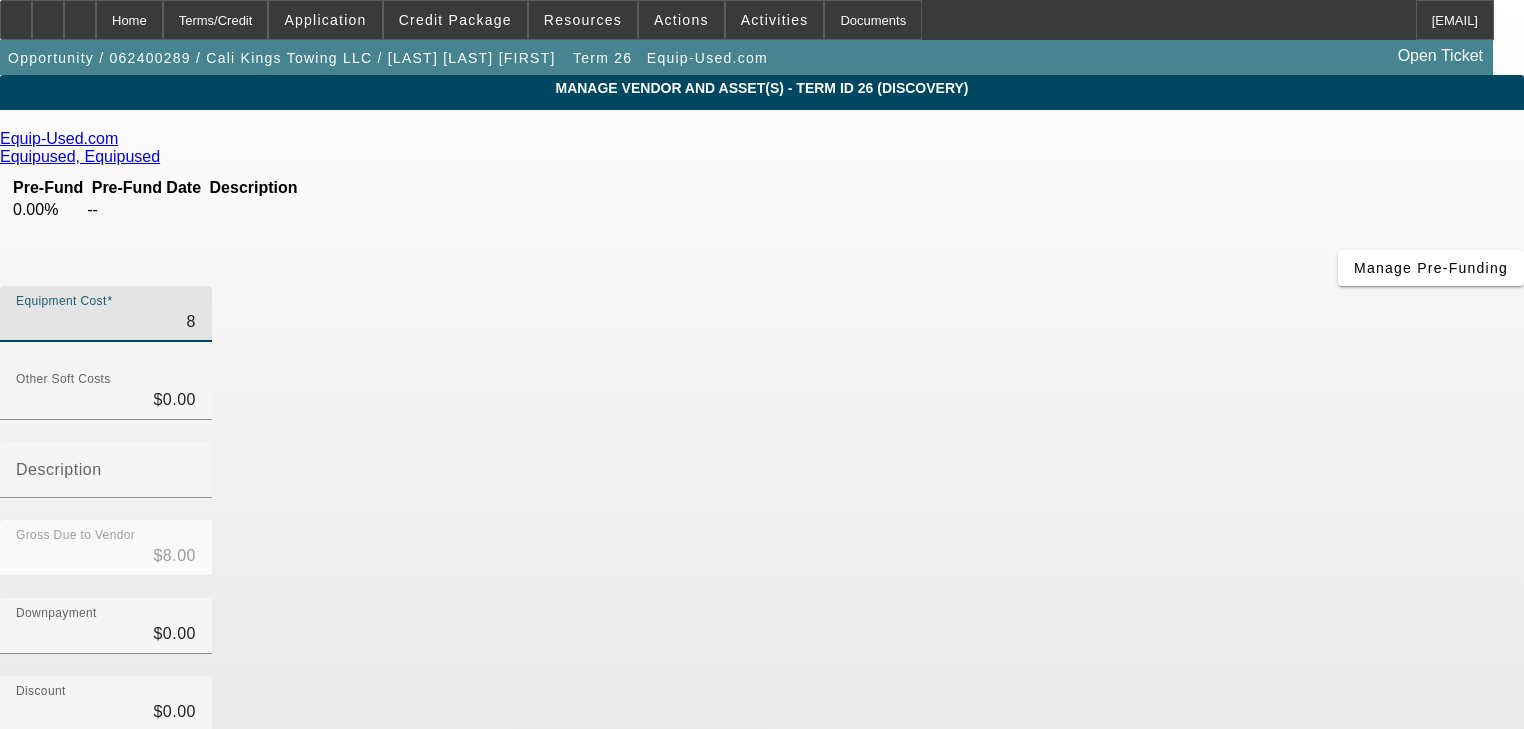 type on "80" 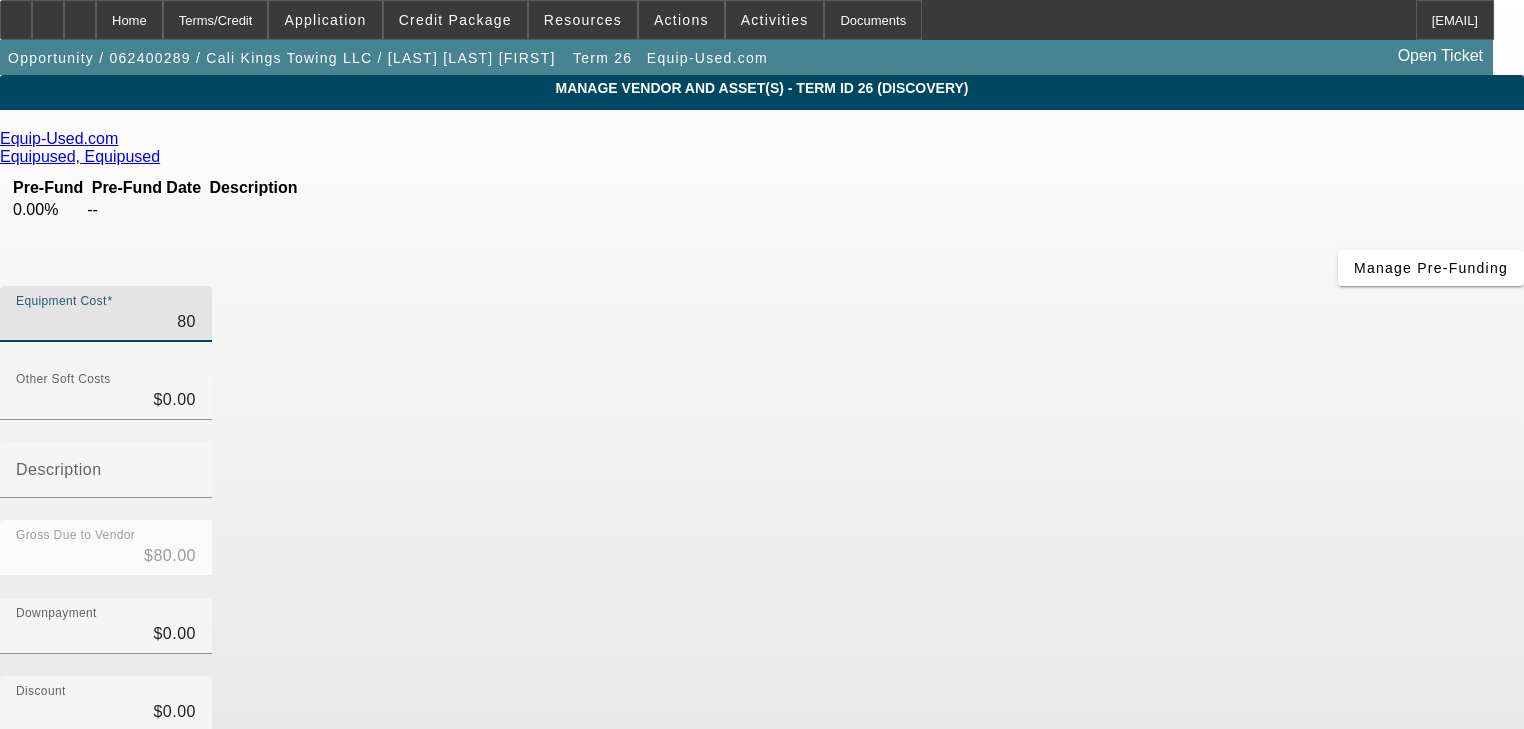 type on "800" 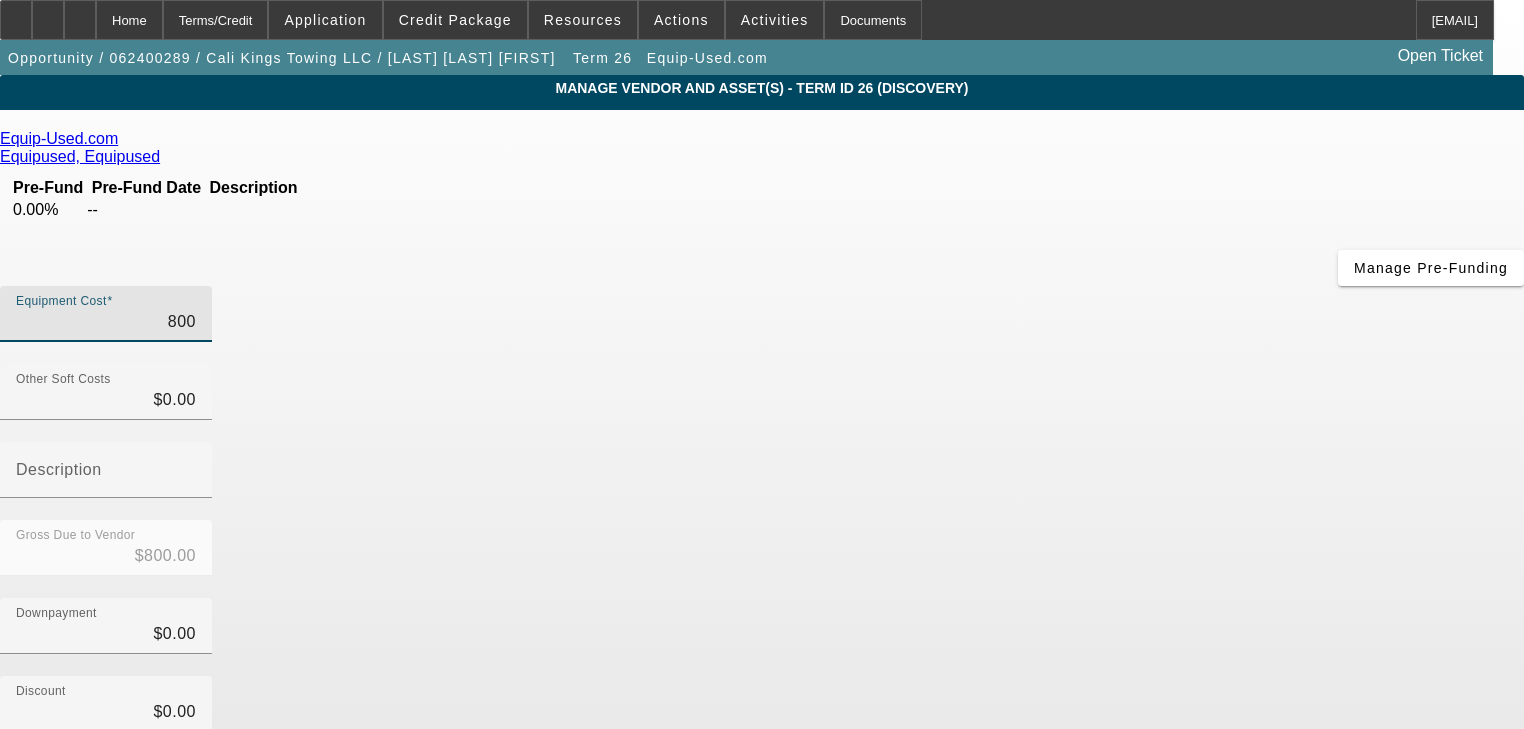 type on "8000" 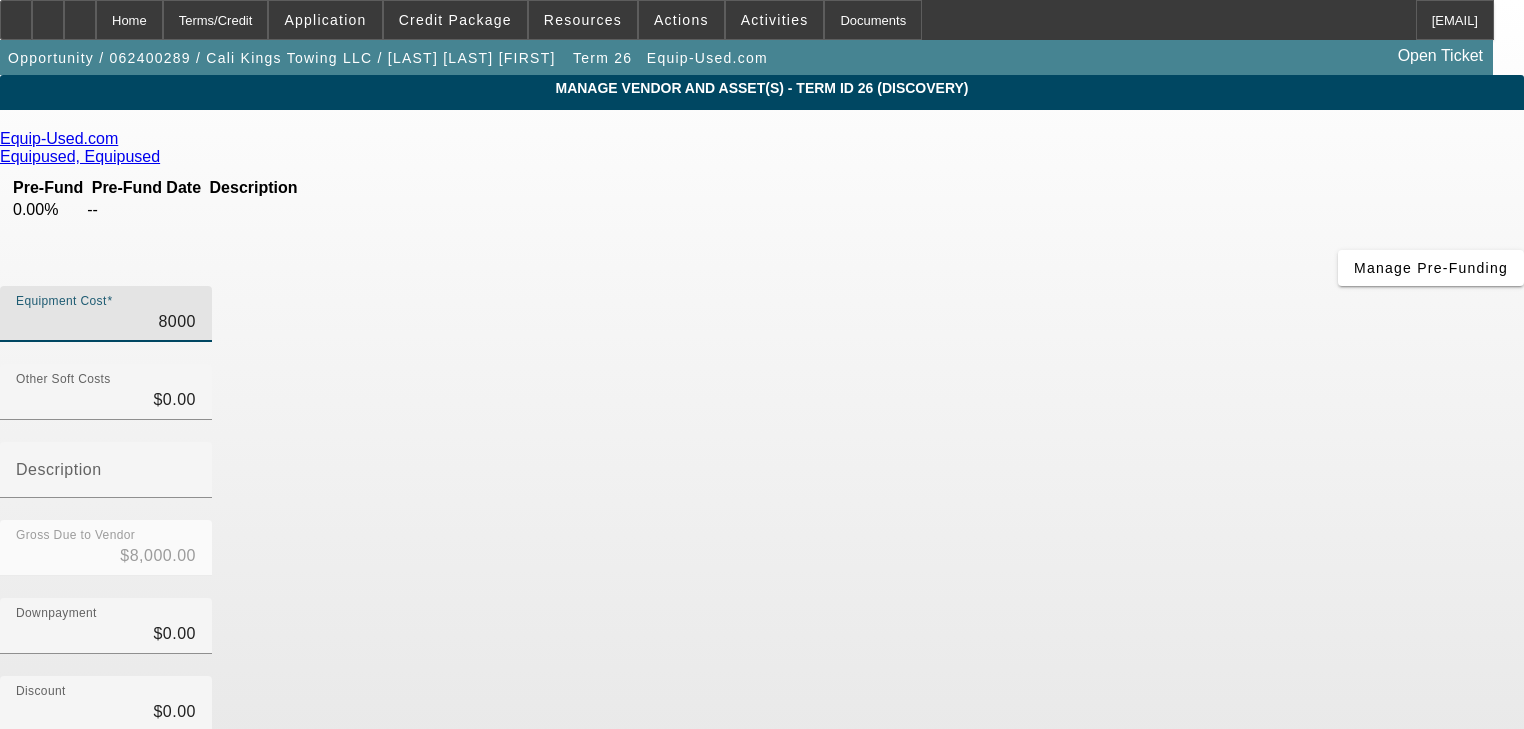 type on "80000" 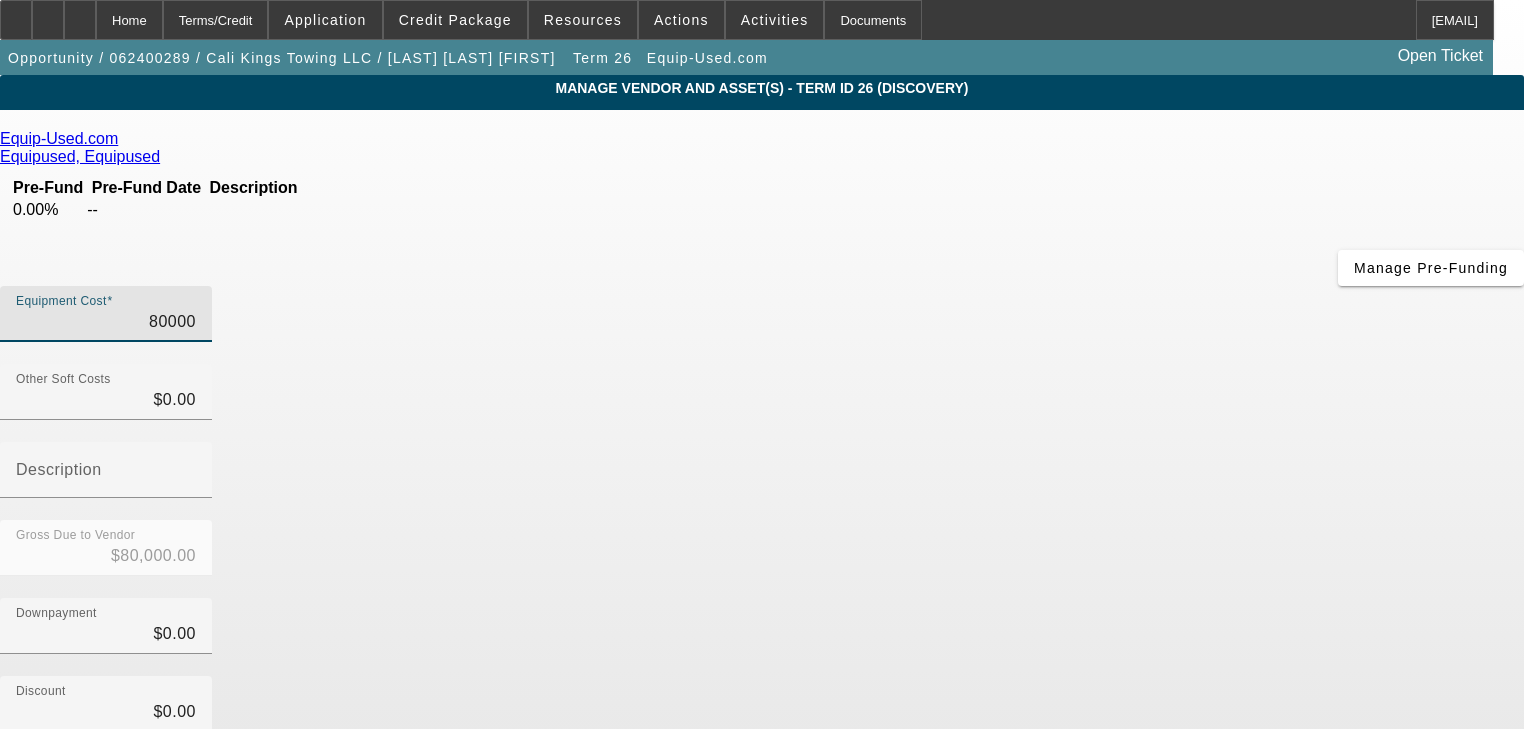 type on "$80,000.00" 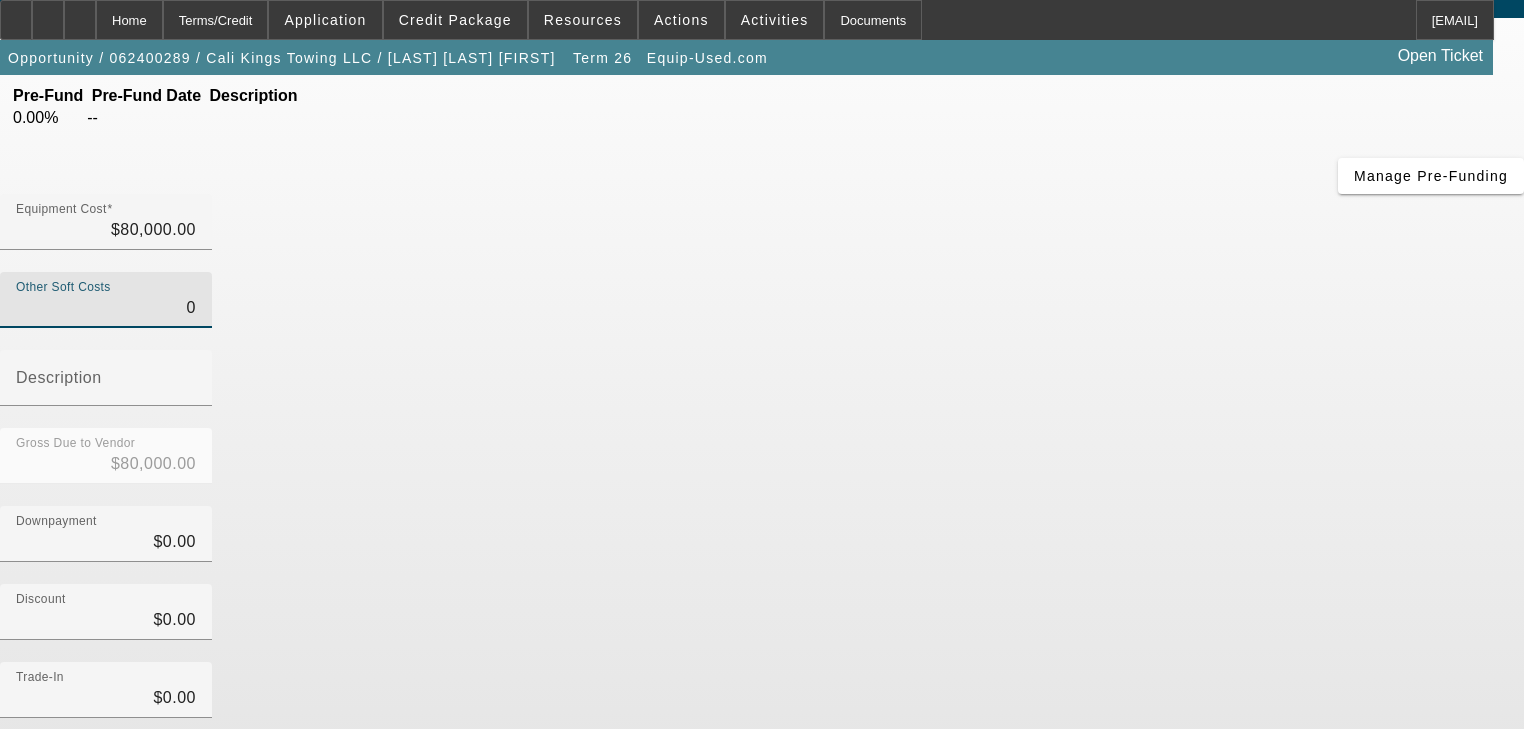 scroll, scrollTop: 233, scrollLeft: 0, axis: vertical 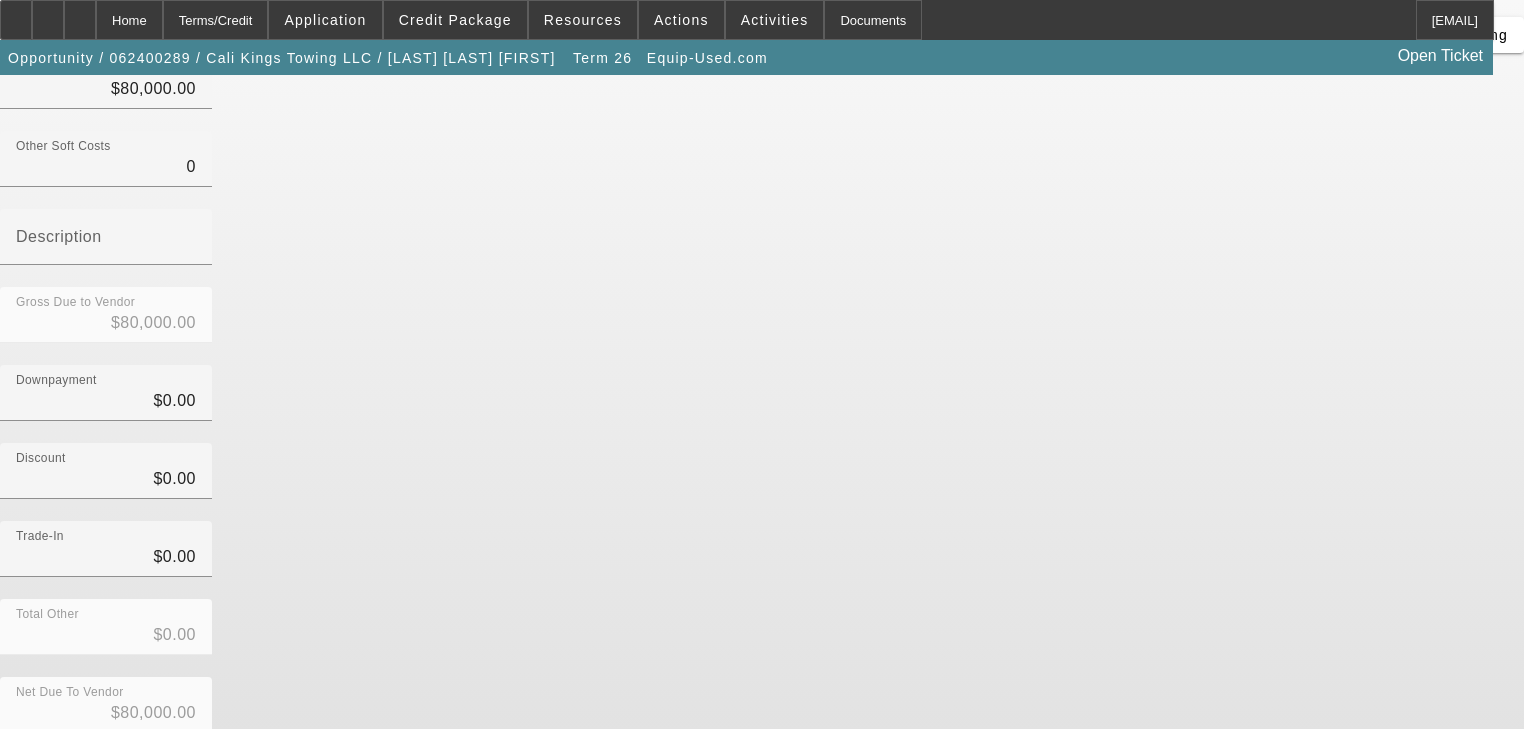 type on "$0.00" 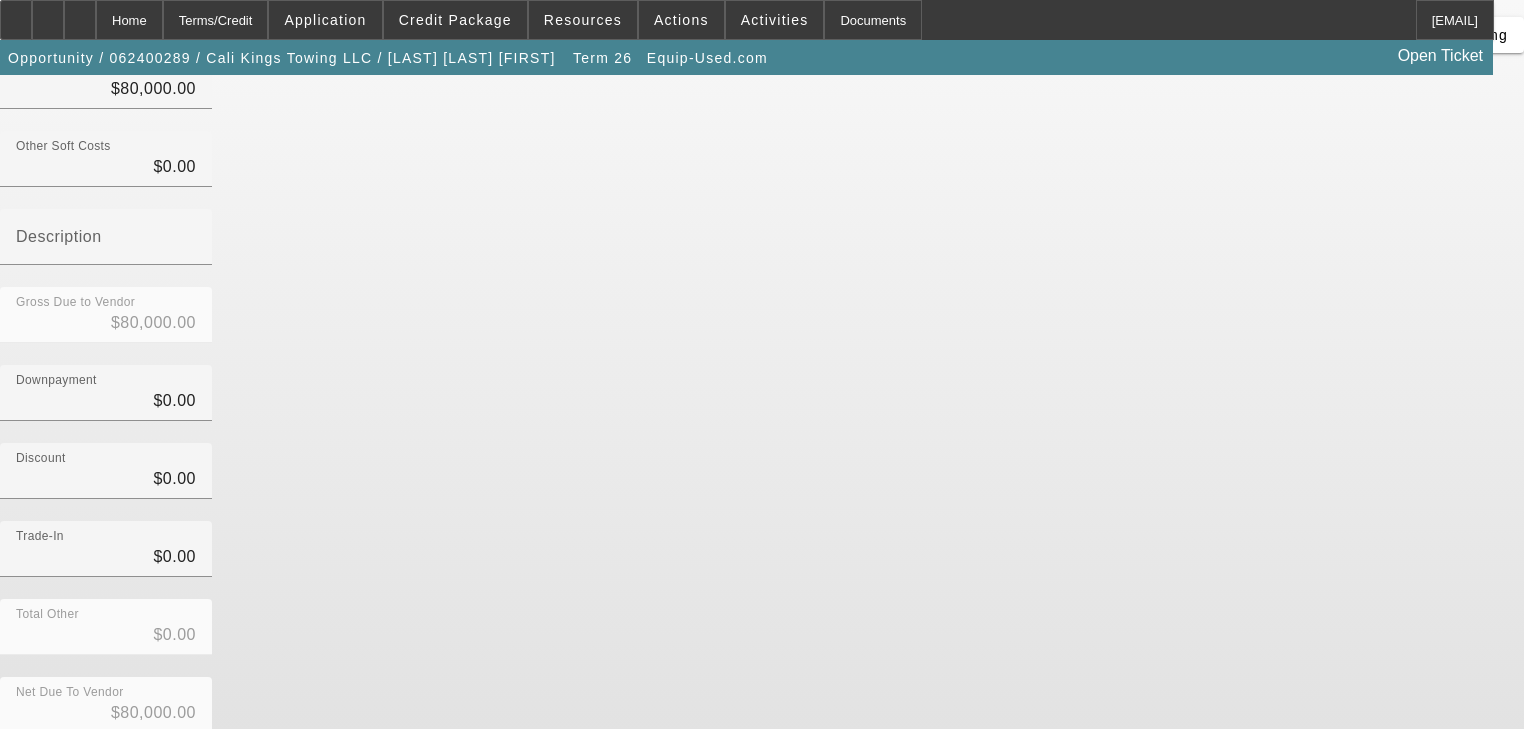 click on "Submit" at bounding box center (28, 786) 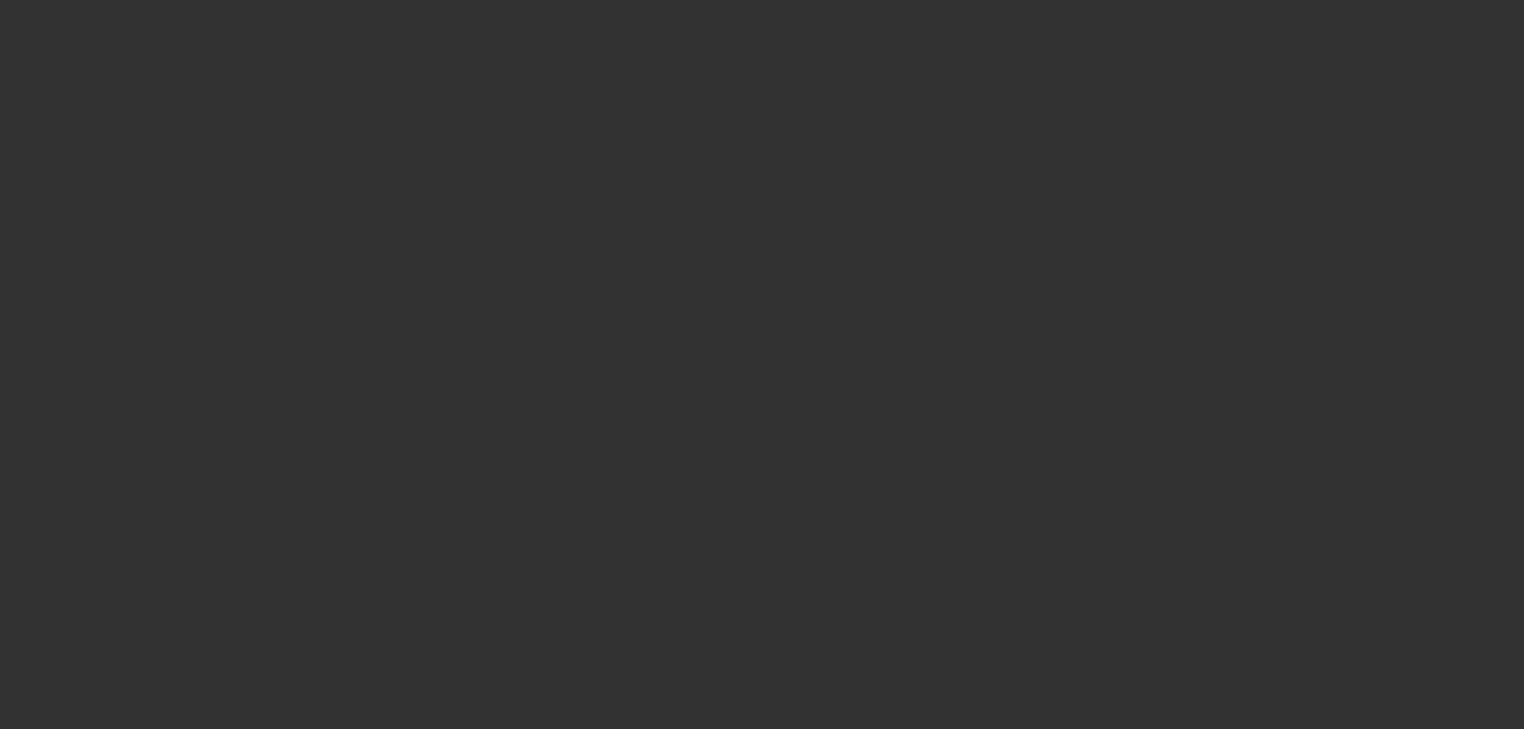 scroll, scrollTop: 0, scrollLeft: 0, axis: both 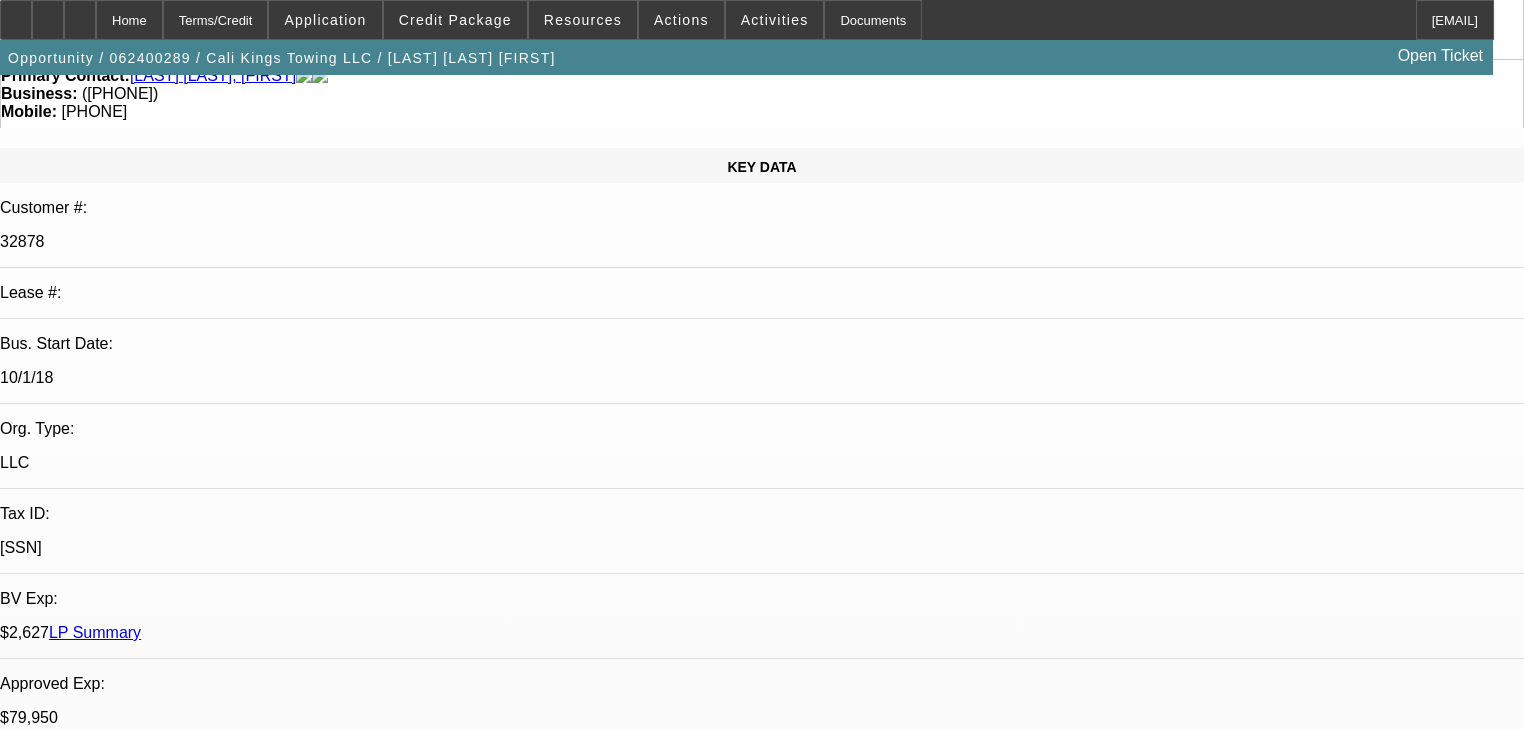 select on "0.15" 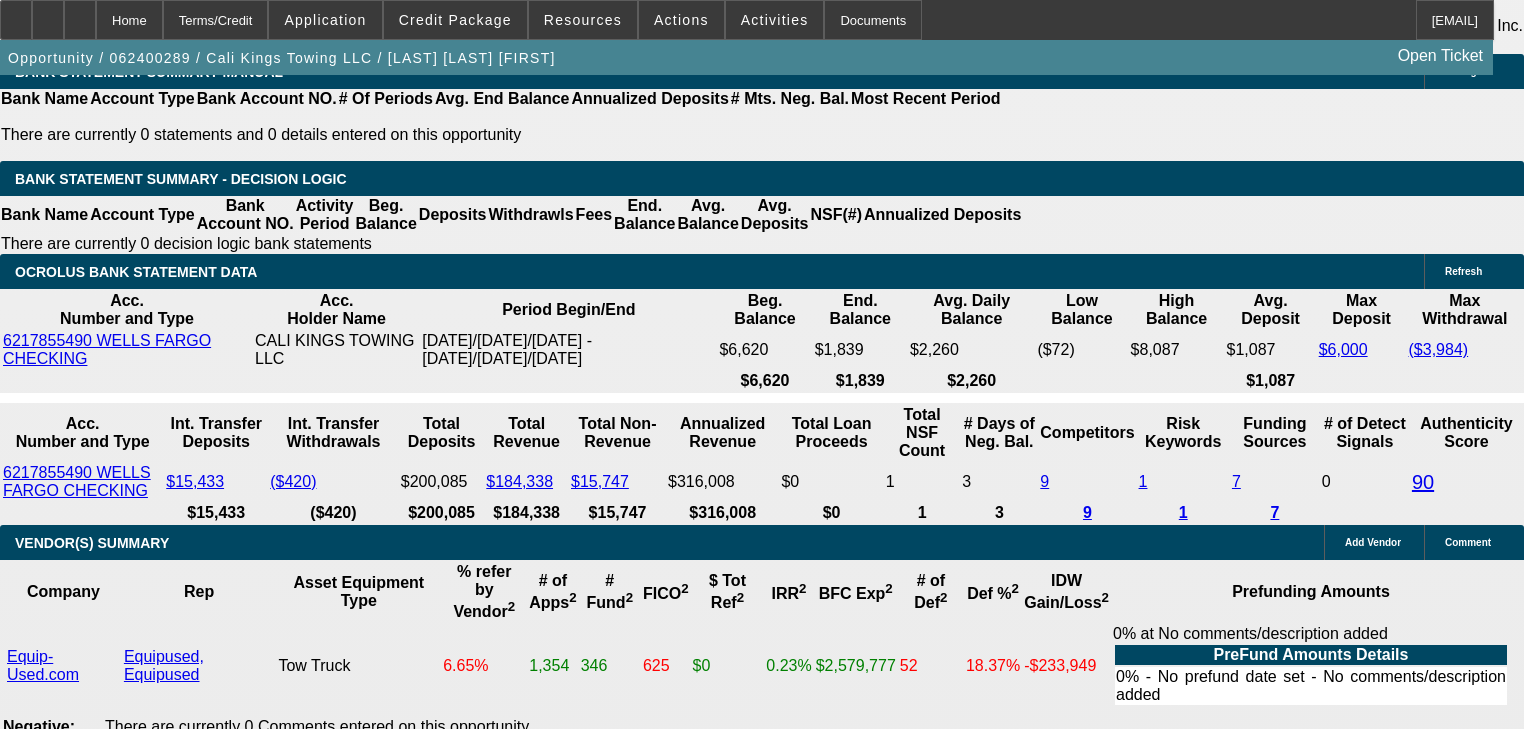 scroll, scrollTop: 3680, scrollLeft: 0, axis: vertical 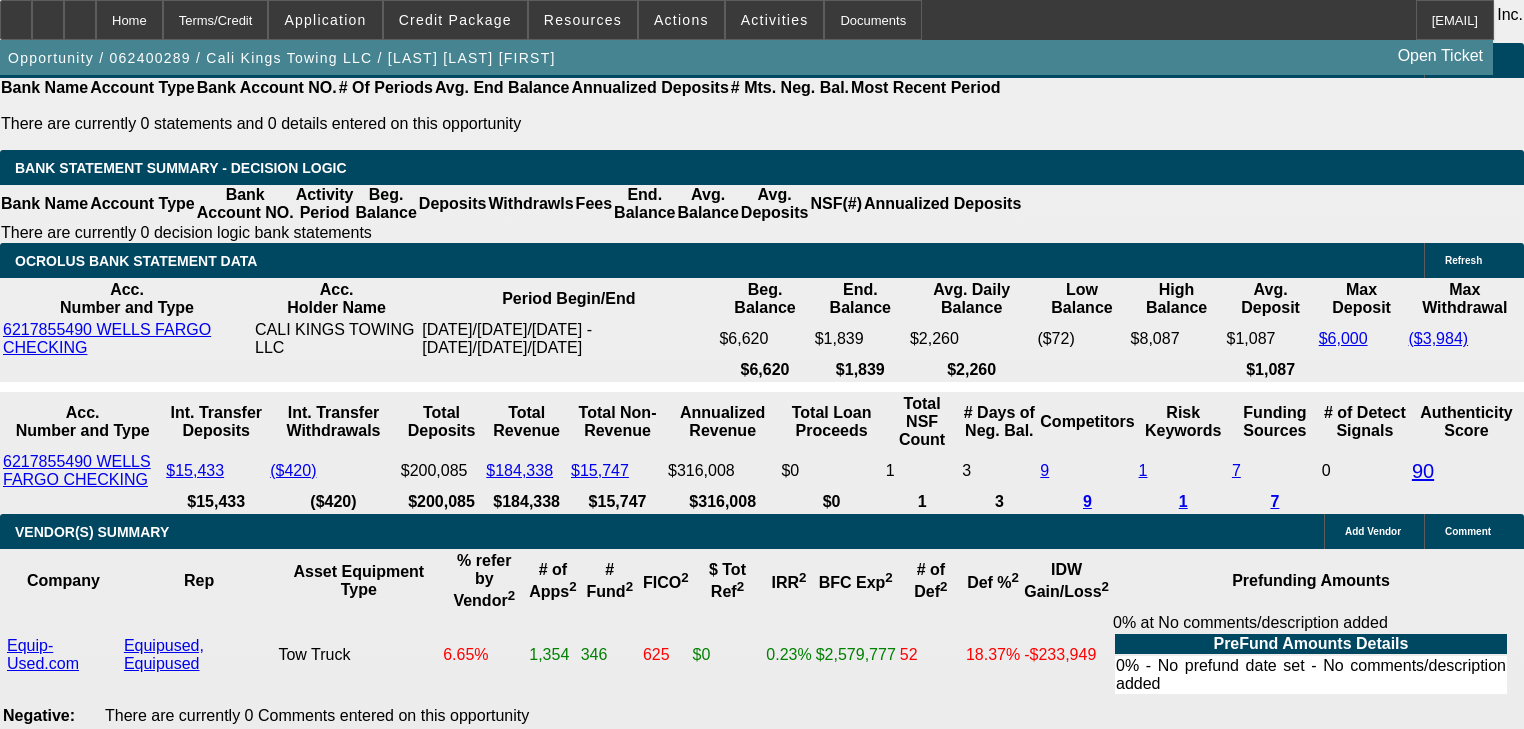 click on "5% 10% 15% 20% $" 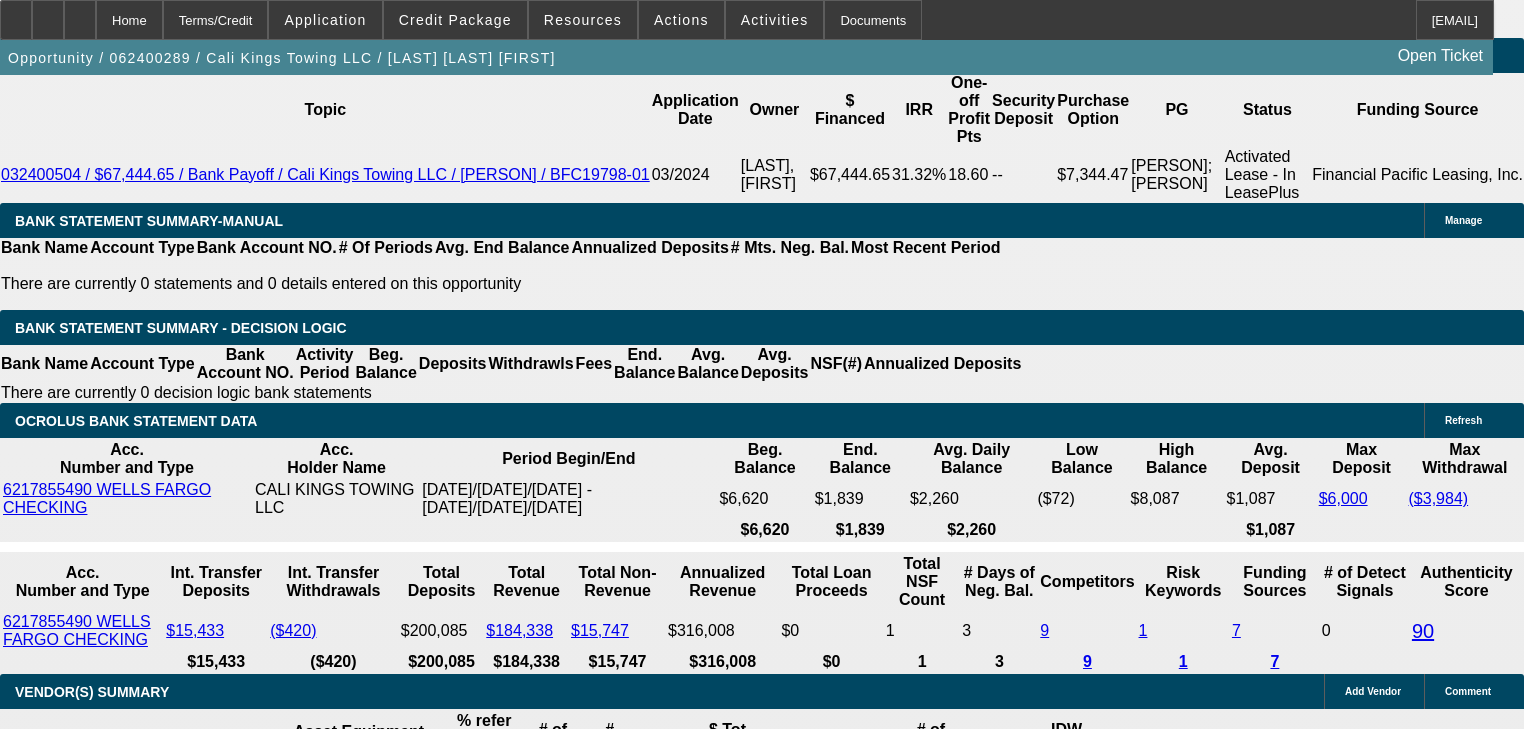 scroll, scrollTop: 3520, scrollLeft: 0, axis: vertical 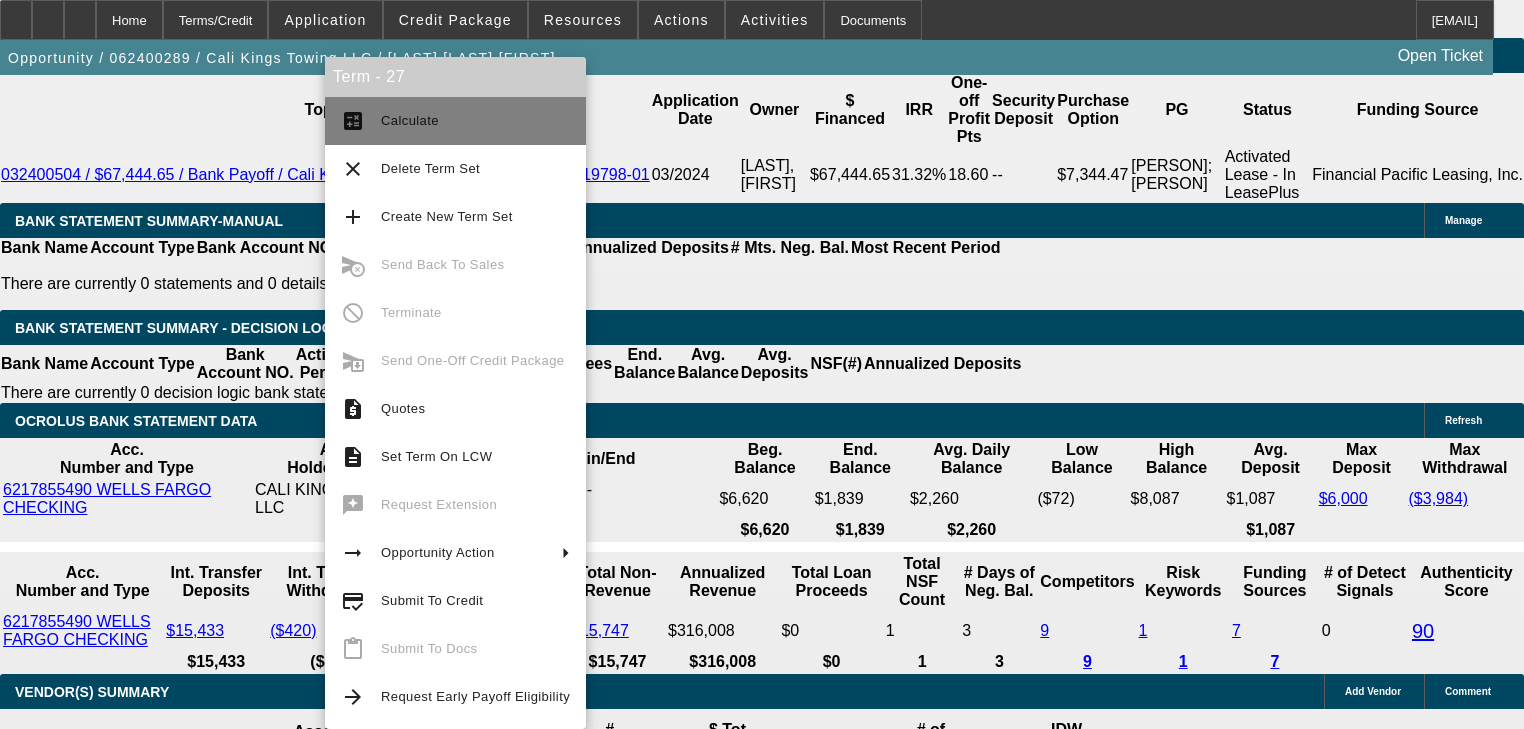 click on "Calculate" at bounding box center (475, 121) 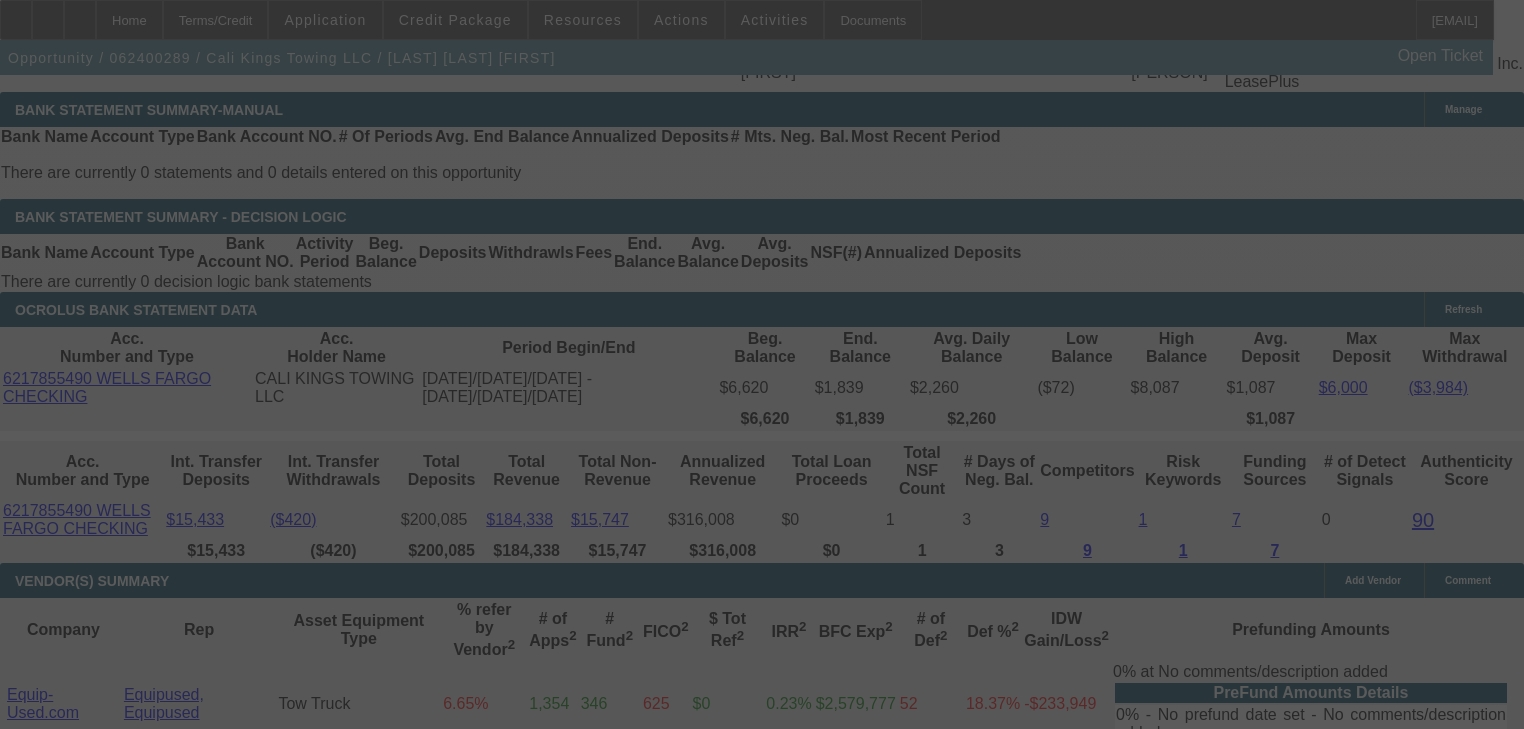 select on "0.15" 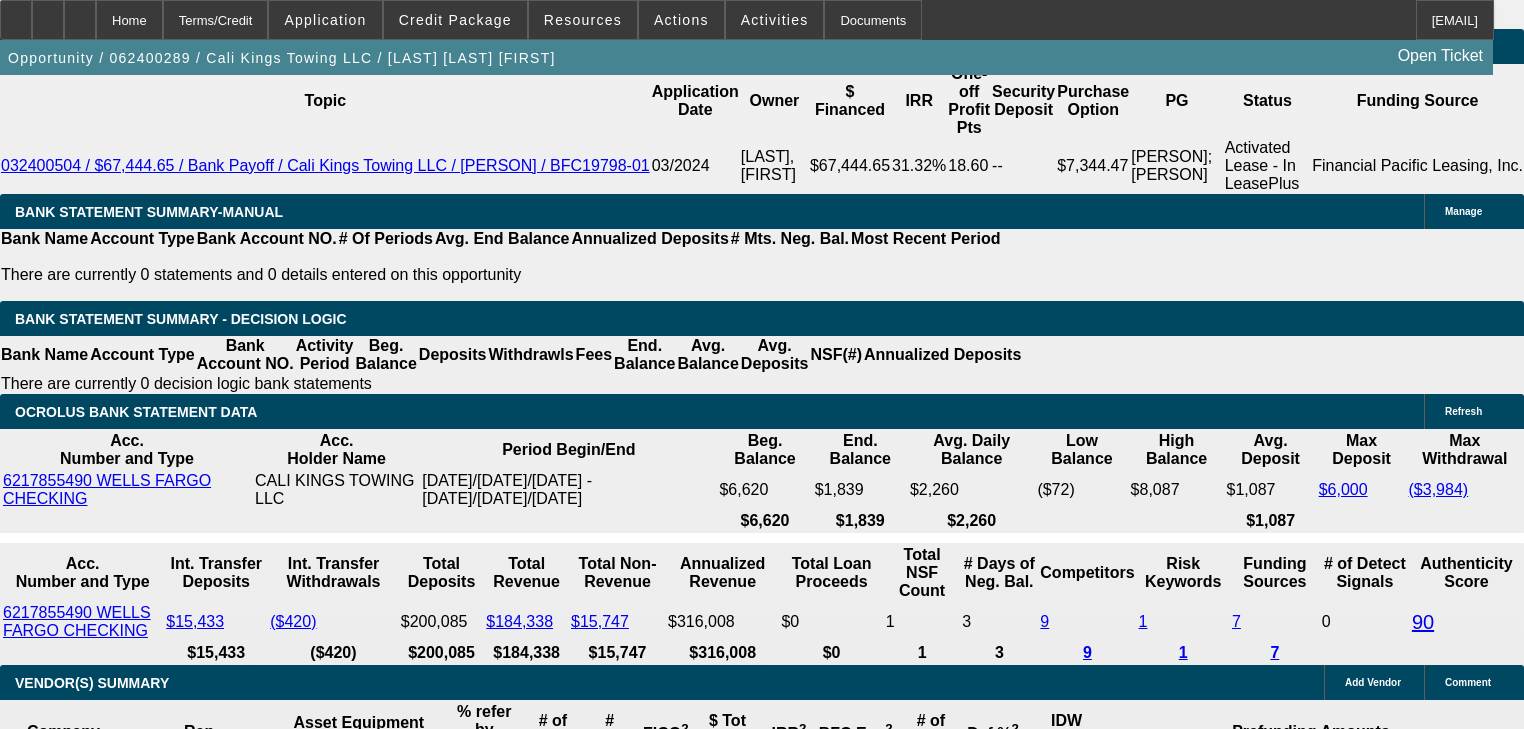 scroll, scrollTop: 3520, scrollLeft: 0, axis: vertical 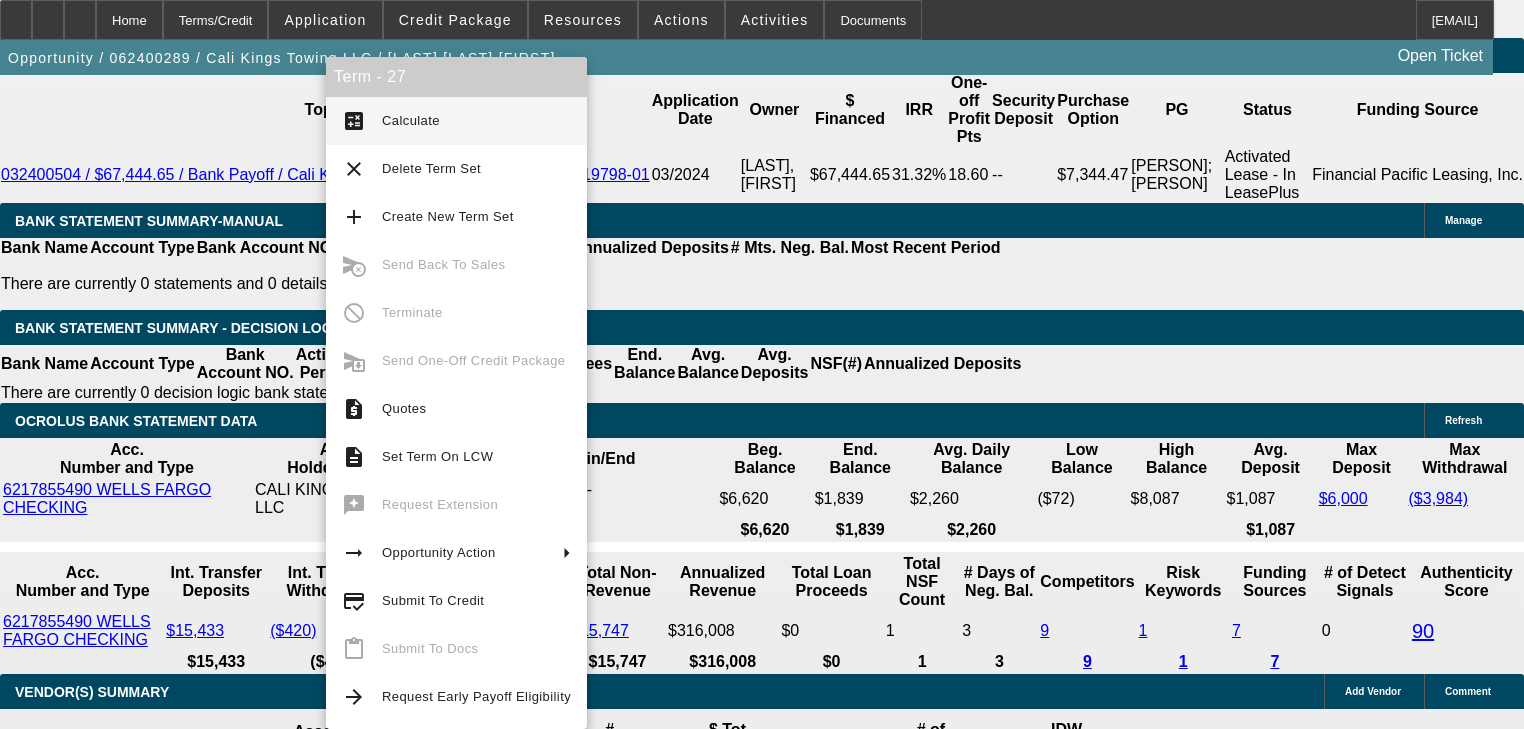 click on "$70,000.00" 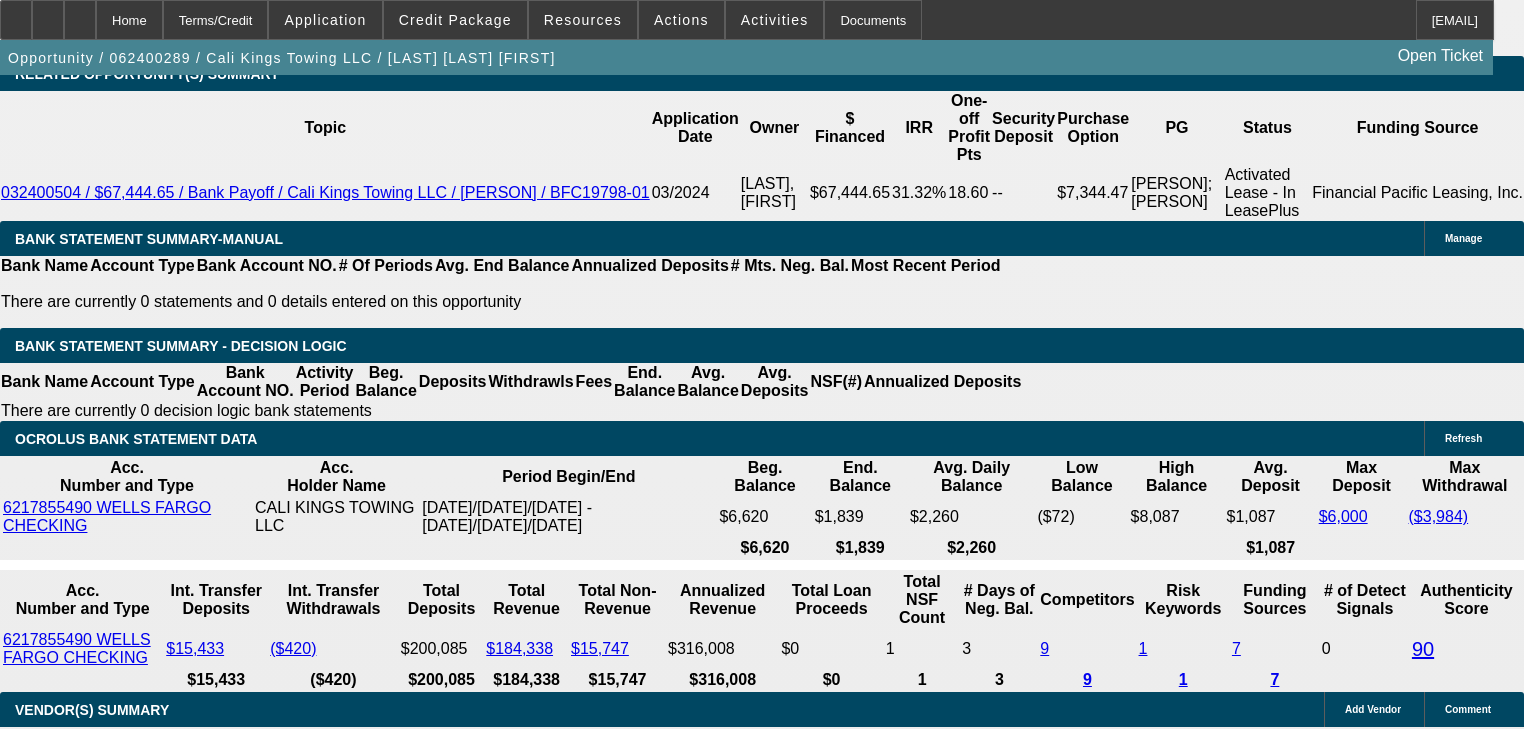 scroll, scrollTop: 3520, scrollLeft: 0, axis: vertical 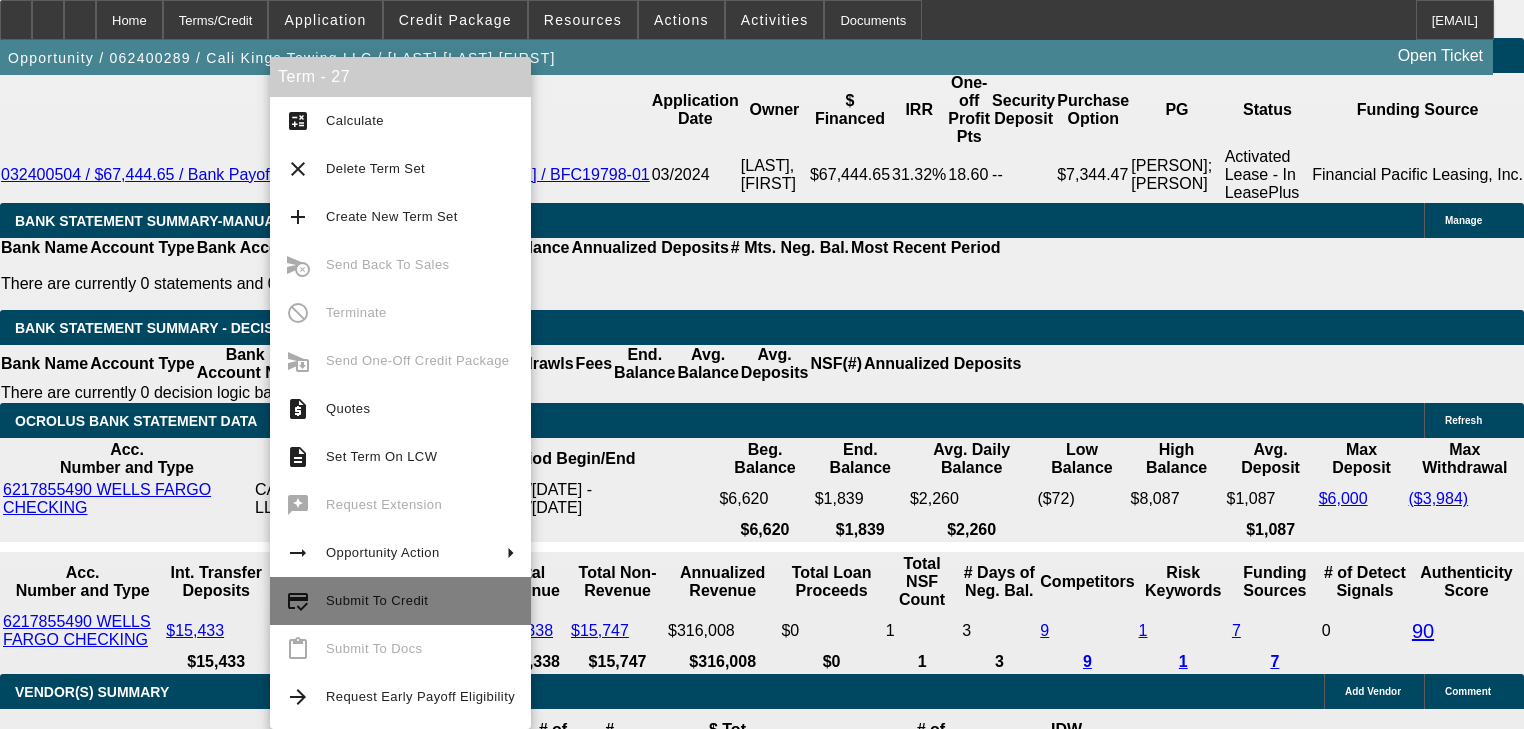click on "Submit To Credit" at bounding box center (377, 600) 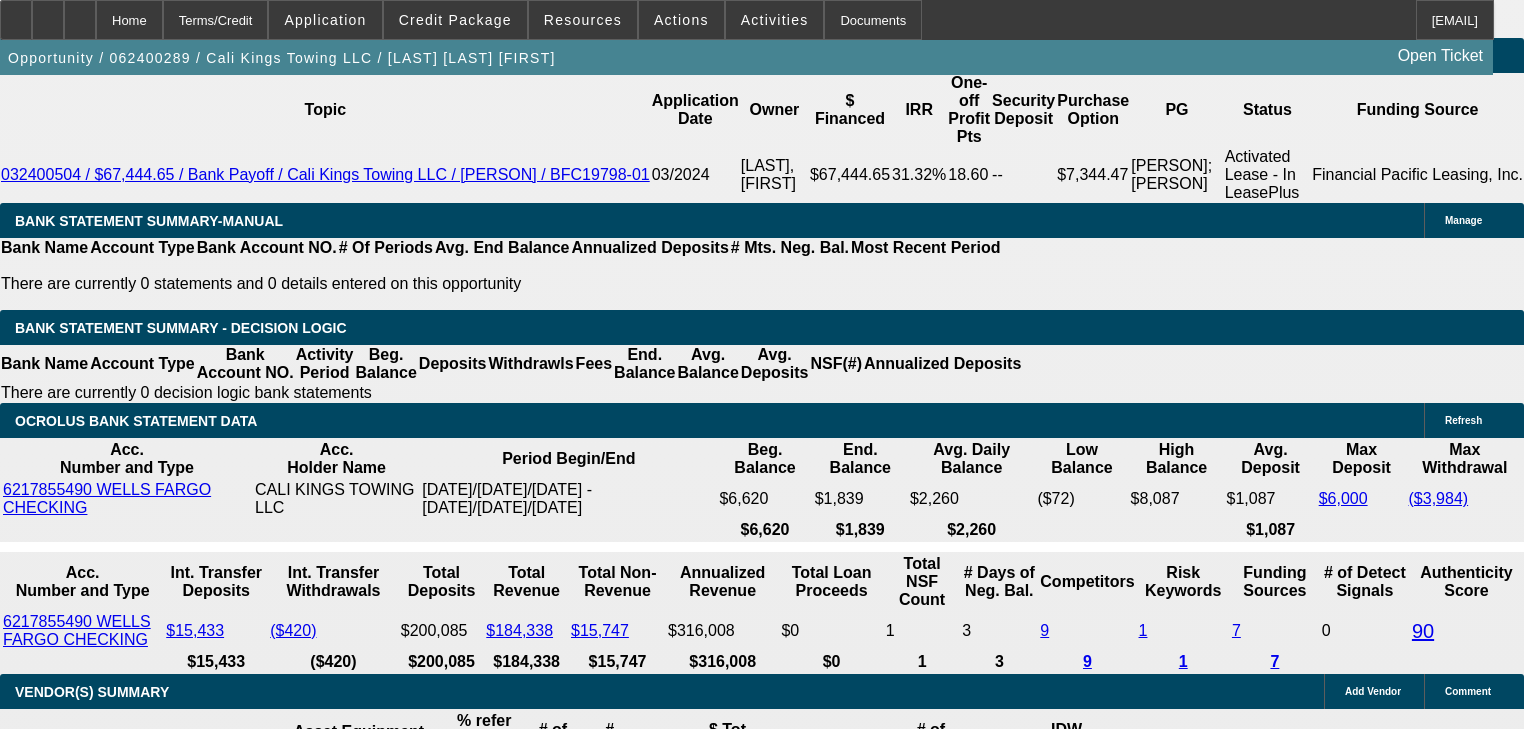 scroll, scrollTop: 0, scrollLeft: 0, axis: both 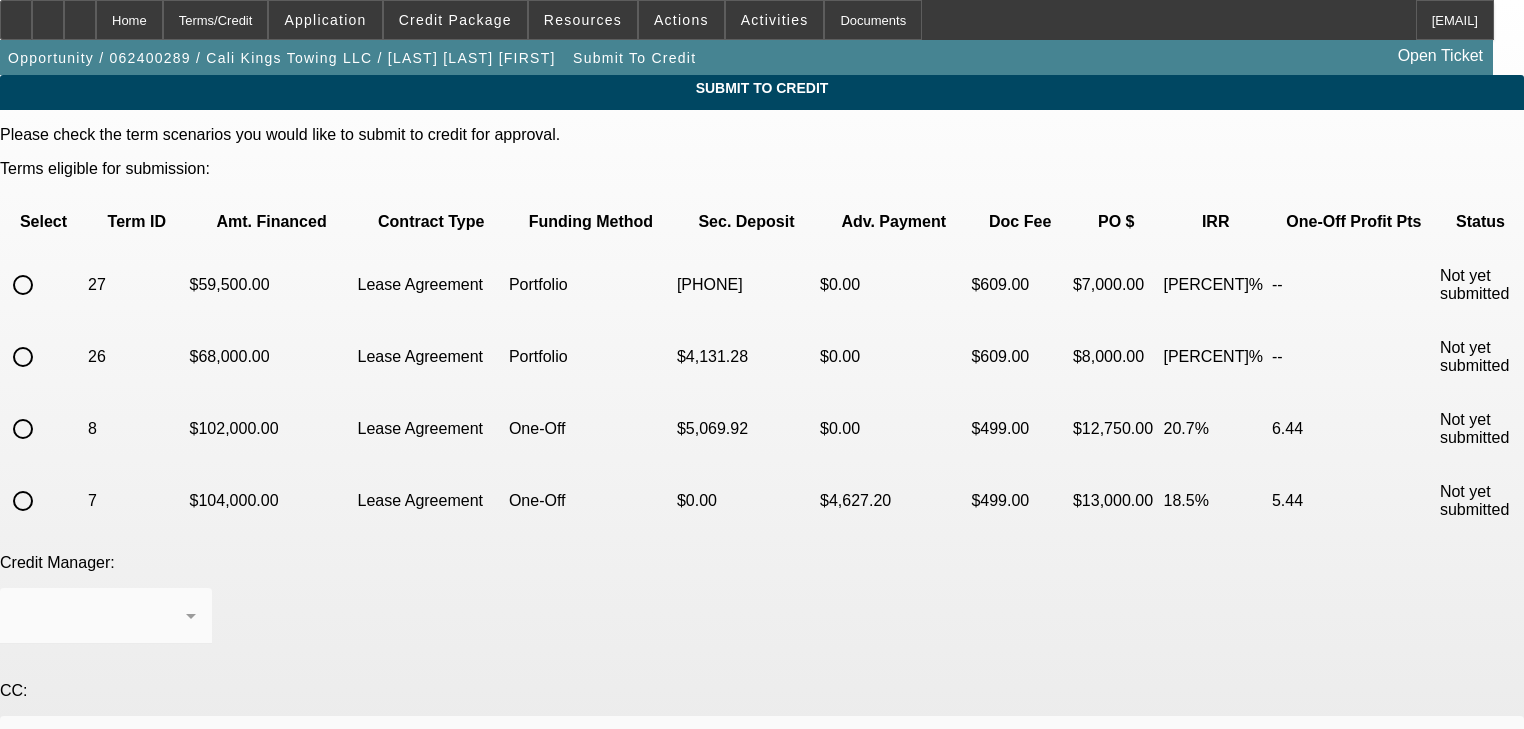 click at bounding box center [23, 285] 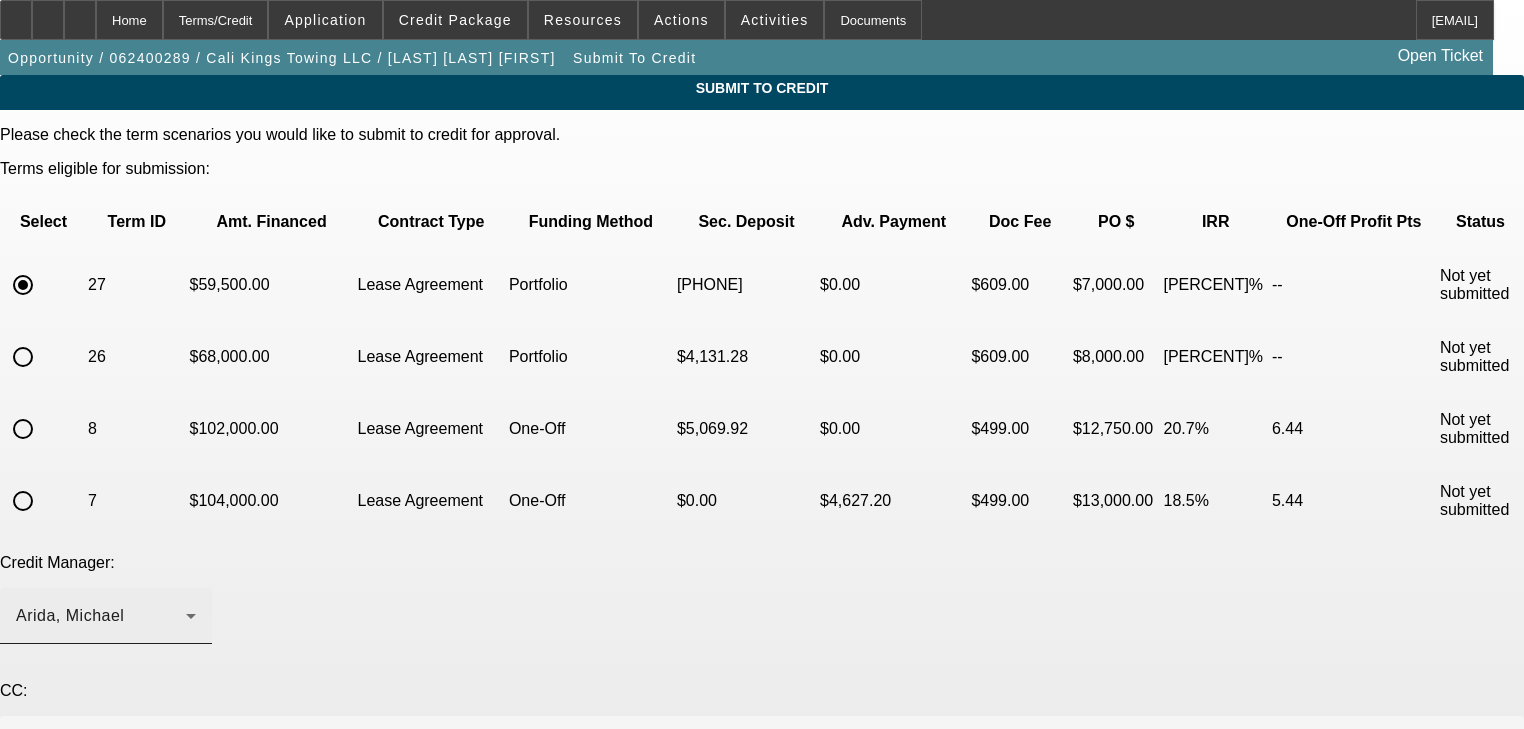 click on "Arida, Michael" 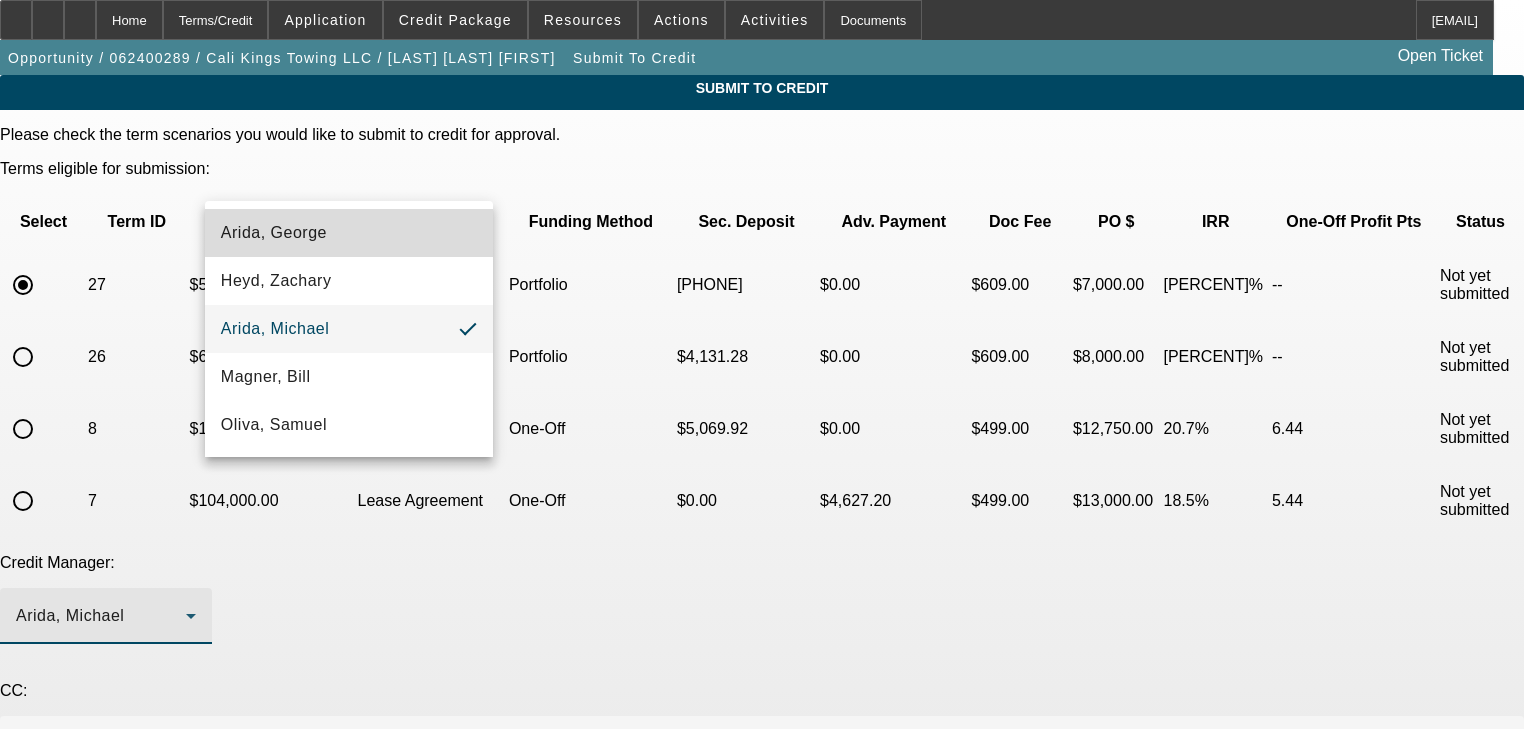 click on "Arida, George" at bounding box center [349, 233] 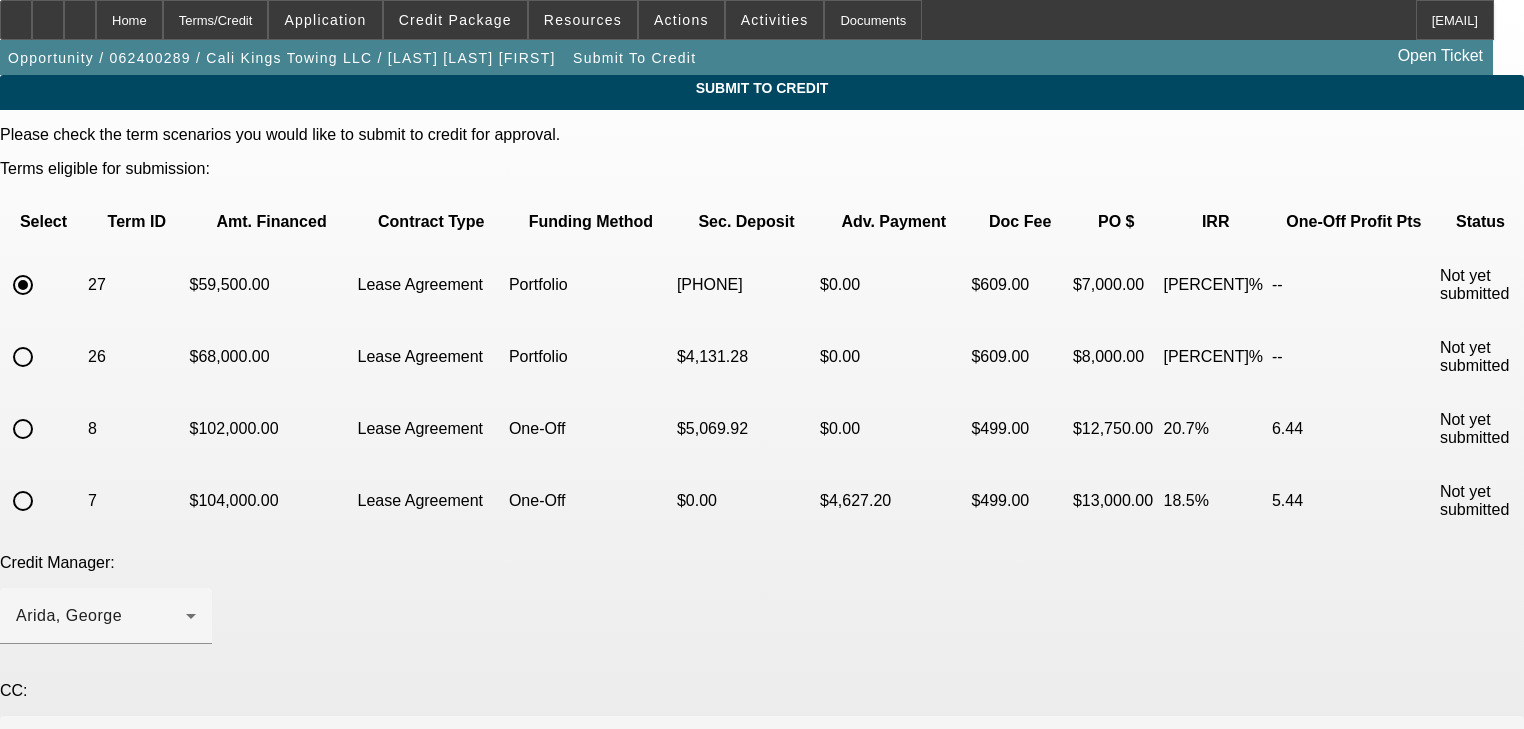click 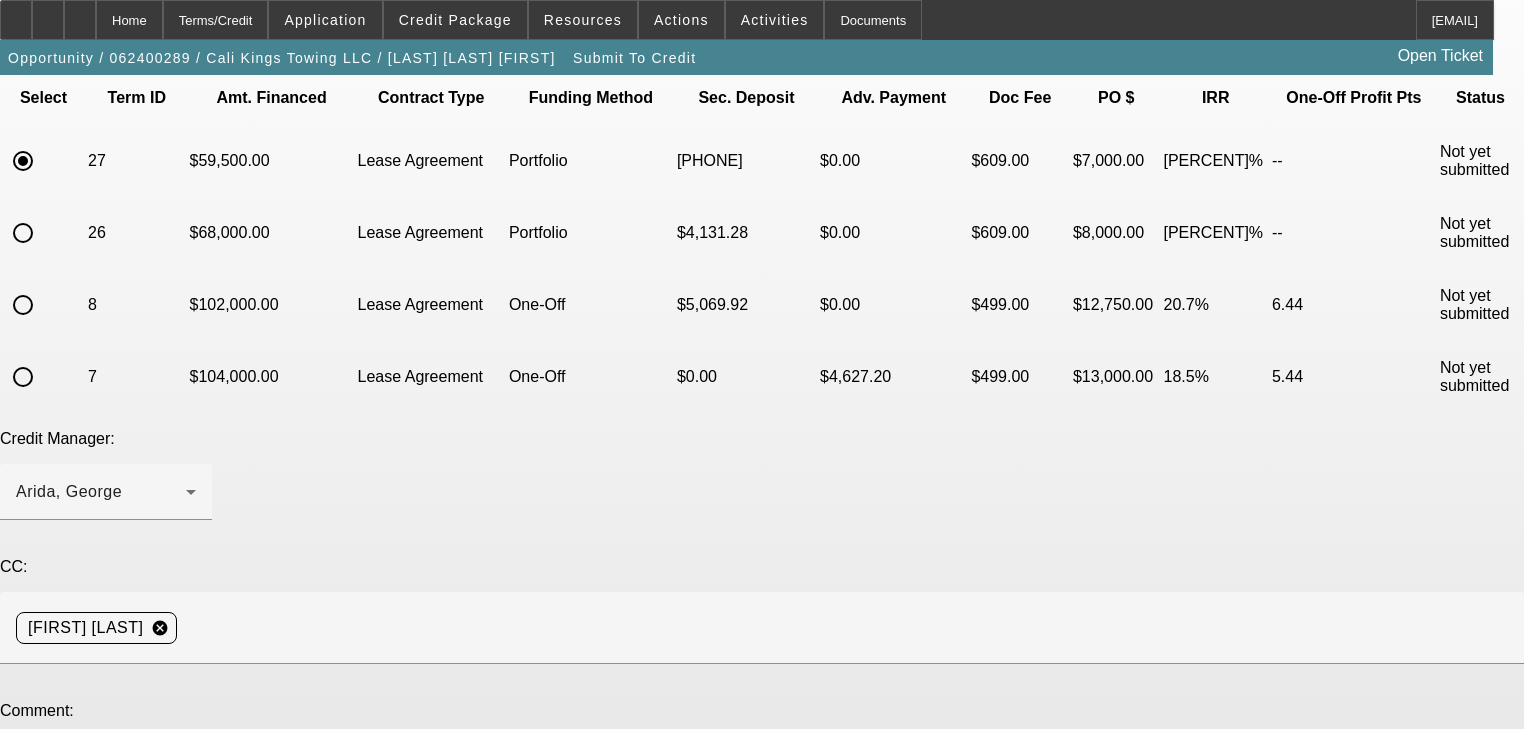 scroll, scrollTop: 275, scrollLeft: 0, axis: vertical 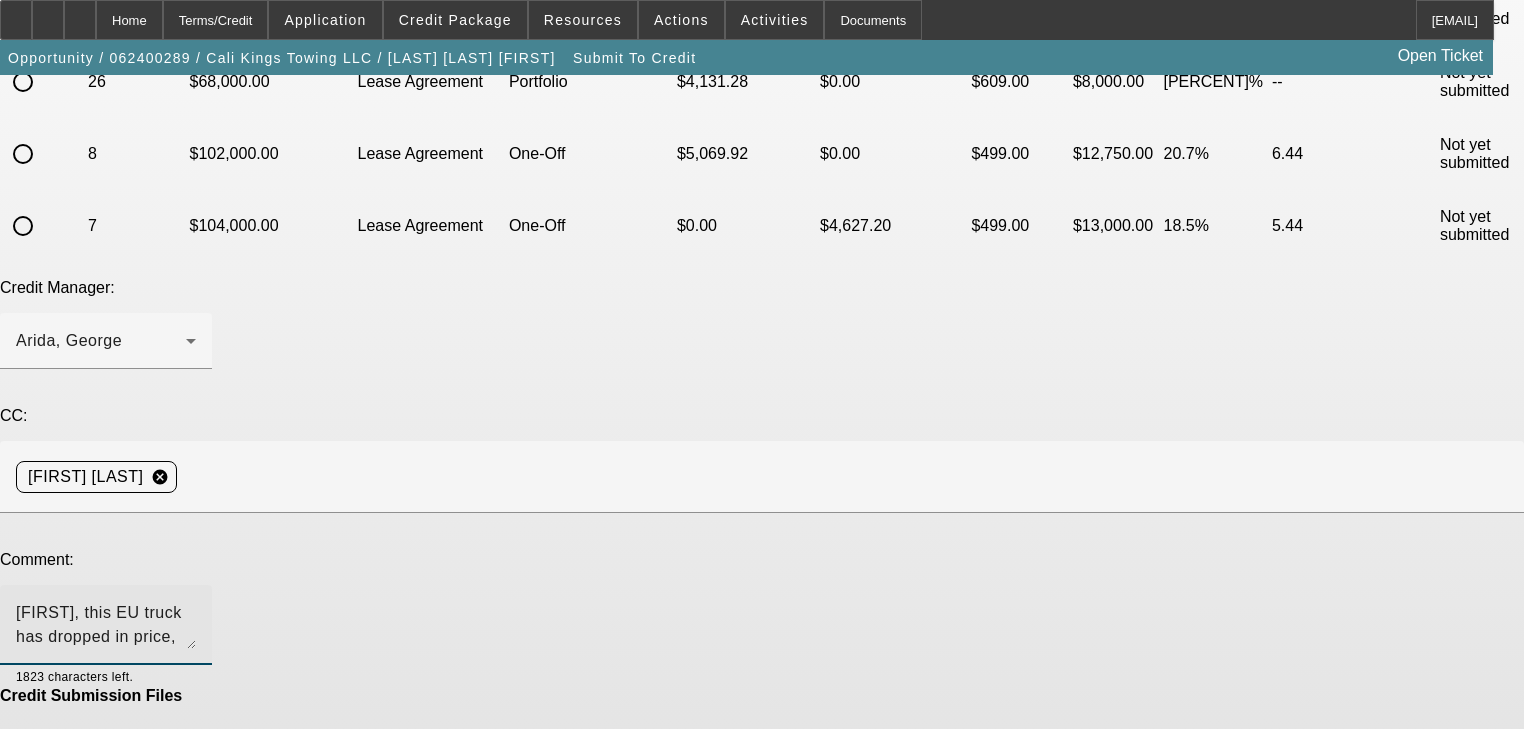 type on "George, this EU truck has dropped in price, and they have accepted an offer of 70k. Just want to make sure I can transfer the approved structure to the lower price here? Thanks" 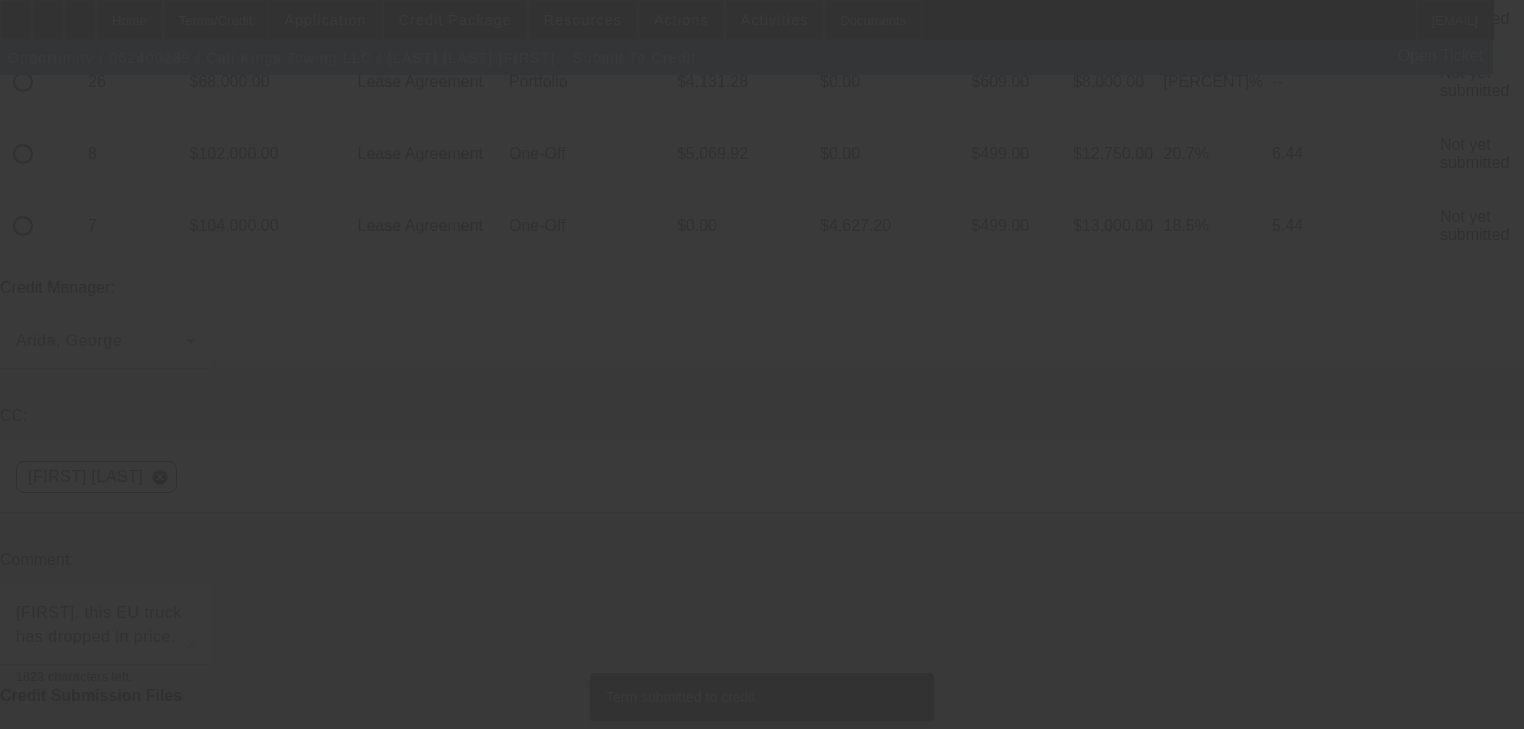 scroll, scrollTop: 0, scrollLeft: 0, axis: both 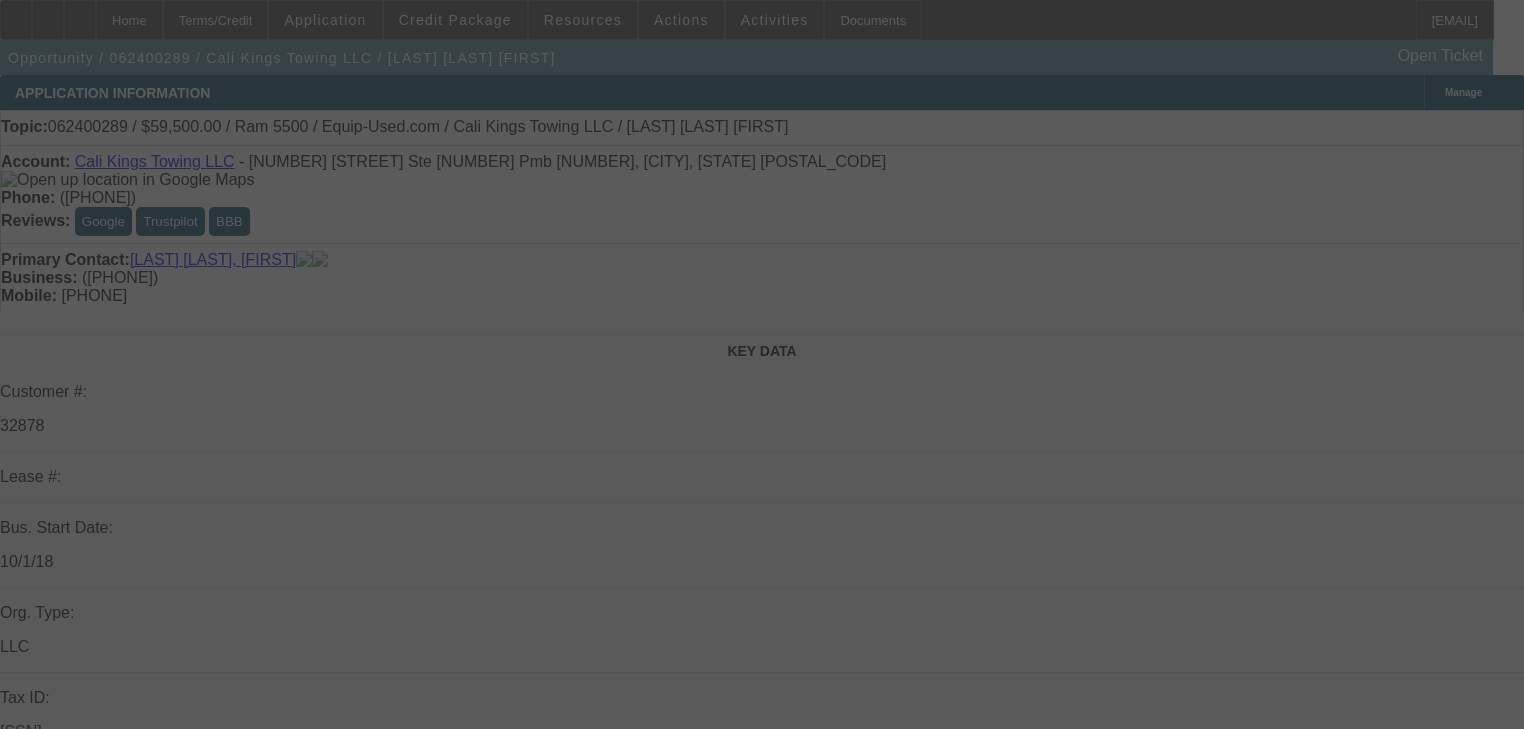 select on "0.15" 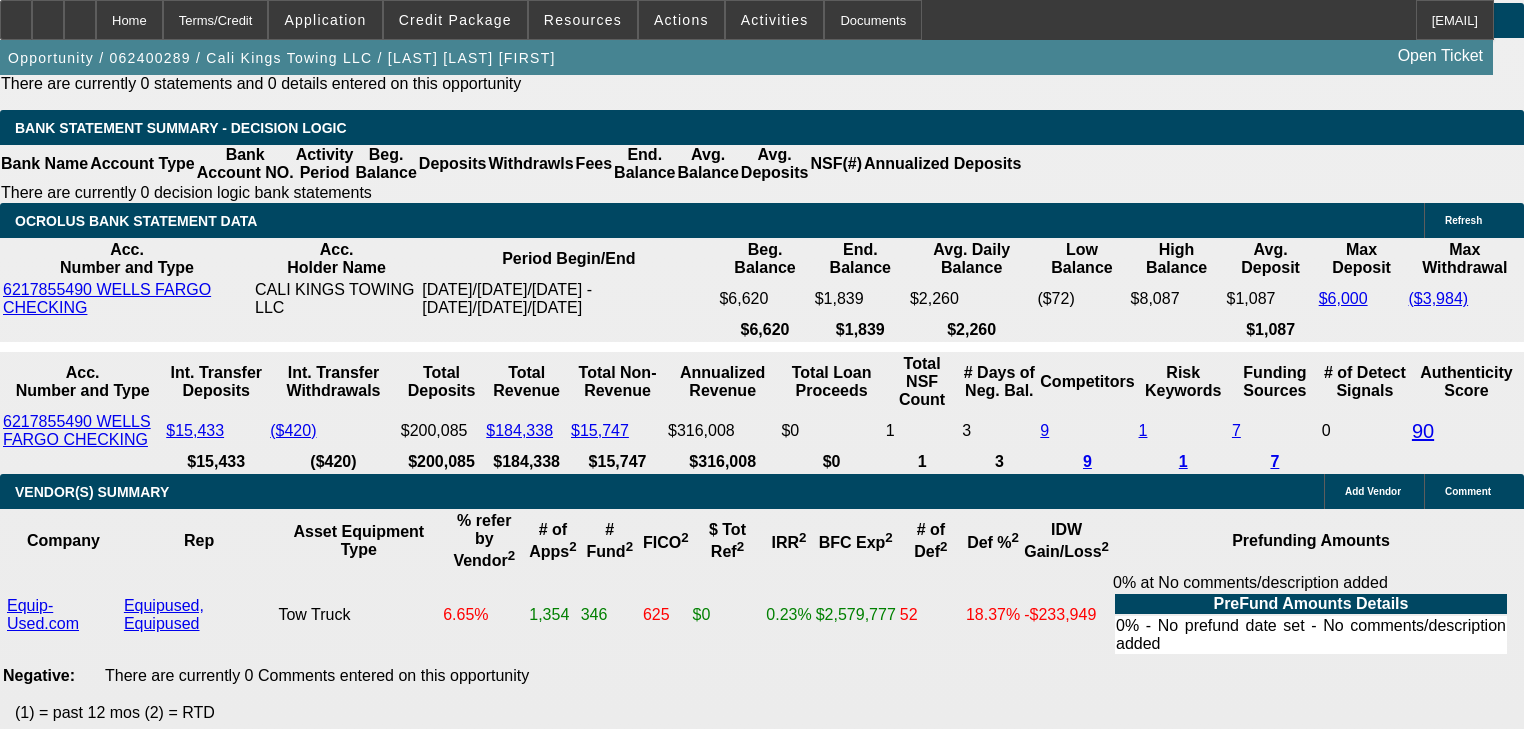 scroll, scrollTop: 3712, scrollLeft: 0, axis: vertical 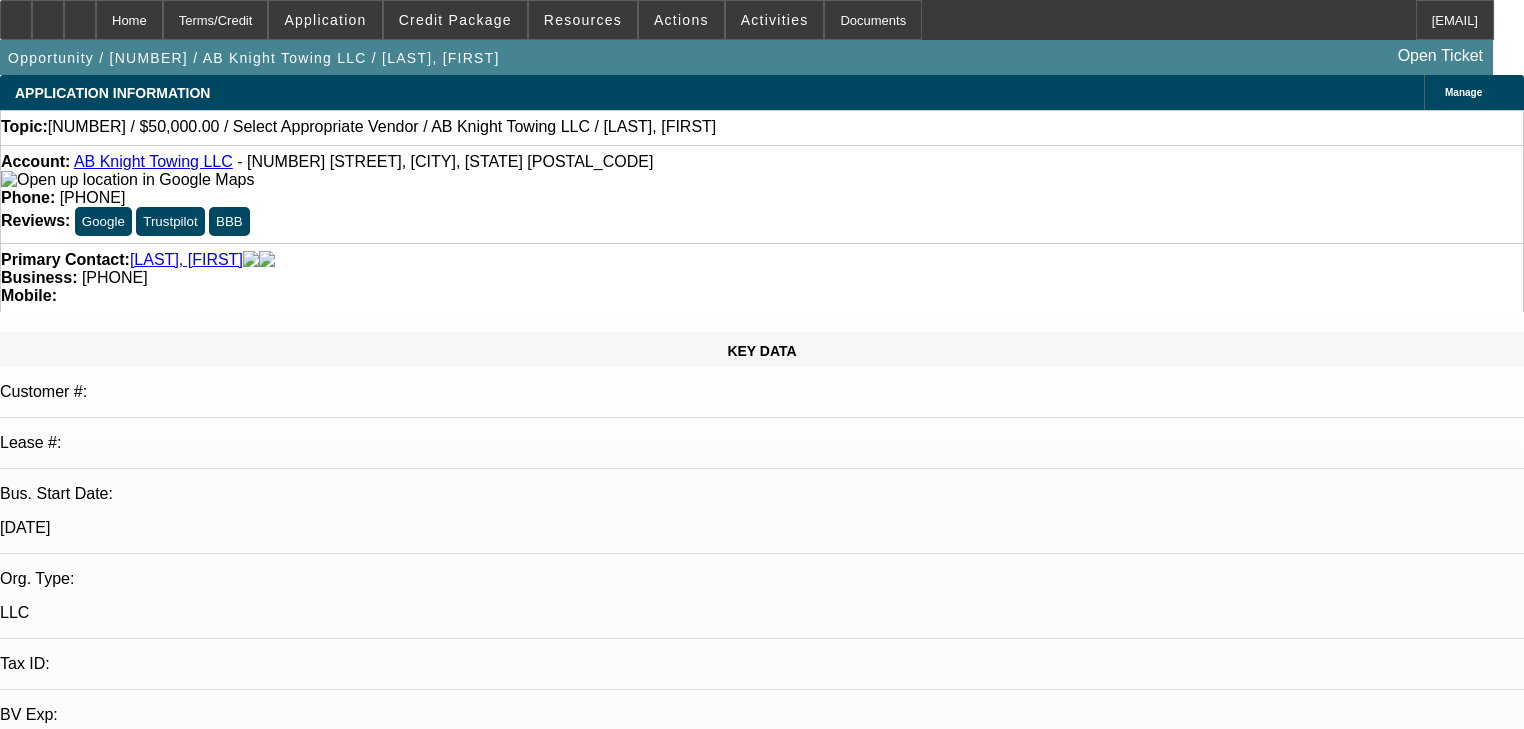 select on "0" 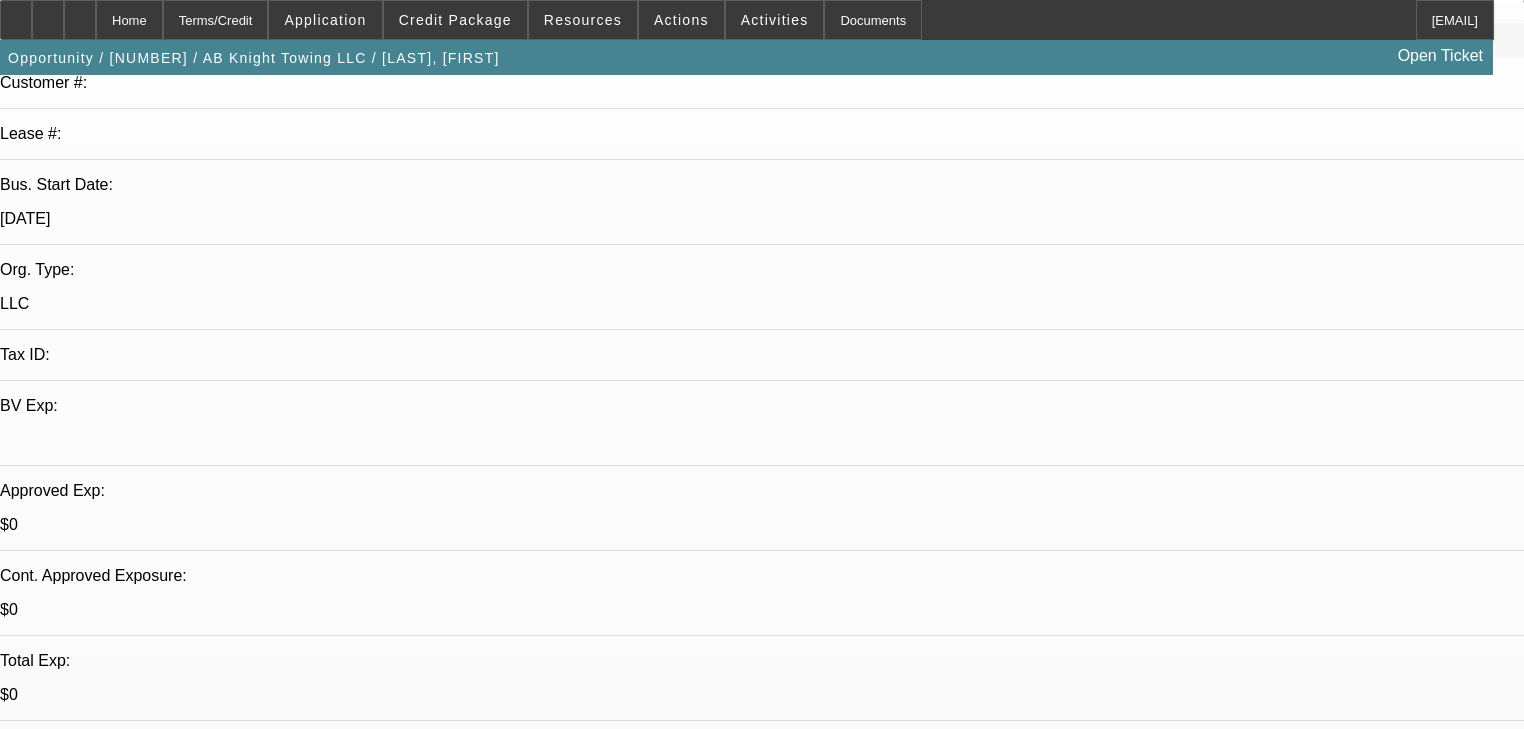 scroll, scrollTop: 320, scrollLeft: 0, axis: vertical 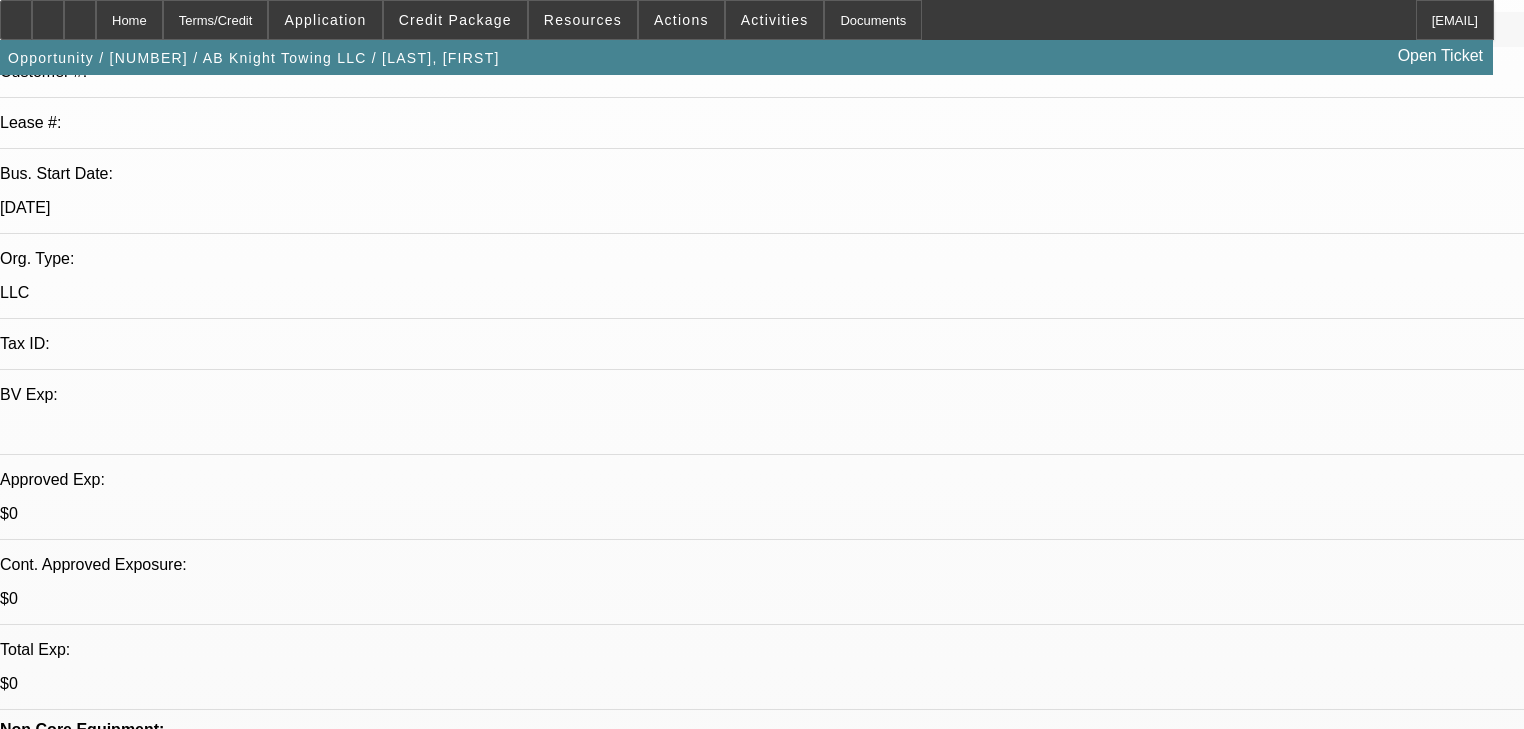 click on "626" at bounding box center [453, 2634] 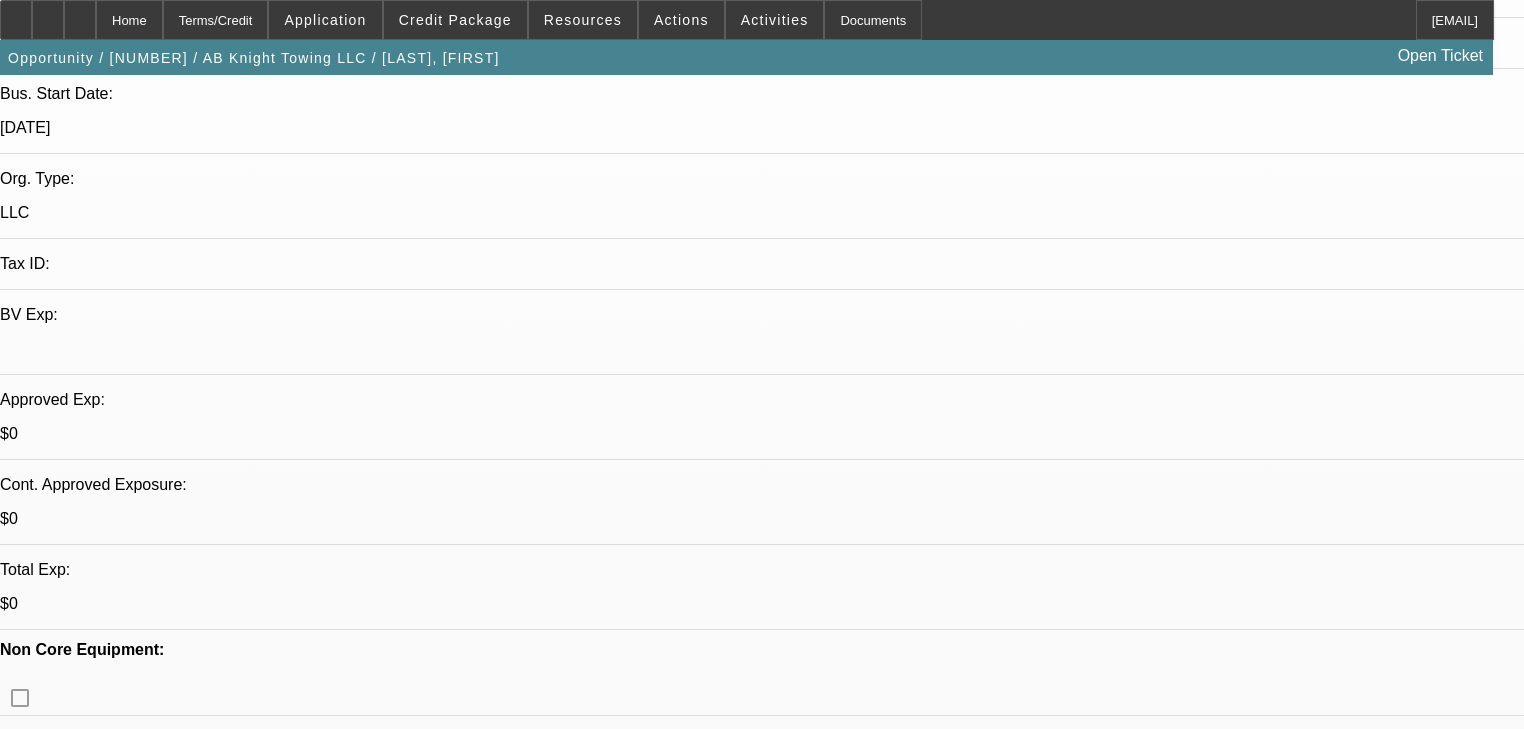 scroll, scrollTop: 400, scrollLeft: 0, axis: vertical 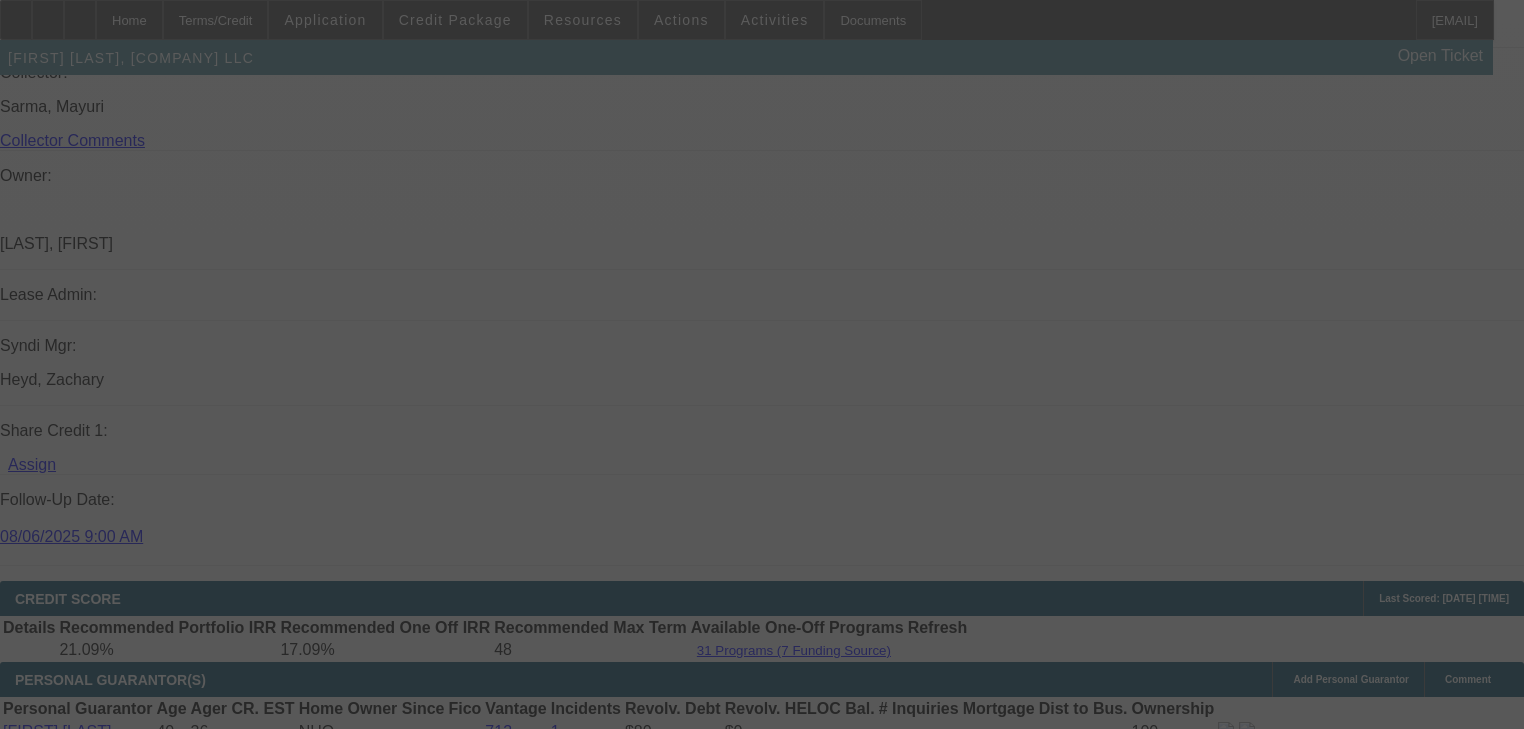 select on "0" 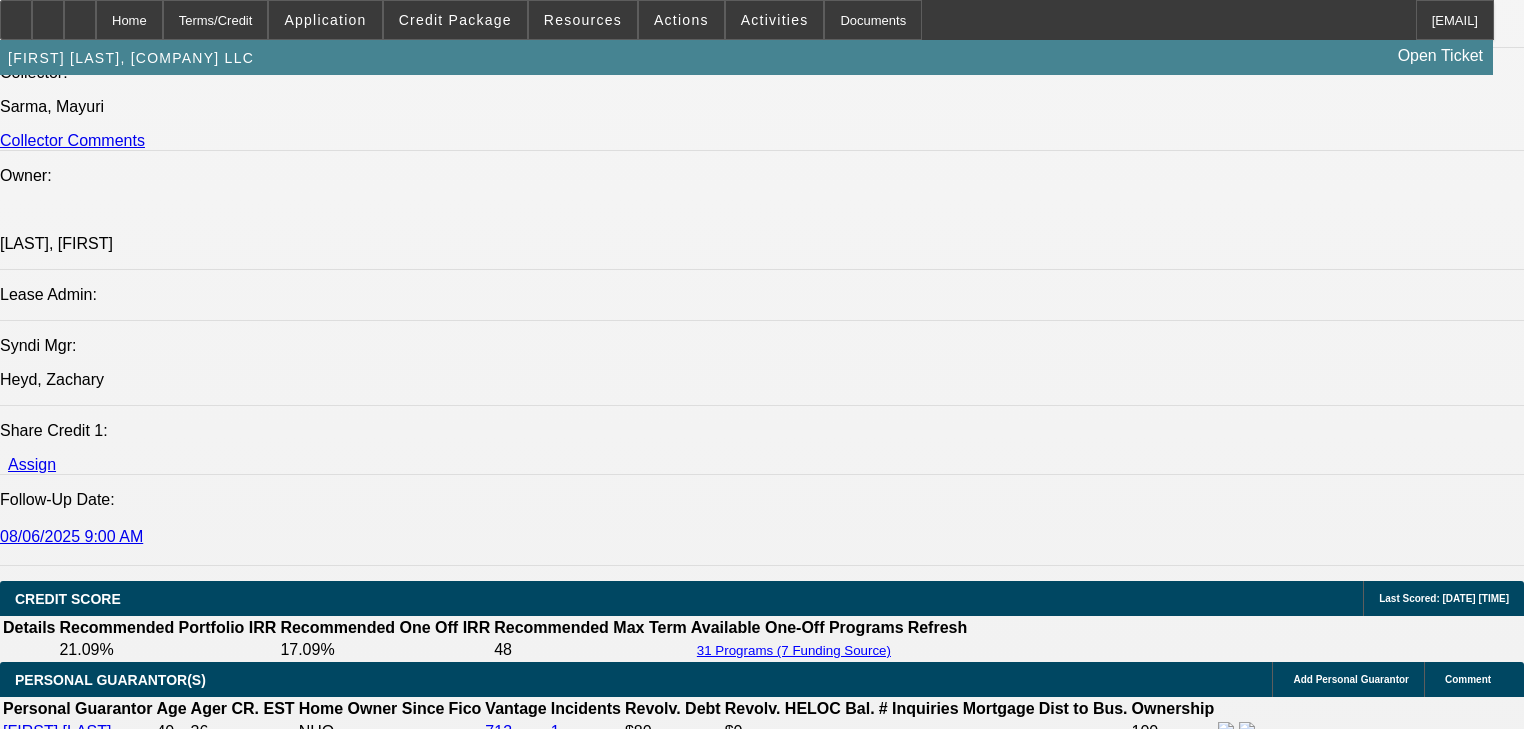 click on "Credit Decision - Approved" at bounding box center [116, 5485] 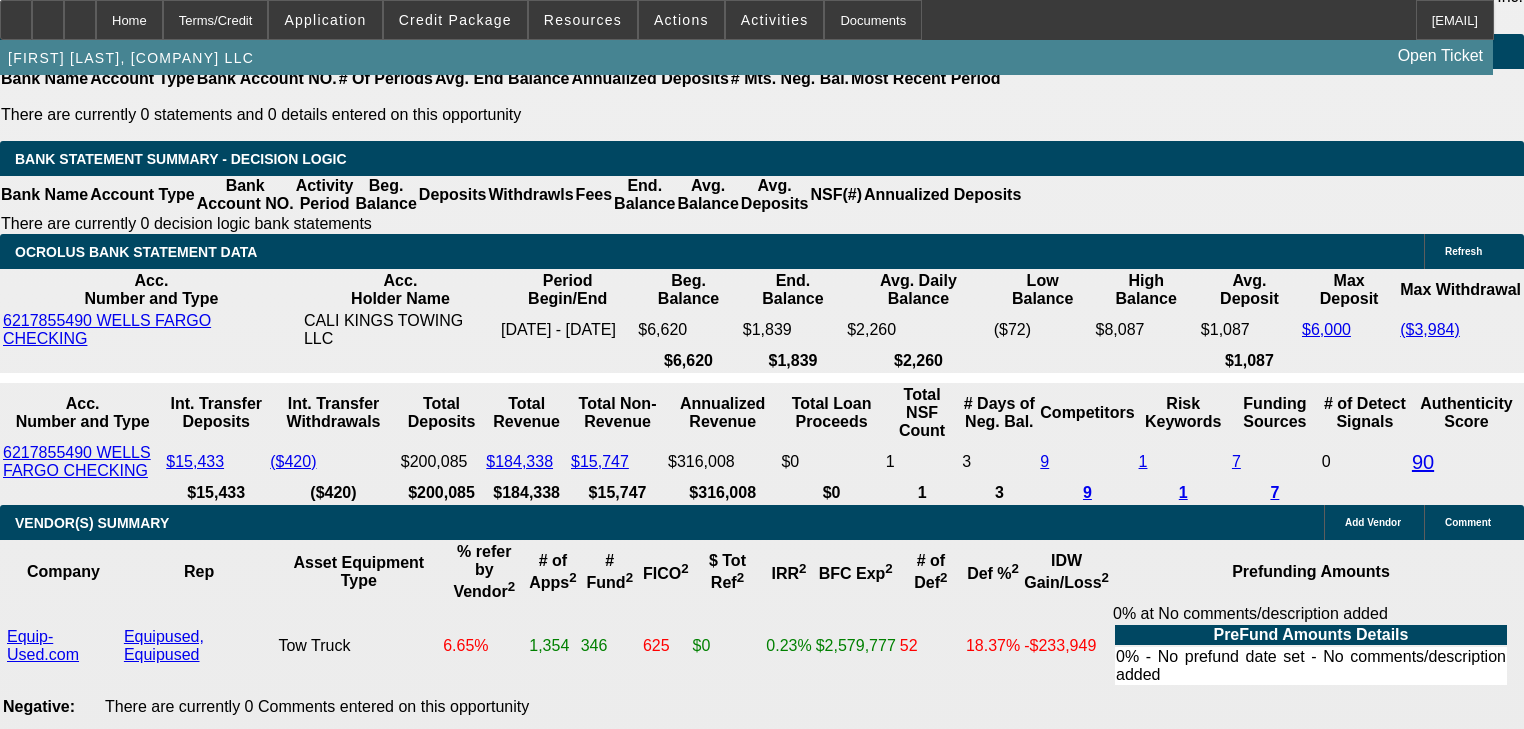 scroll, scrollTop: 3672, scrollLeft: 0, axis: vertical 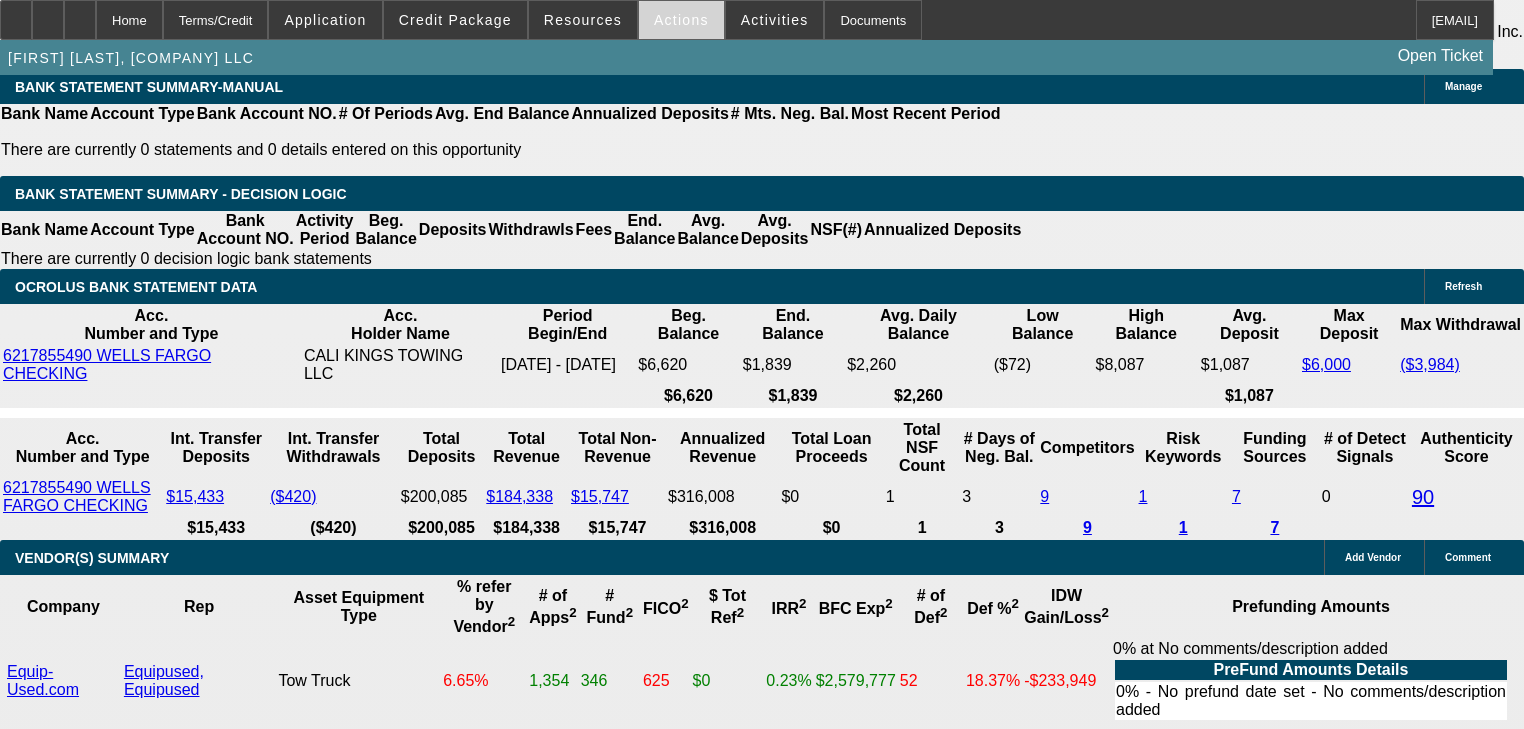 click on "Actions" at bounding box center [681, 20] 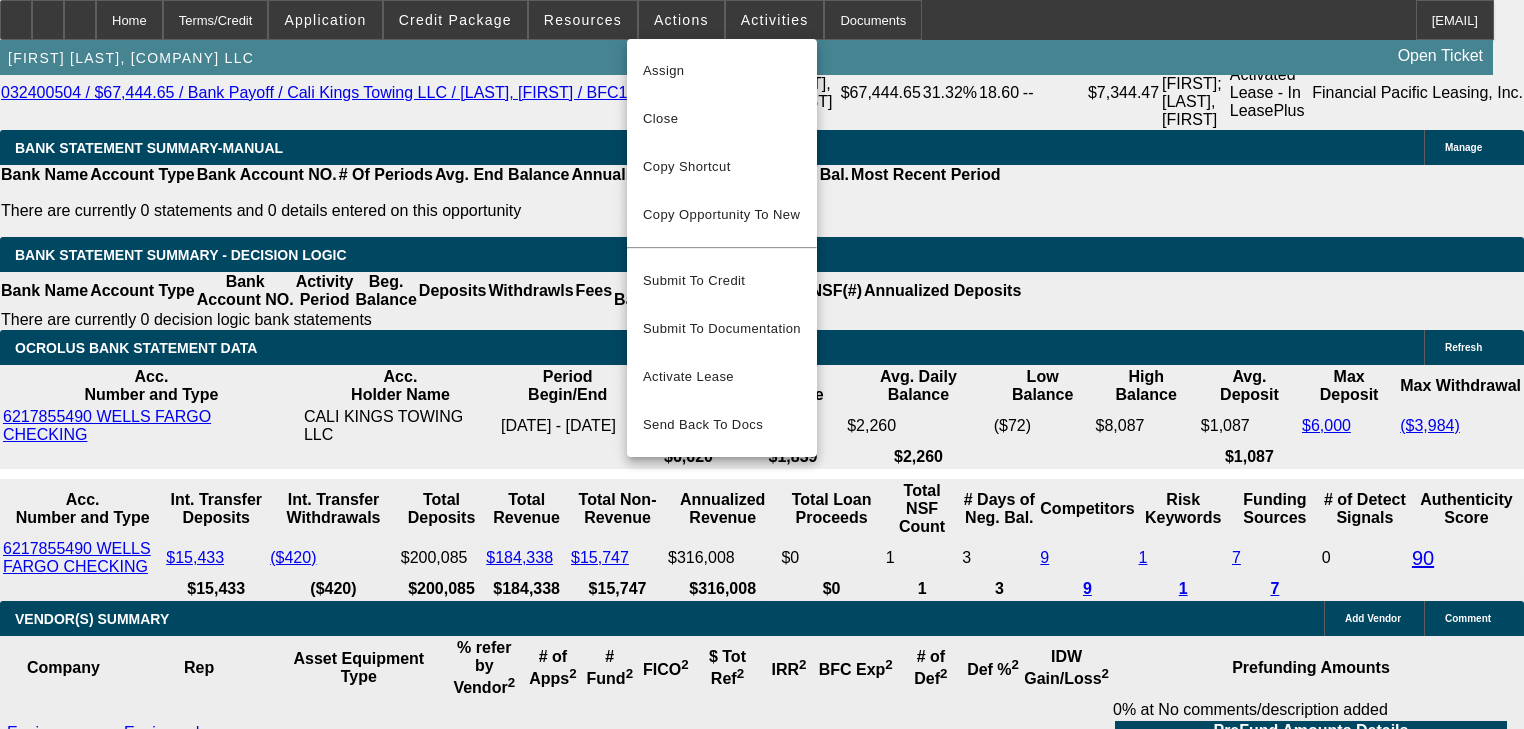 scroll, scrollTop: 3512, scrollLeft: 0, axis: vertical 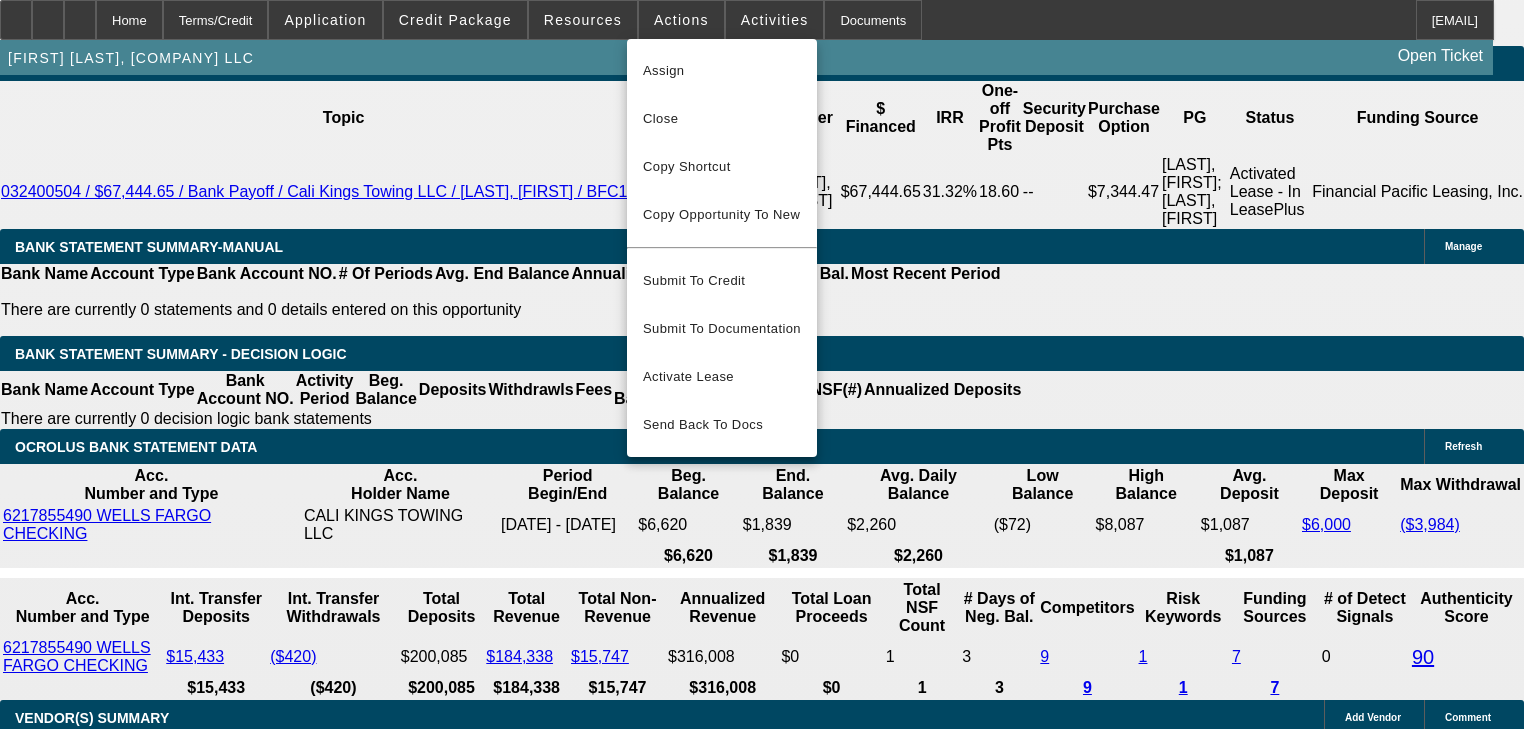drag, startPoint x: 360, startPoint y: 251, endPoint x: 348, endPoint y: 256, distance: 13 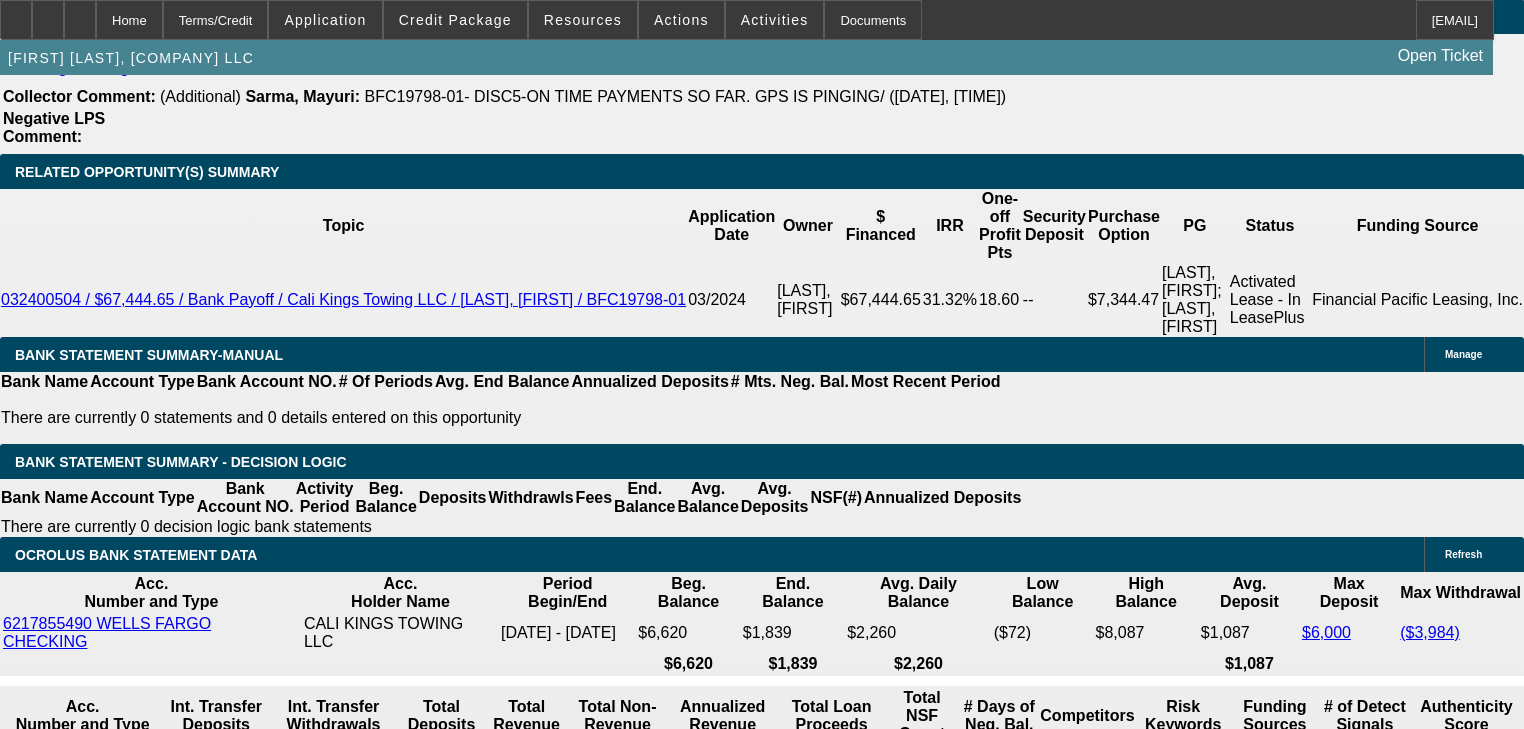 scroll, scrollTop: 3432, scrollLeft: 0, axis: vertical 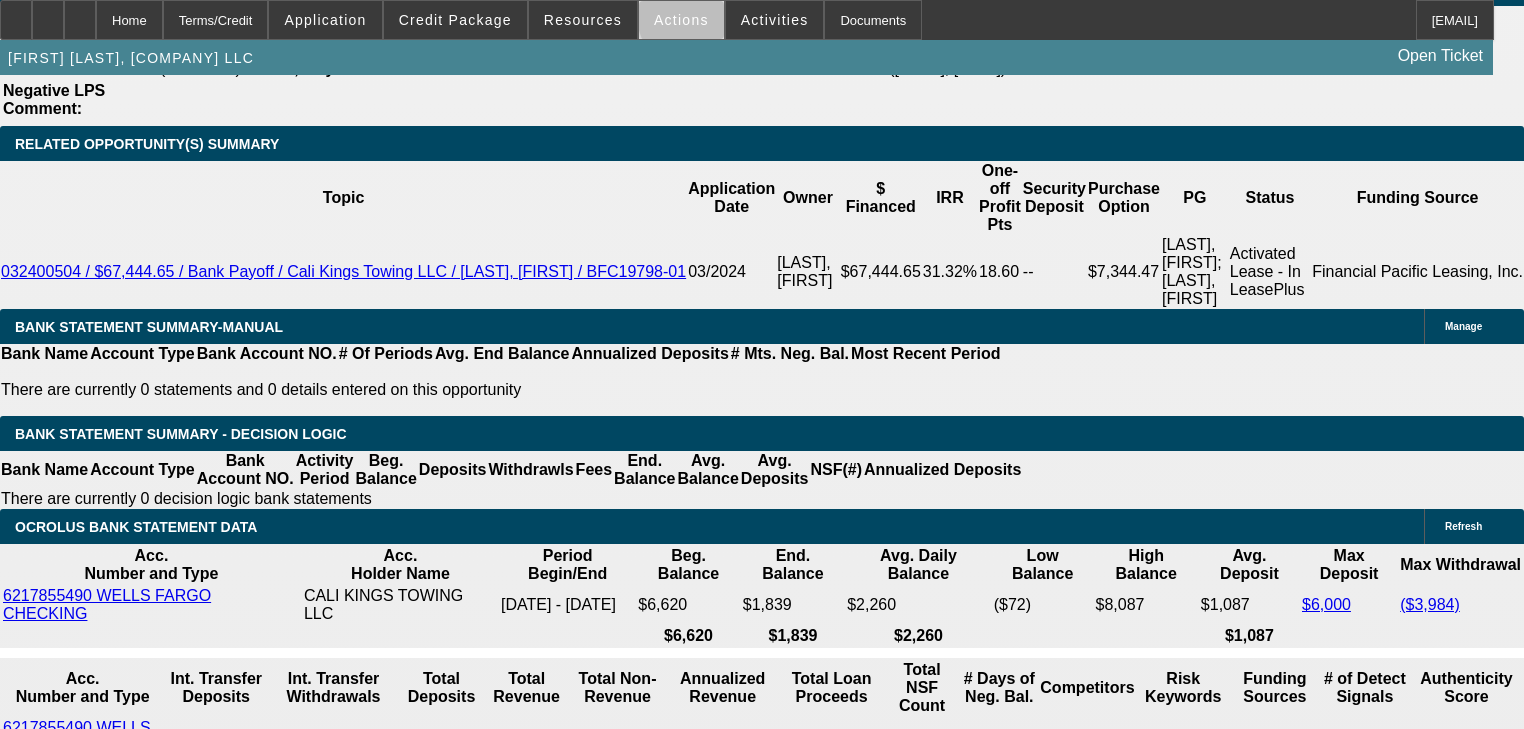 click at bounding box center [681, 20] 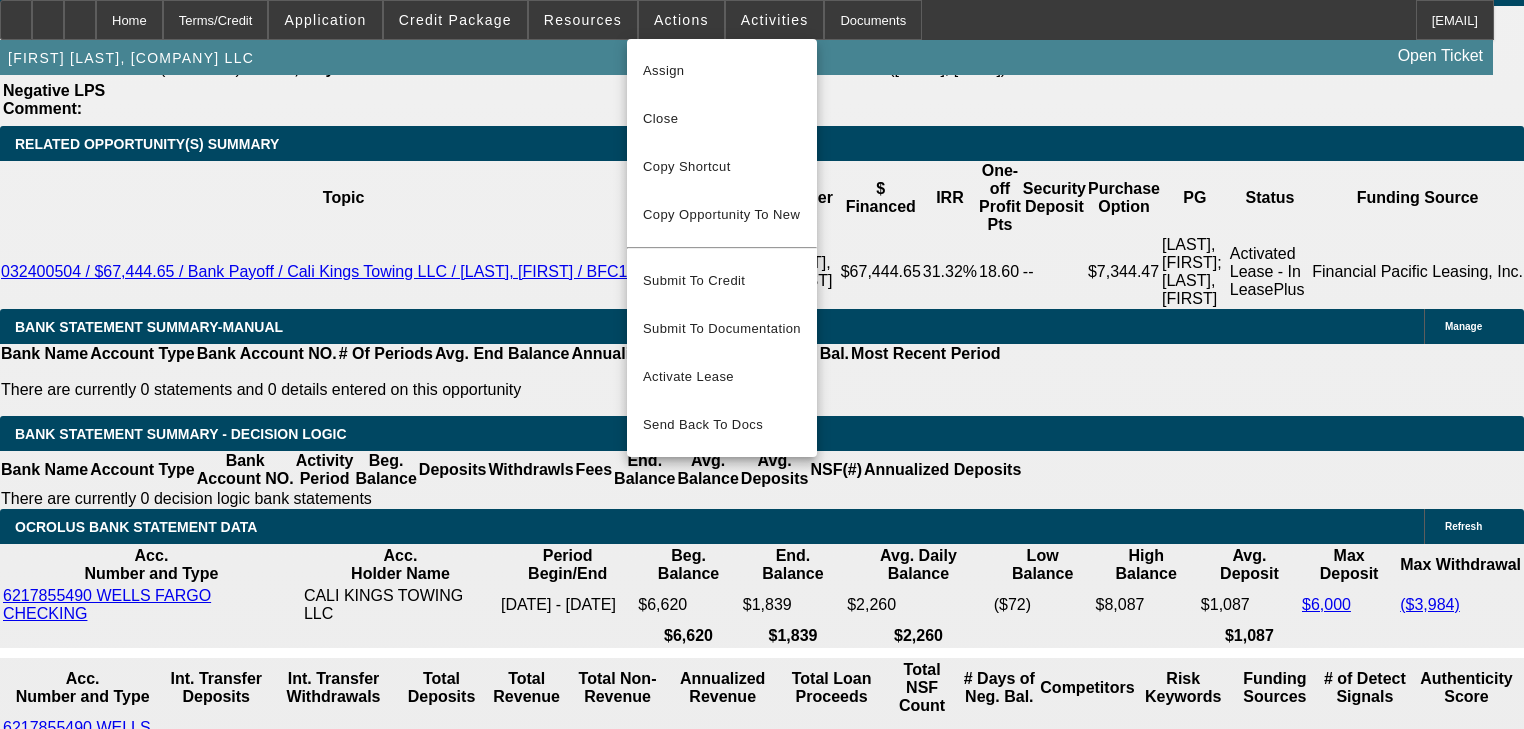 click at bounding box center [762, 364] 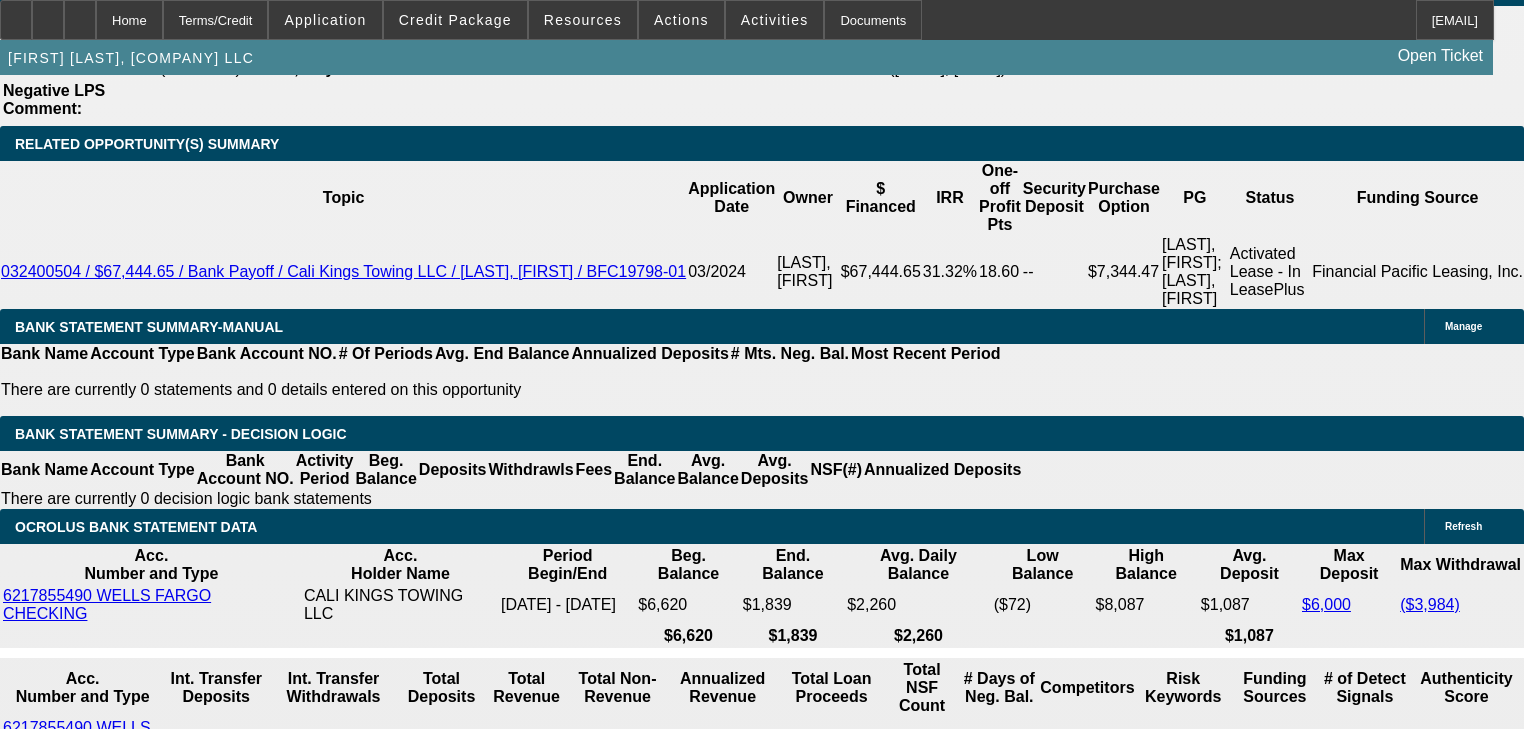 click at bounding box center [762, 364] 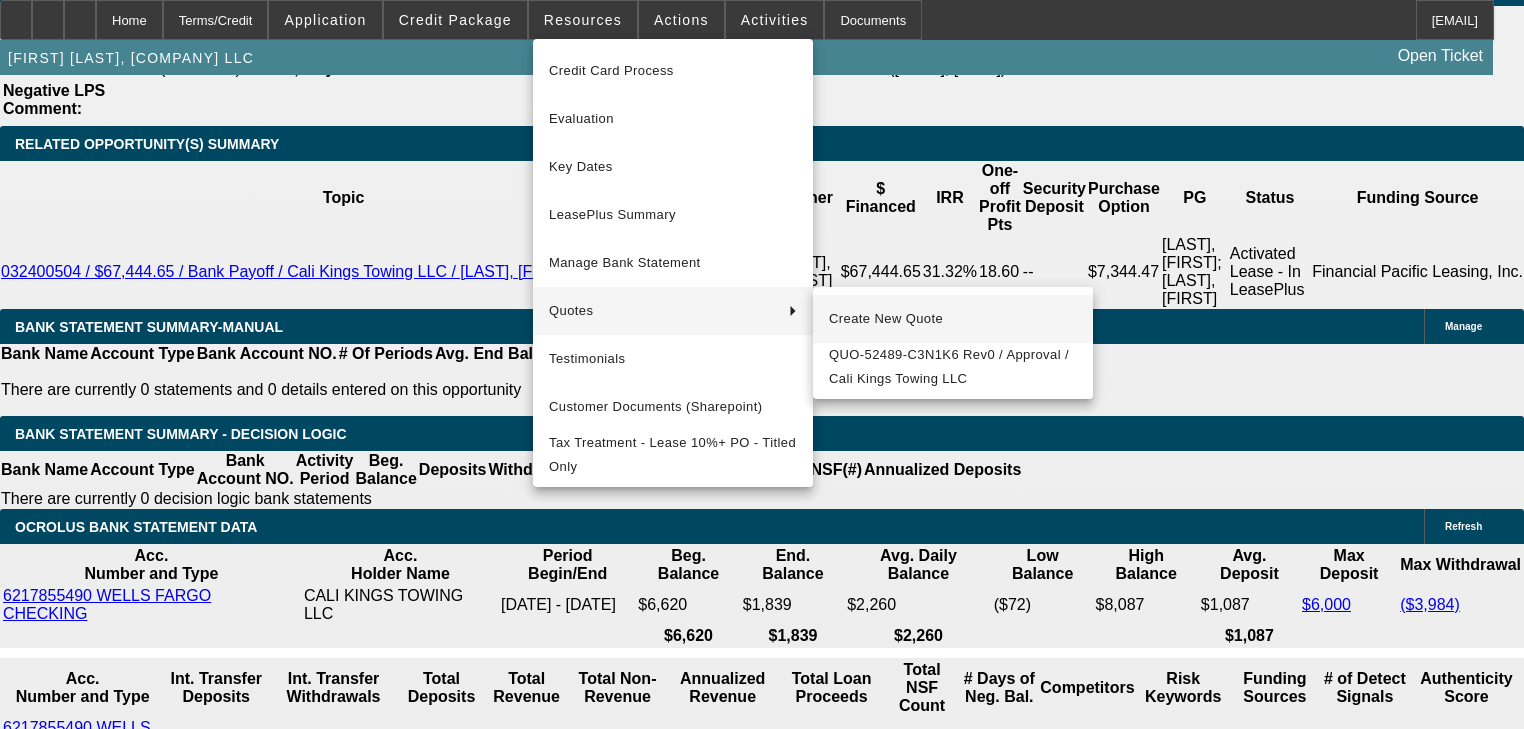click on "Create New Quote" at bounding box center (953, 319) 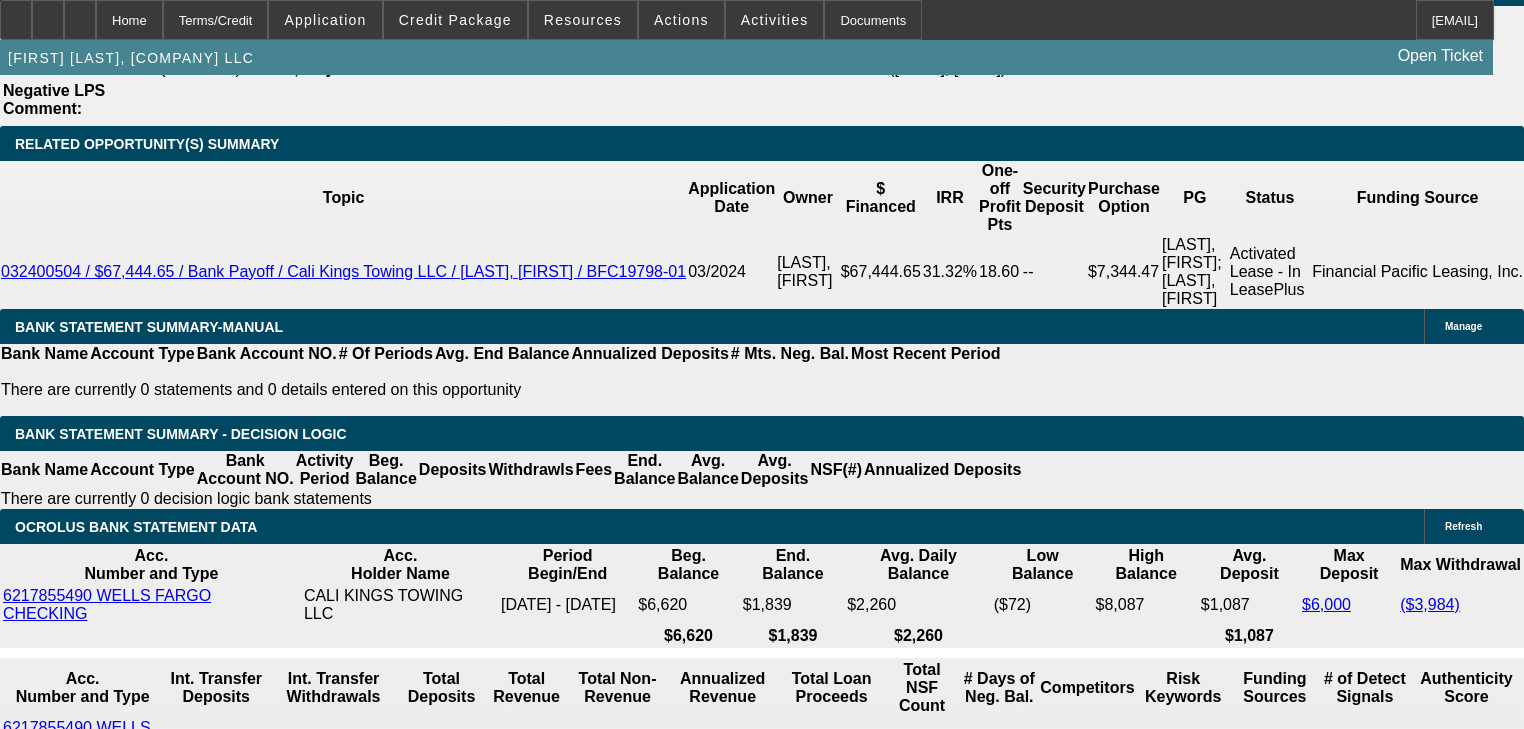scroll, scrollTop: 2000, scrollLeft: 0, axis: vertical 